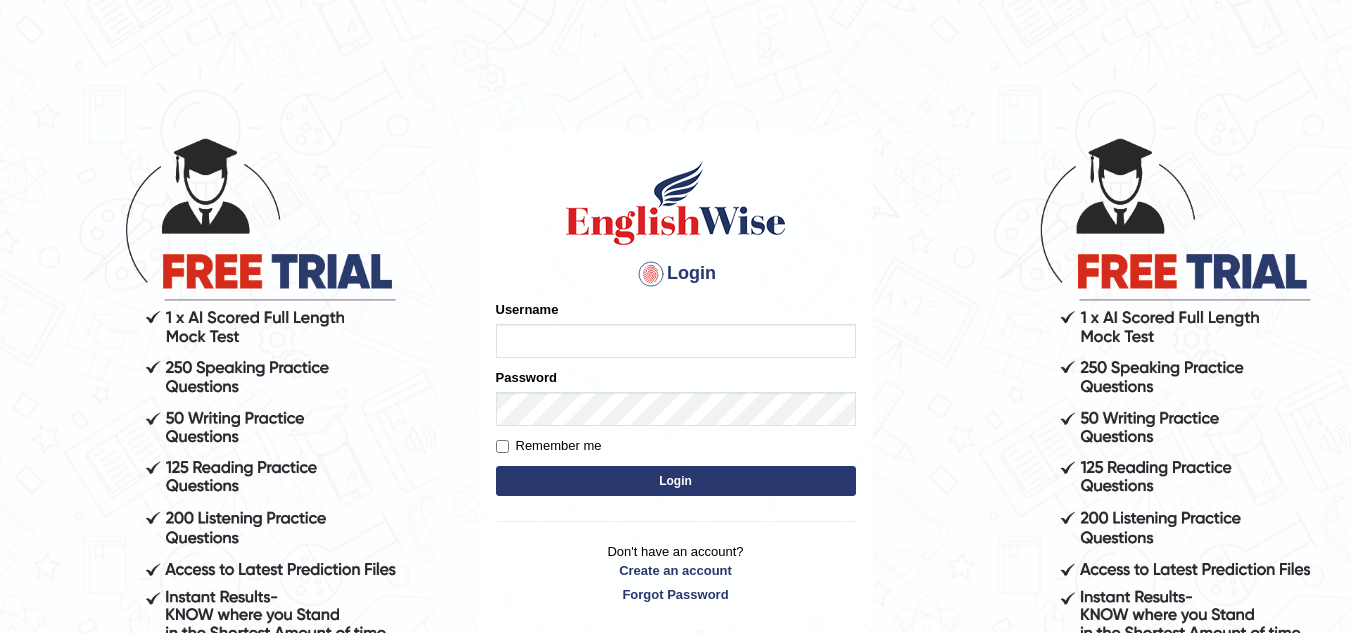 scroll, scrollTop: 0, scrollLeft: 0, axis: both 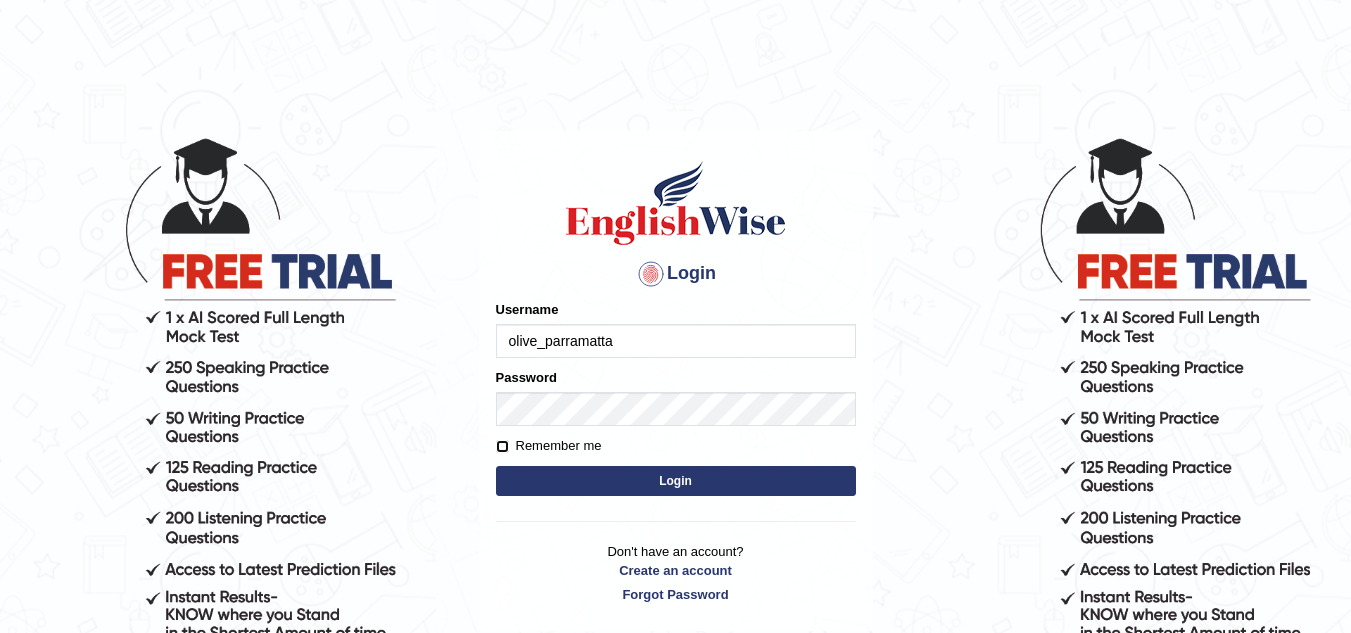 click on "Remember me" at bounding box center (502, 446) 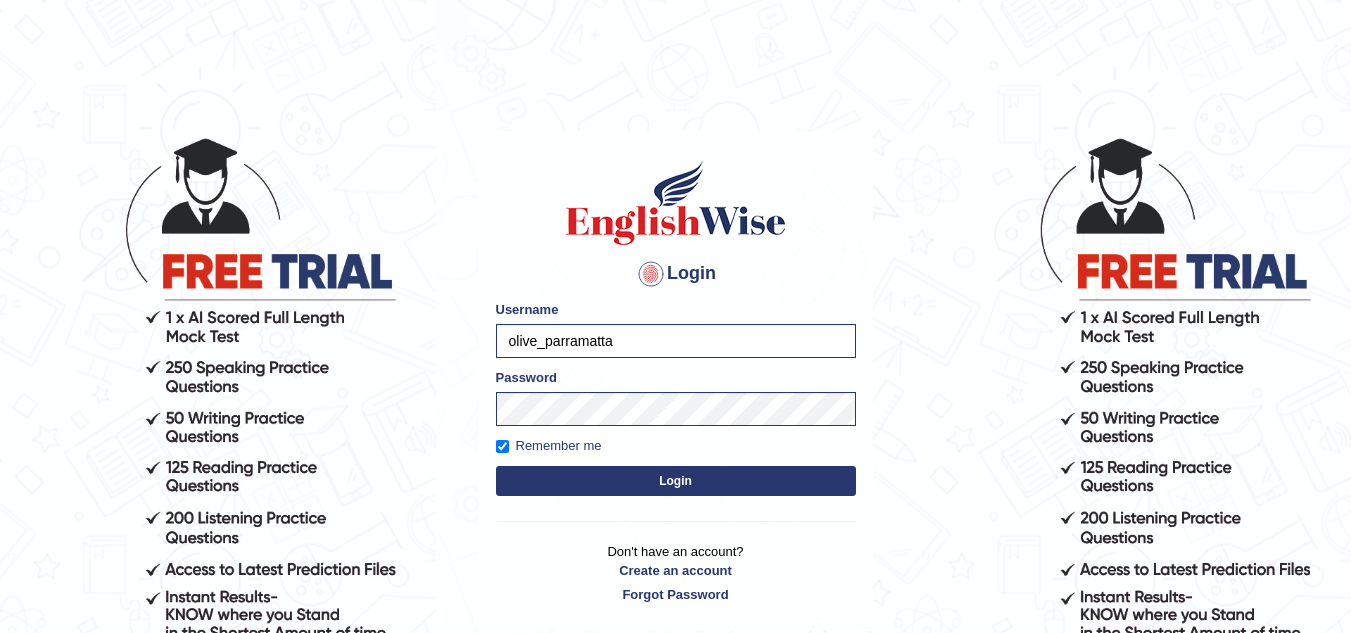 click on "Login" at bounding box center [676, 481] 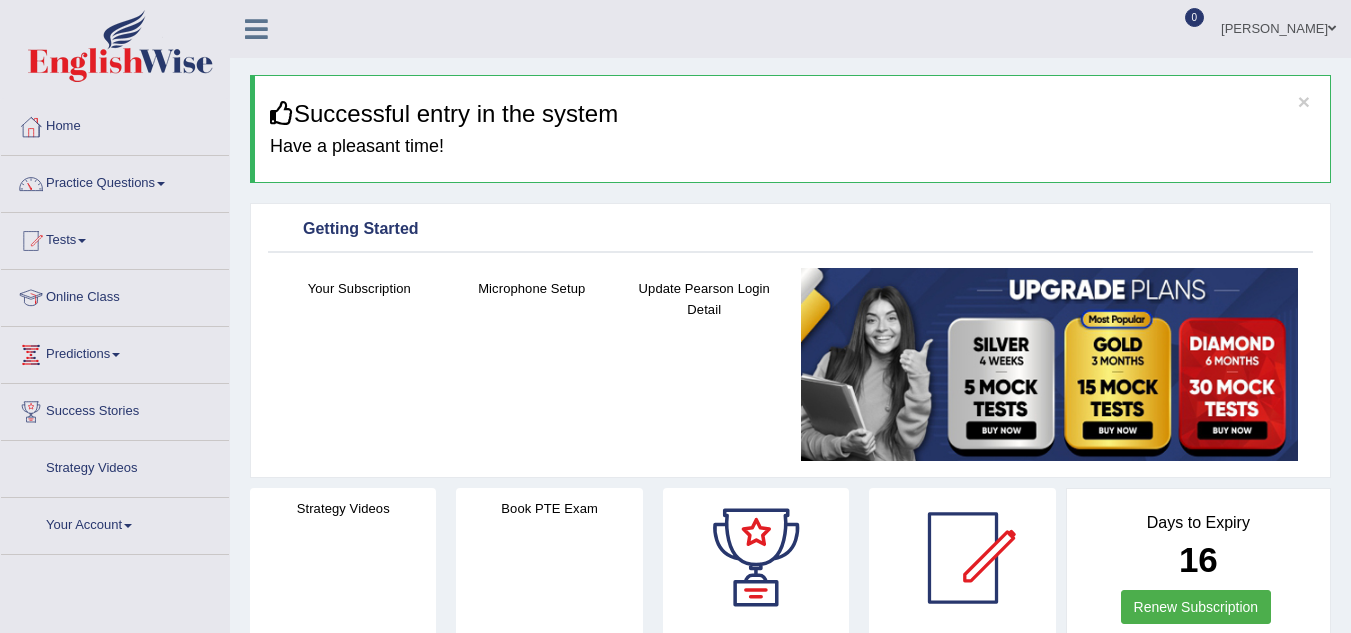 scroll, scrollTop: 0, scrollLeft: 0, axis: both 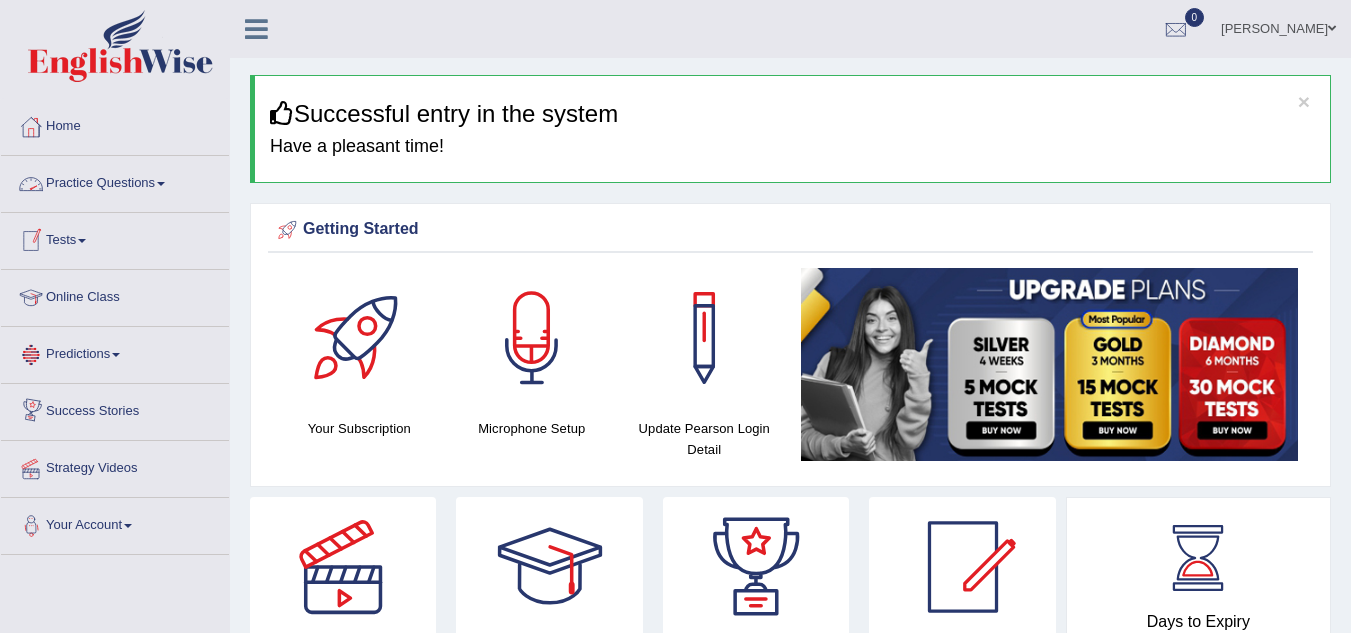 click on "Practice Questions" at bounding box center [115, 181] 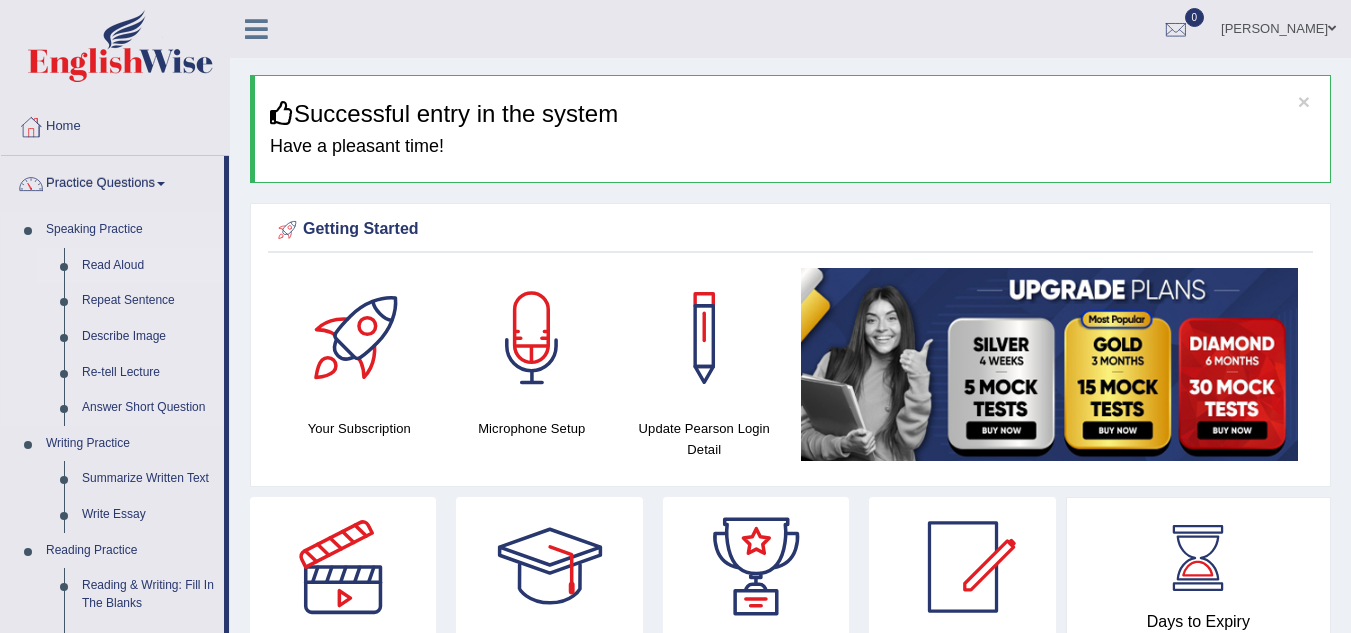 click on "Read Aloud" at bounding box center [148, 266] 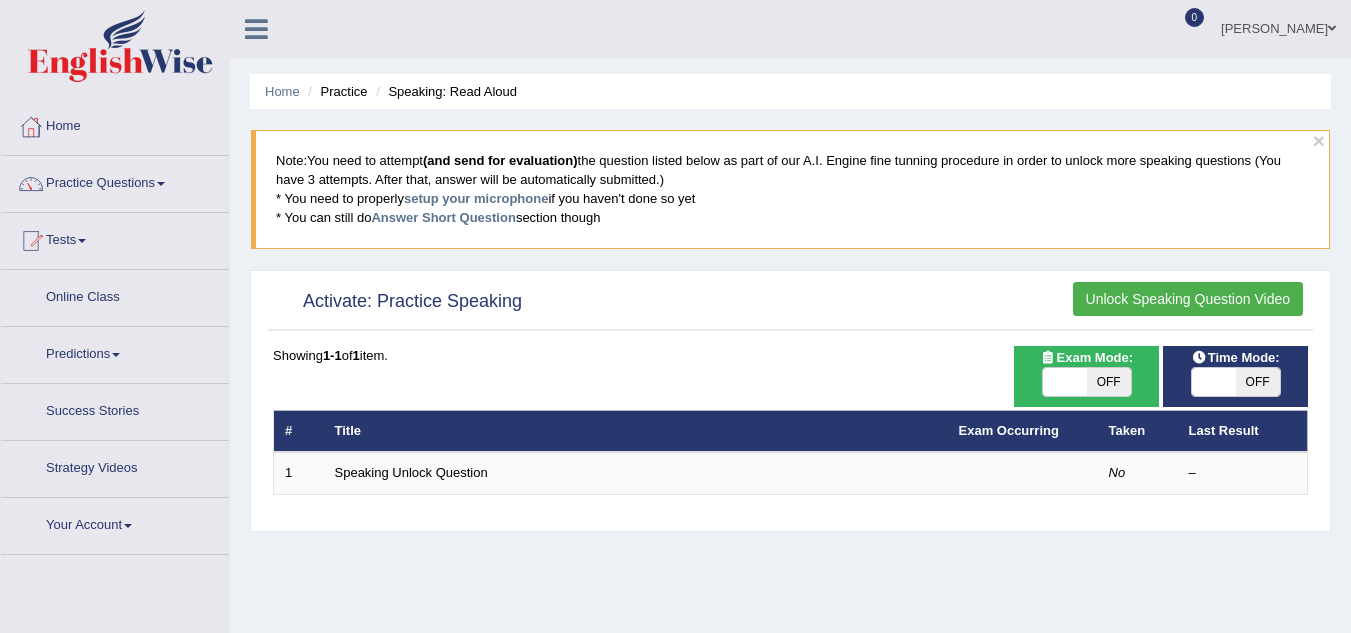 scroll, scrollTop: 0, scrollLeft: 0, axis: both 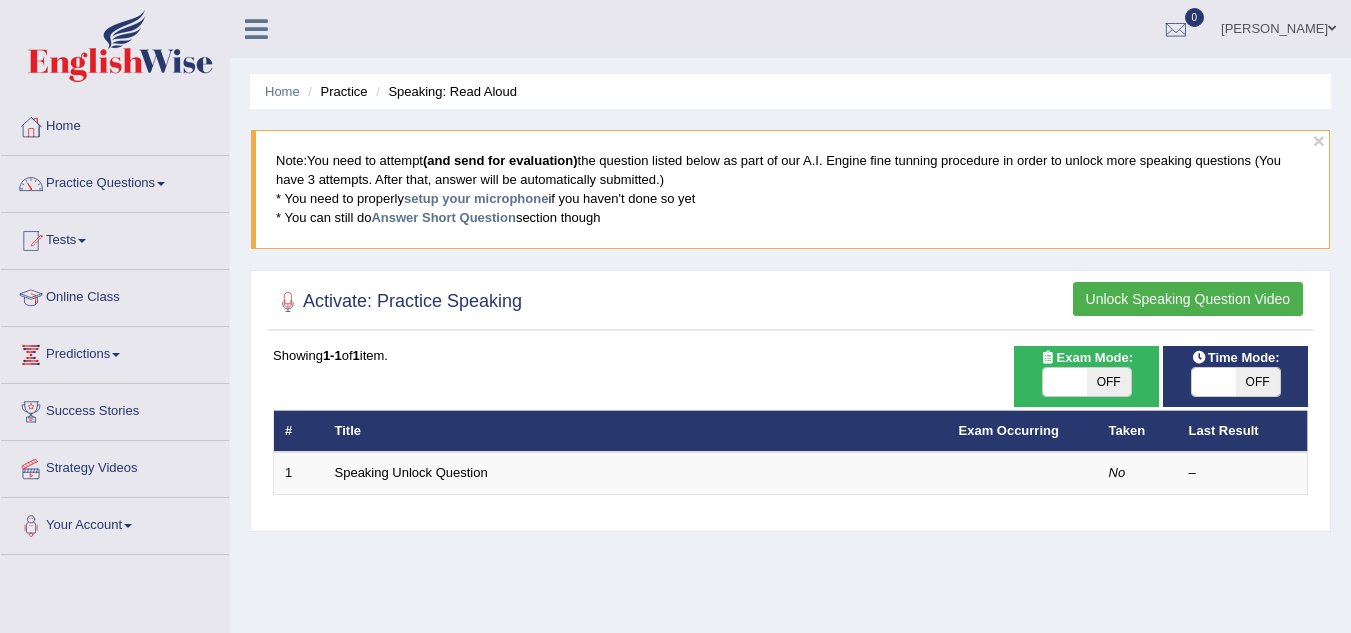 click on "OFF" at bounding box center [1109, 382] 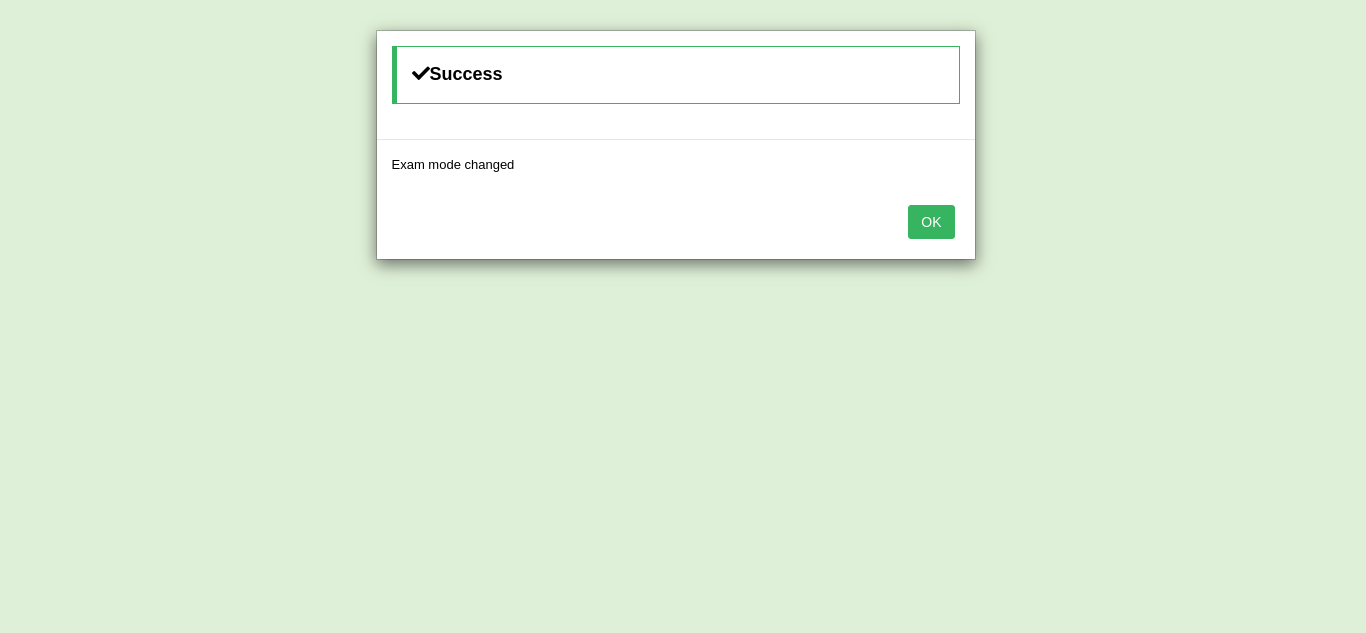 click on "OK" at bounding box center (931, 222) 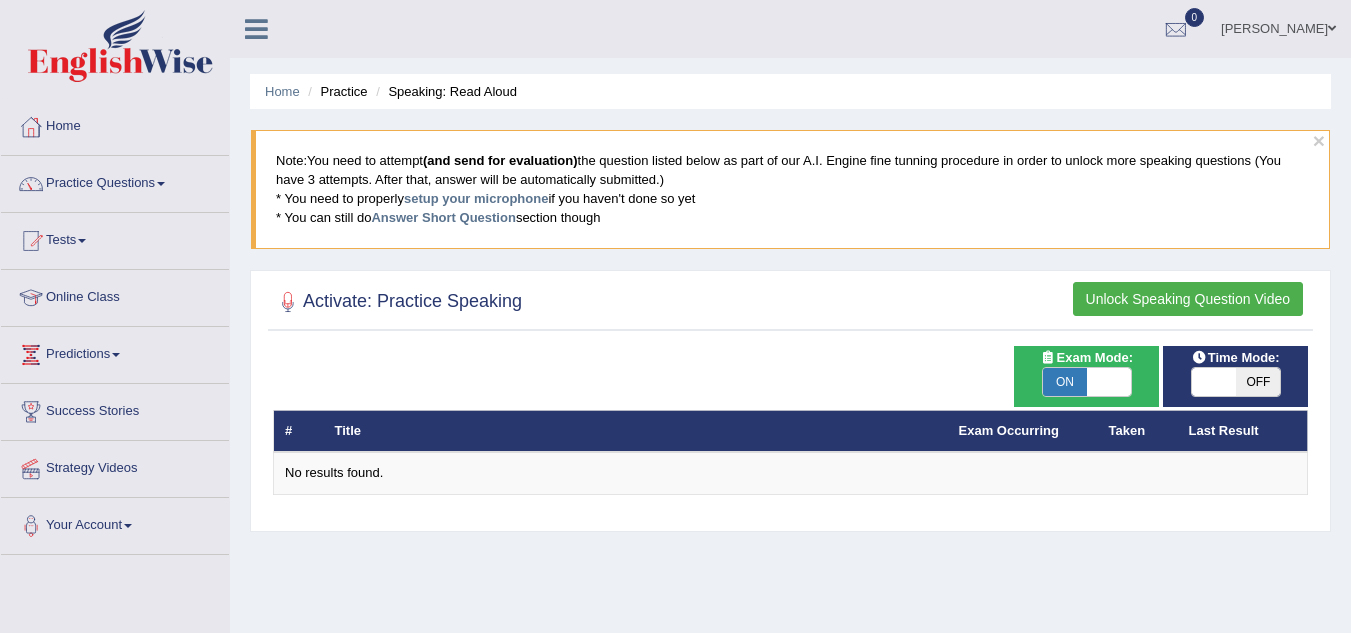 scroll, scrollTop: 0, scrollLeft: 0, axis: both 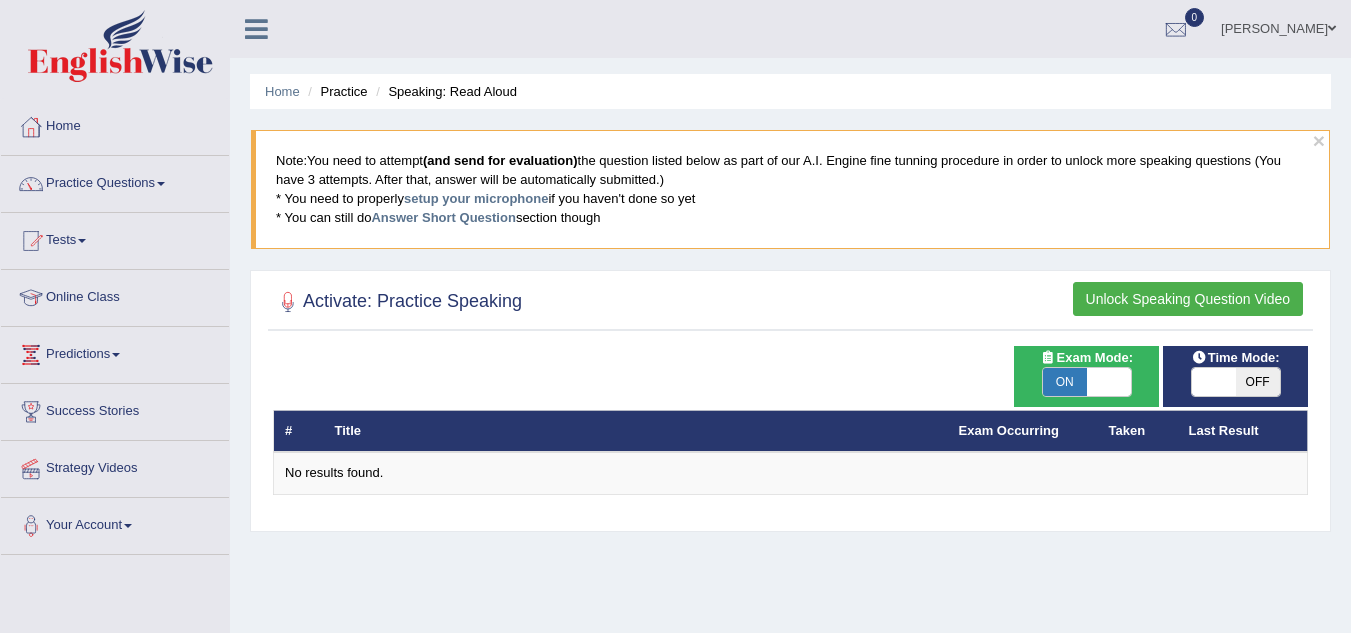 click on "OFF" at bounding box center [1258, 382] 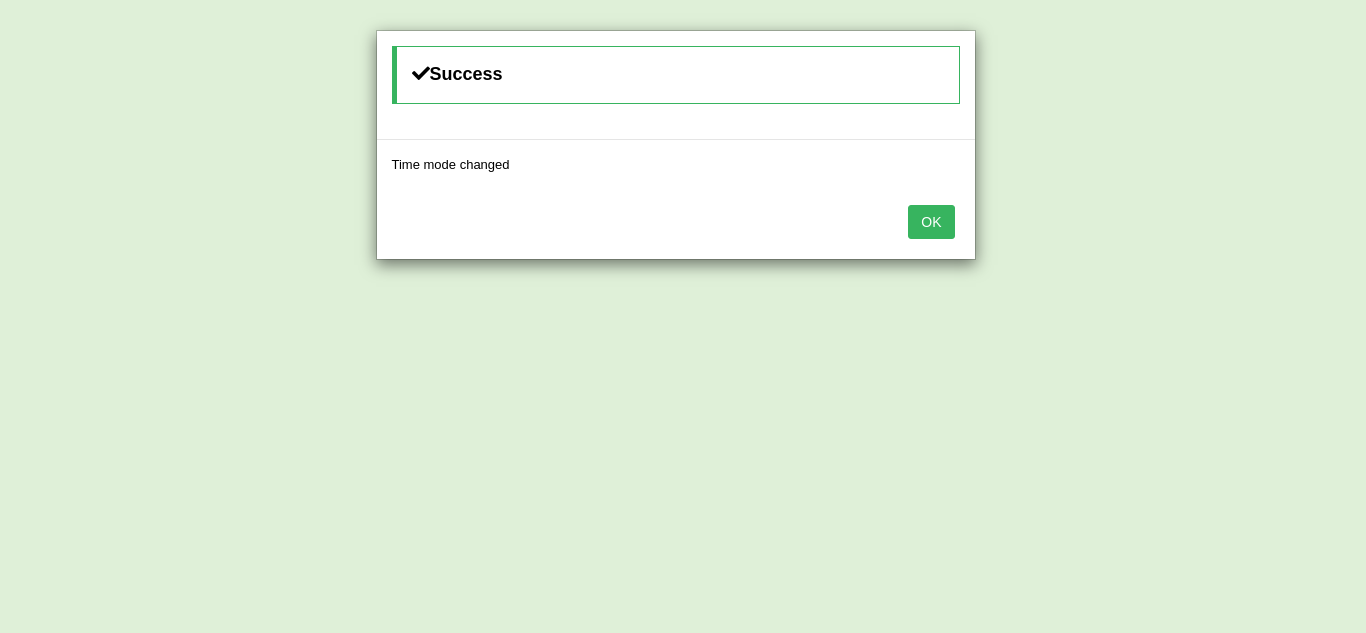 click on "OK" at bounding box center (931, 222) 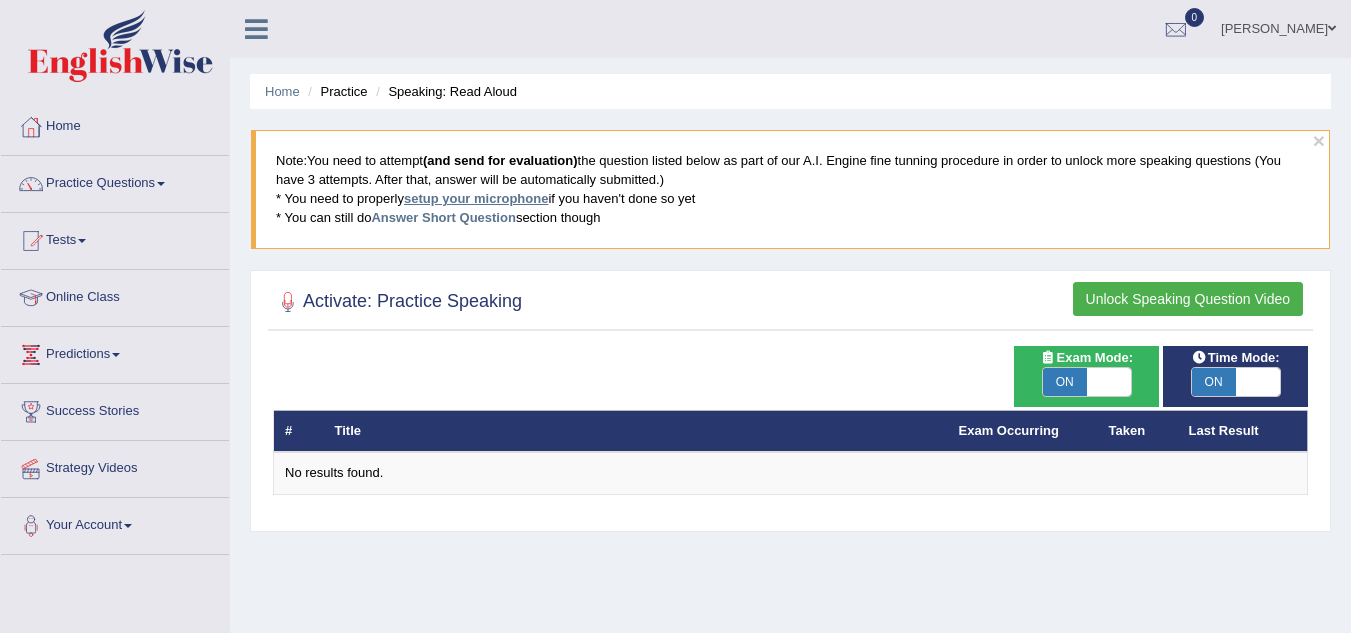click on "setup your microphone" at bounding box center (476, 198) 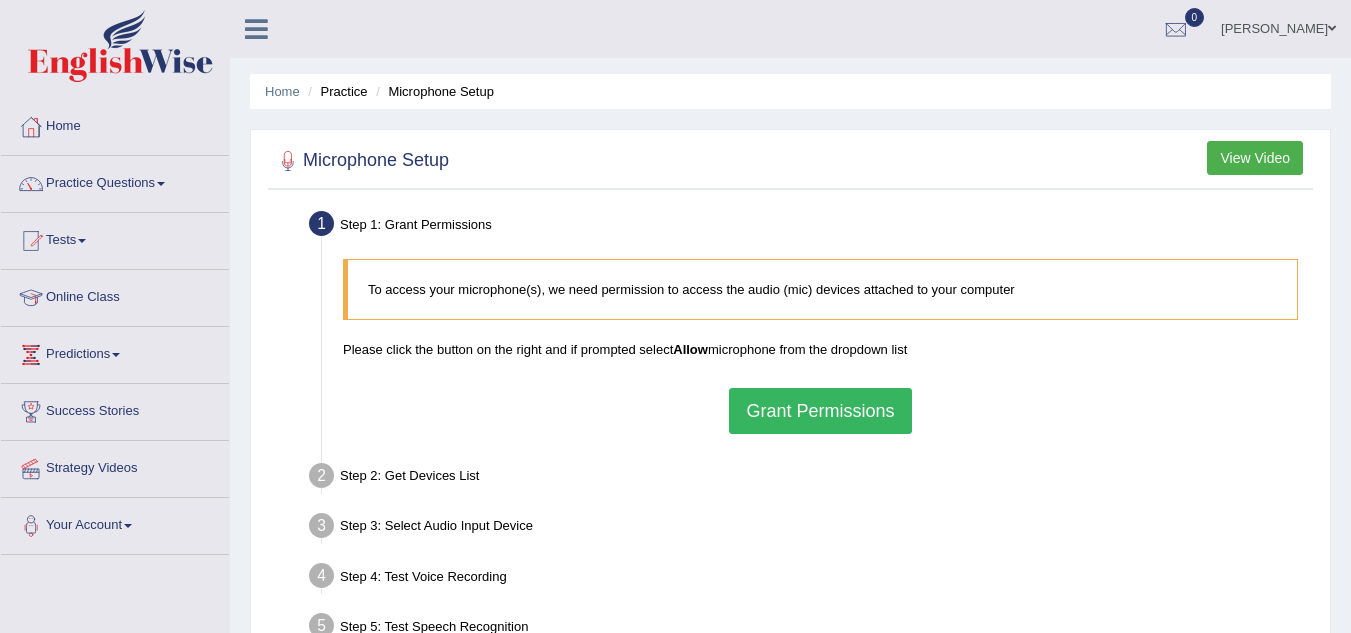 scroll, scrollTop: 0, scrollLeft: 0, axis: both 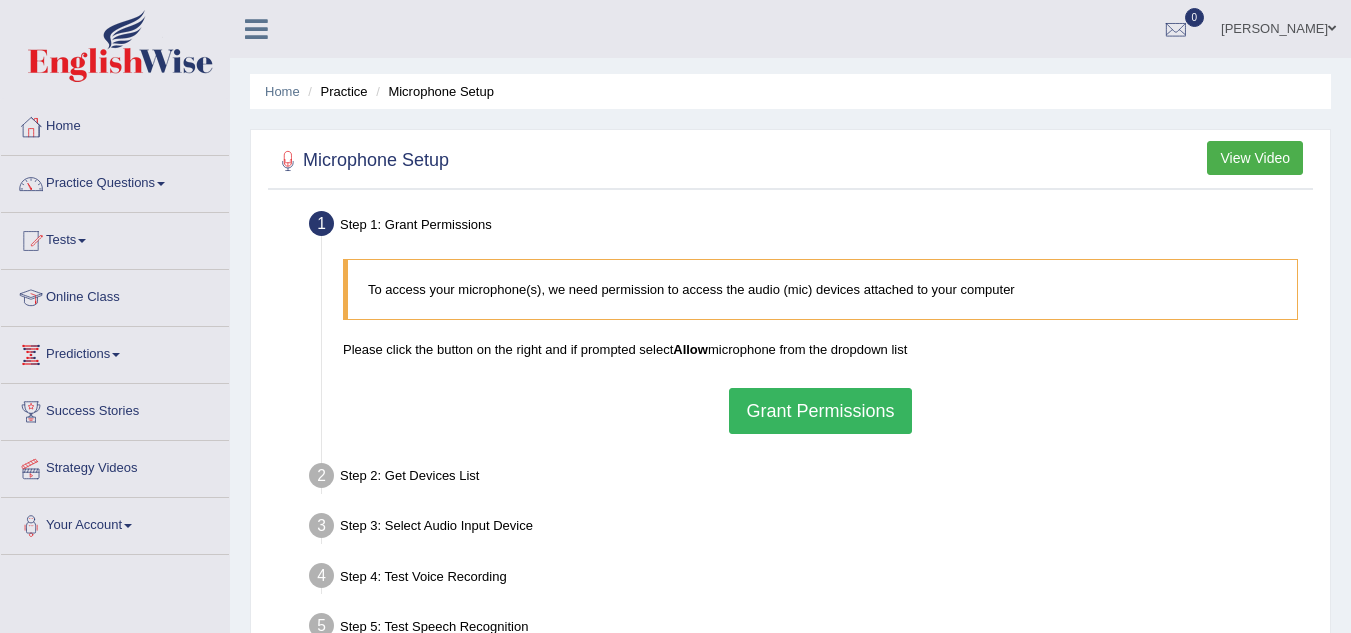 click on "Grant Permissions" at bounding box center (820, 411) 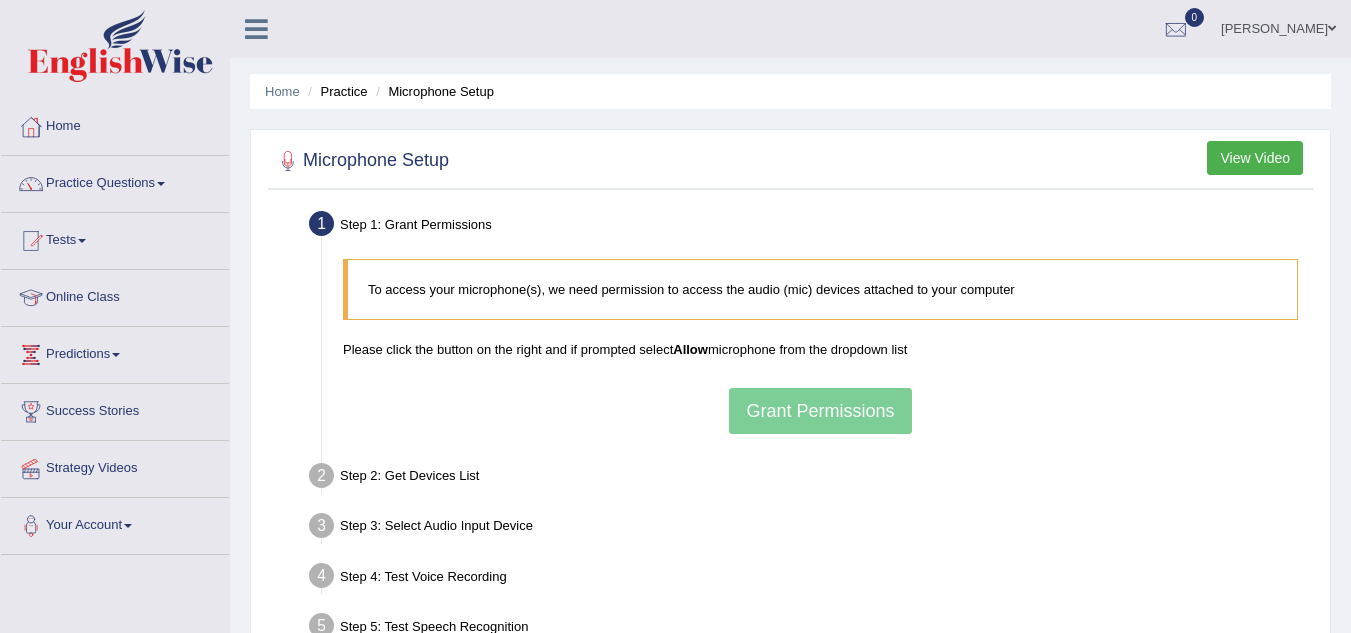 click on "Microphone Setup
View Video
Step 1: Grant Permissions   To access your microphone(s), we need permission to access the audio (mic) devices attached to your computer   Please click the button on the right and if prompted select  Allow  microphone from the dropdown list     Grant Permissions   Step 2: Get Devices List   In this step will be enumerate all available microphones on your computer   Please make sure your microphone is attached to your computer and click the button on the right     Get Device List   Step 3: Select Audio Input Device  –    Found devices:
* Please select the device (mic) name you want to use on the website     Go to Next step   Step 4: Test Voice Recording   Input voice level   Adjust sensitivity level to have your voice appear predominantly in the green zone     Adjust Microphone Senstivity     Low   High   Record your voice Please click  start recording stop recording  button.      Start Recording" at bounding box center [790, 433] 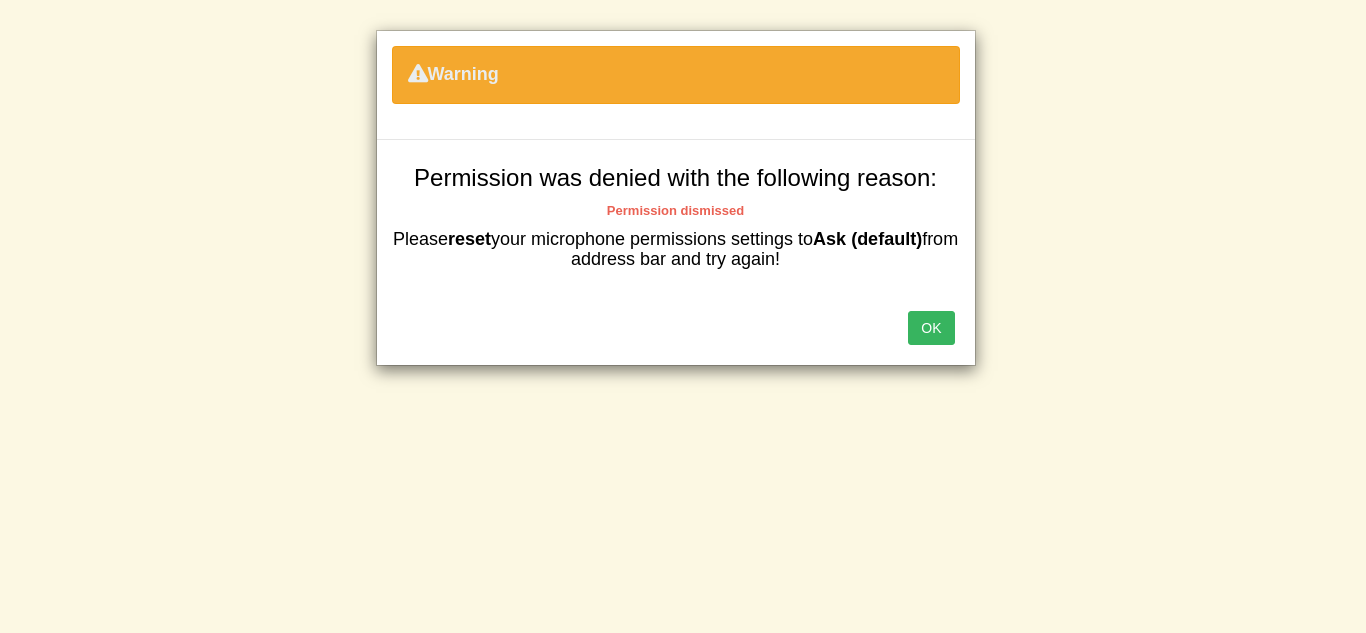 click on "OK" at bounding box center (931, 328) 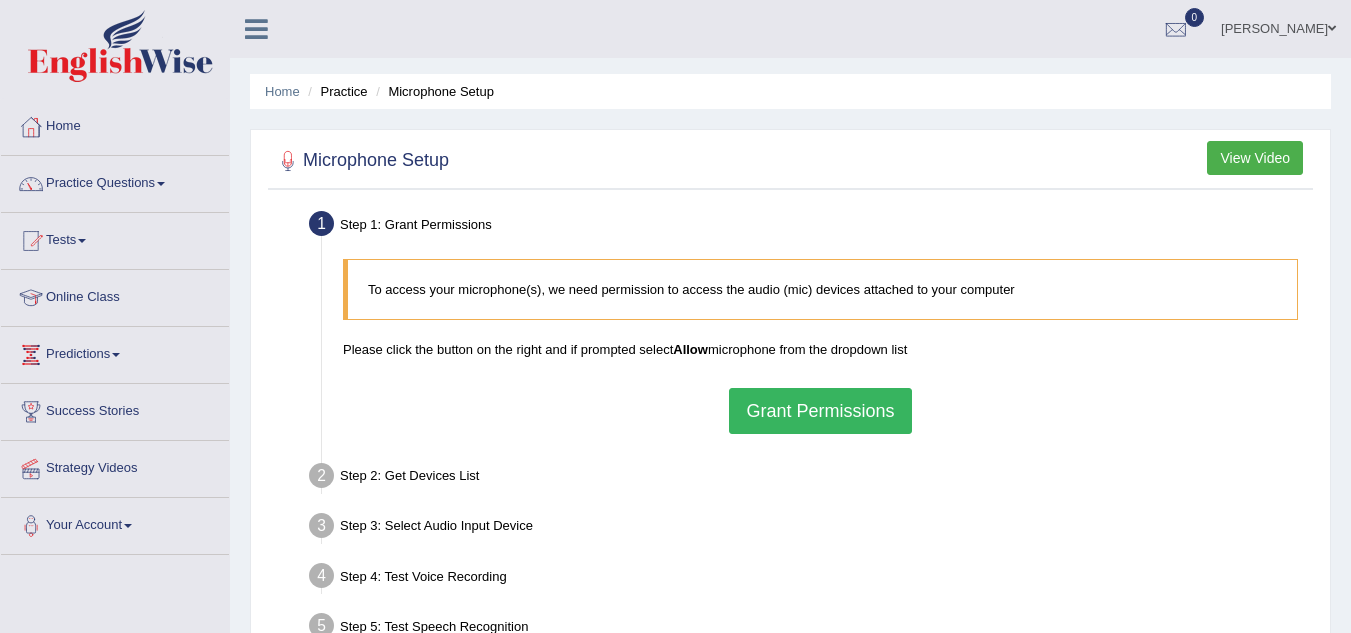 scroll, scrollTop: 0, scrollLeft: 0, axis: both 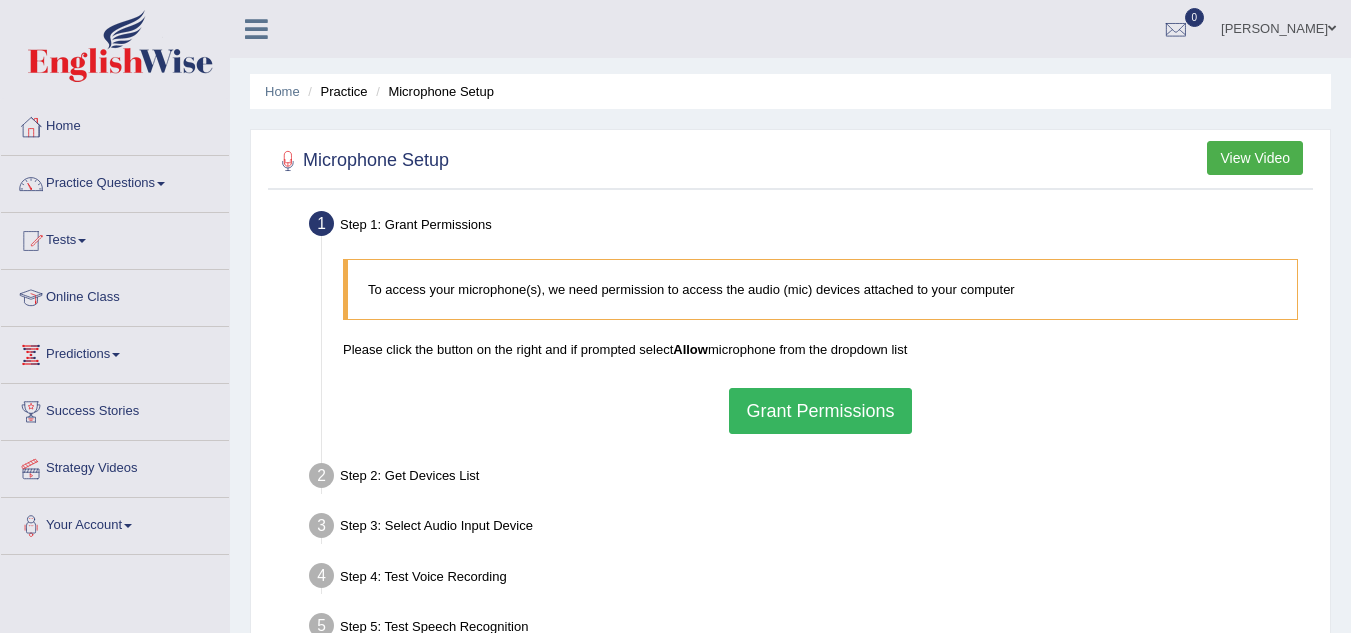 click on "Practice" at bounding box center [335, 91] 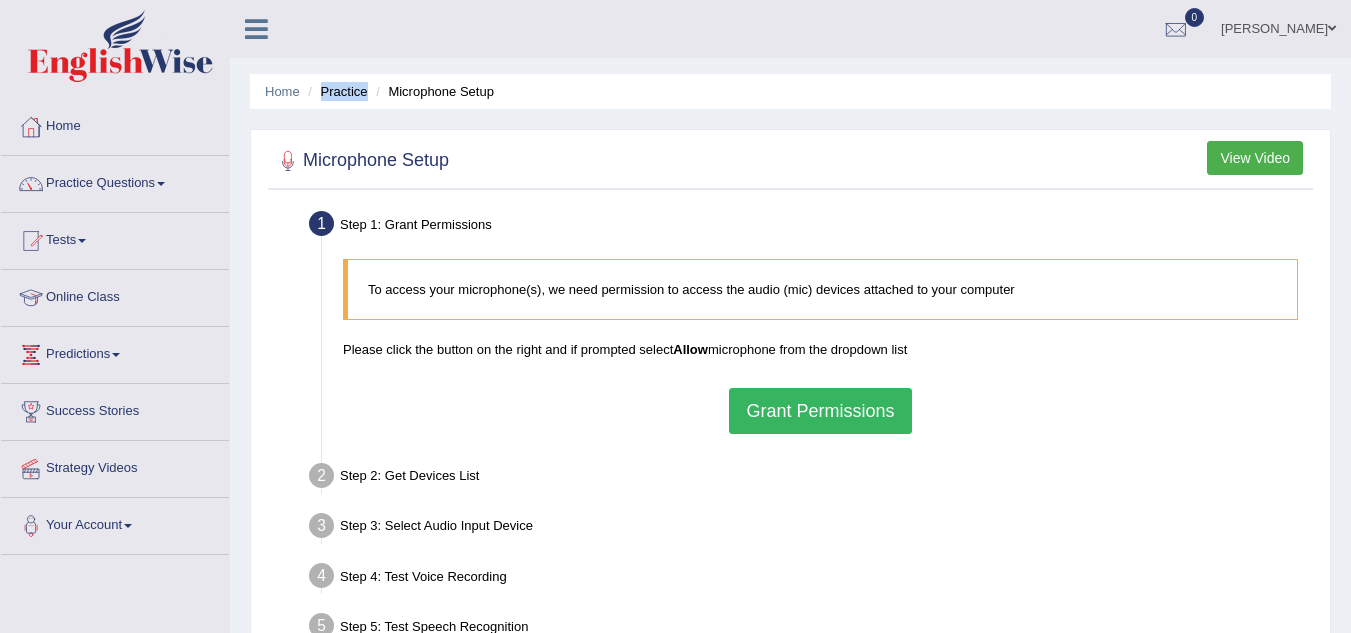 click on "Practice" at bounding box center (335, 91) 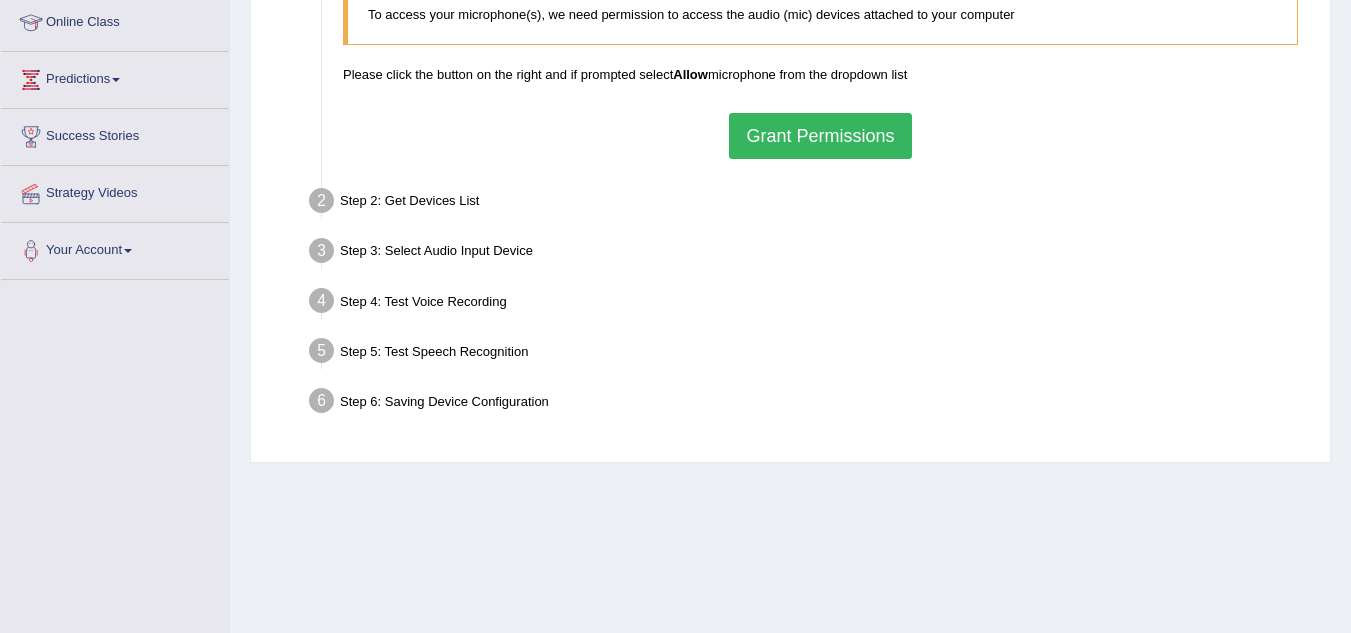 scroll, scrollTop: 17, scrollLeft: 0, axis: vertical 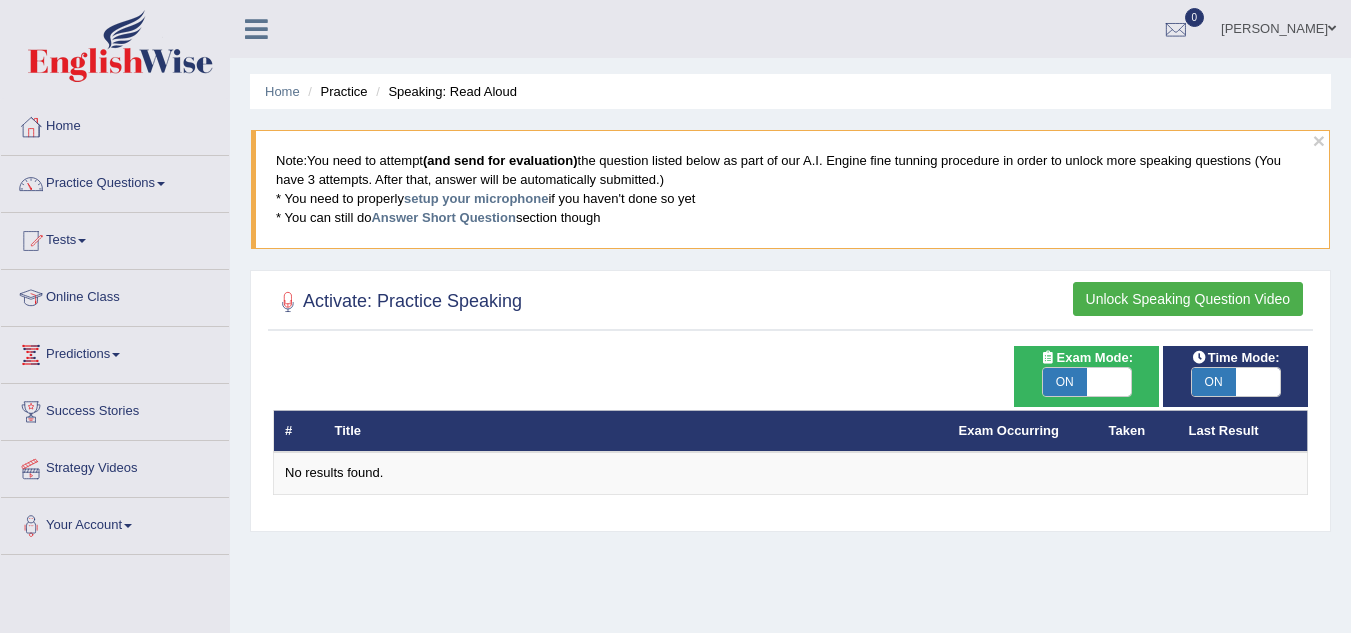 click on "Unlock Speaking Question Video" at bounding box center (1188, 299) 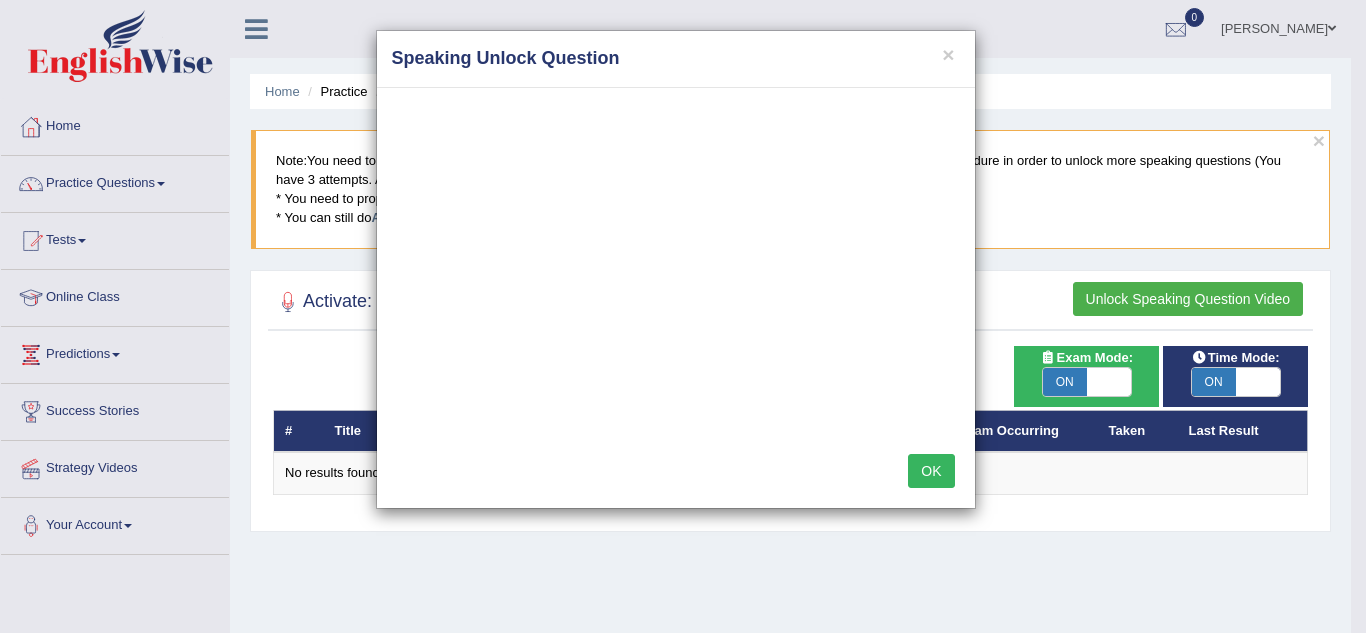 click on "OK" at bounding box center [931, 471] 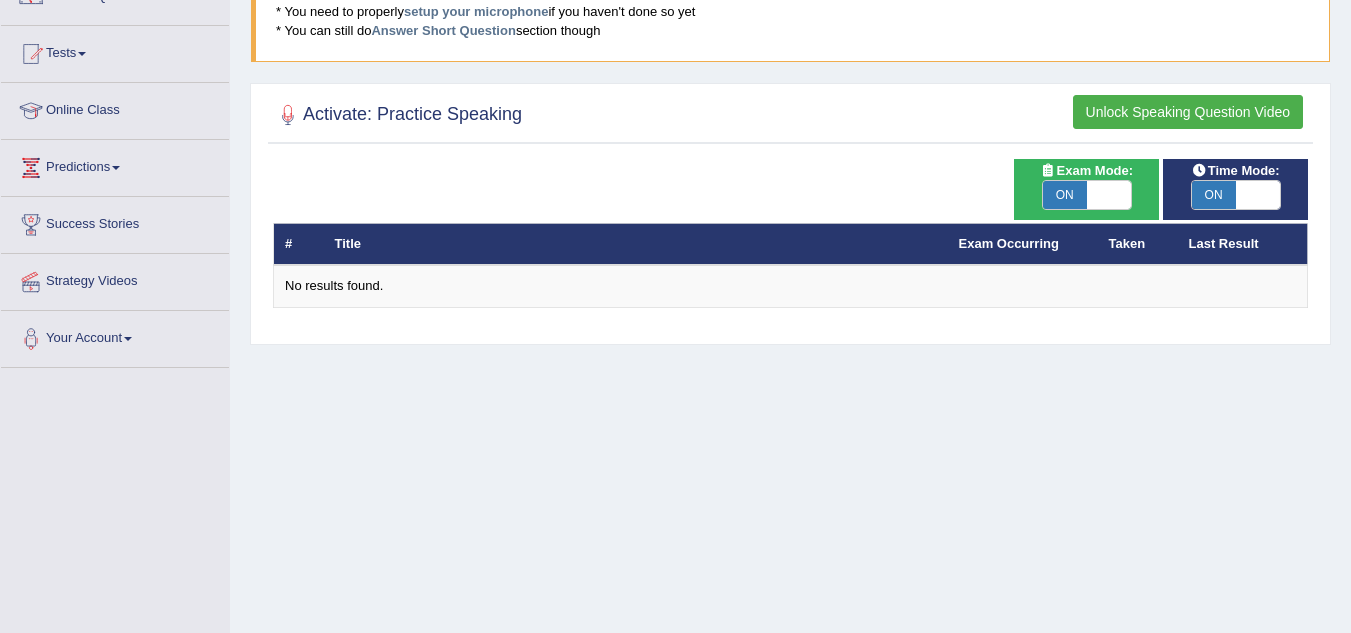 scroll, scrollTop: 200, scrollLeft: 0, axis: vertical 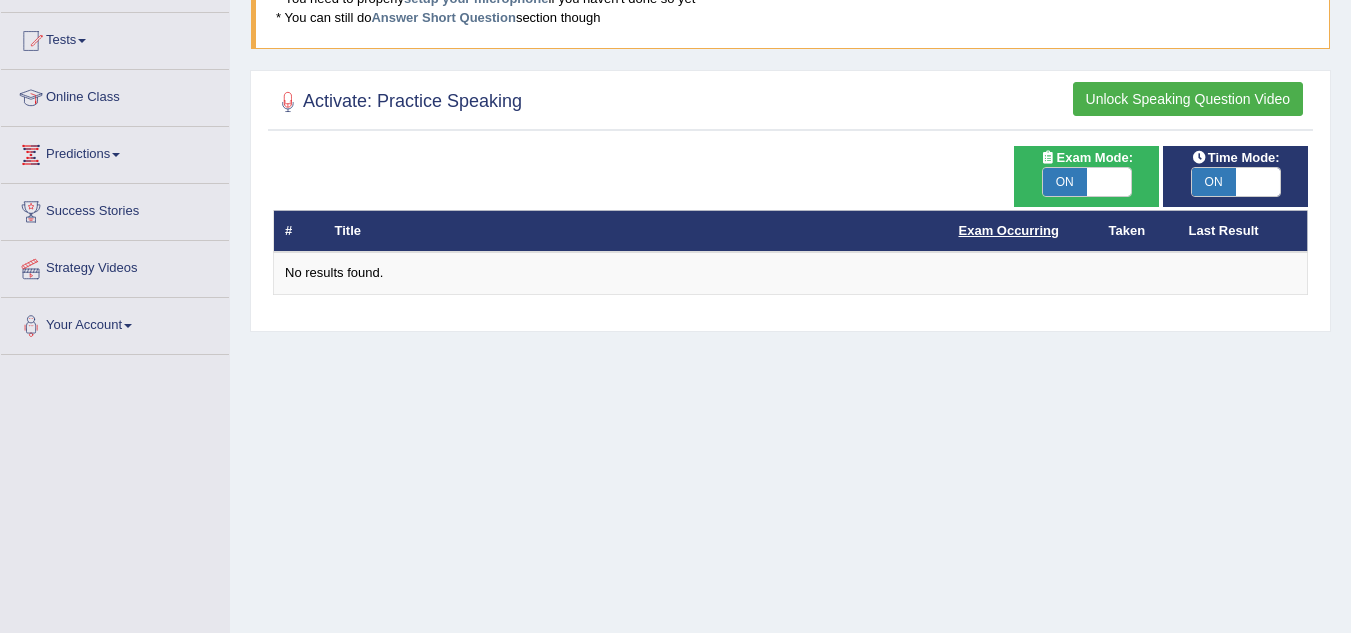 click on "Exam Occurring" at bounding box center [1009, 230] 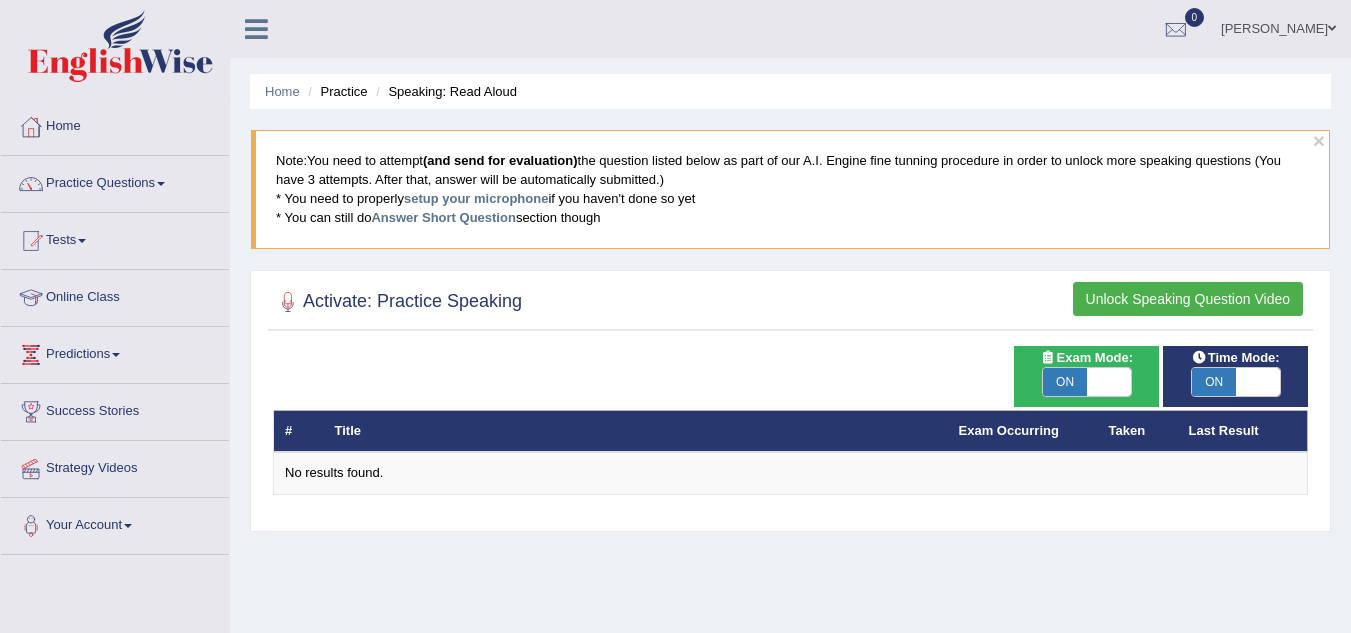 scroll, scrollTop: 0, scrollLeft: 0, axis: both 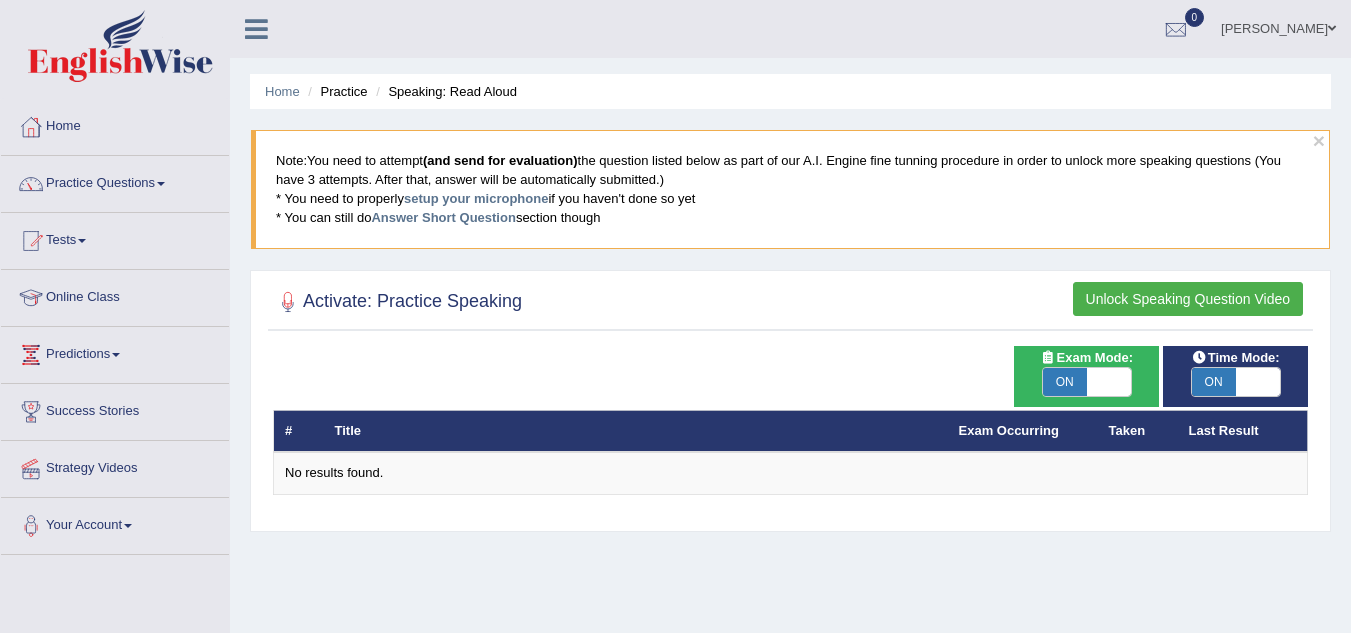 click on "# Title Exam Occurring Taken Last Result
No results found." at bounding box center (790, 420) 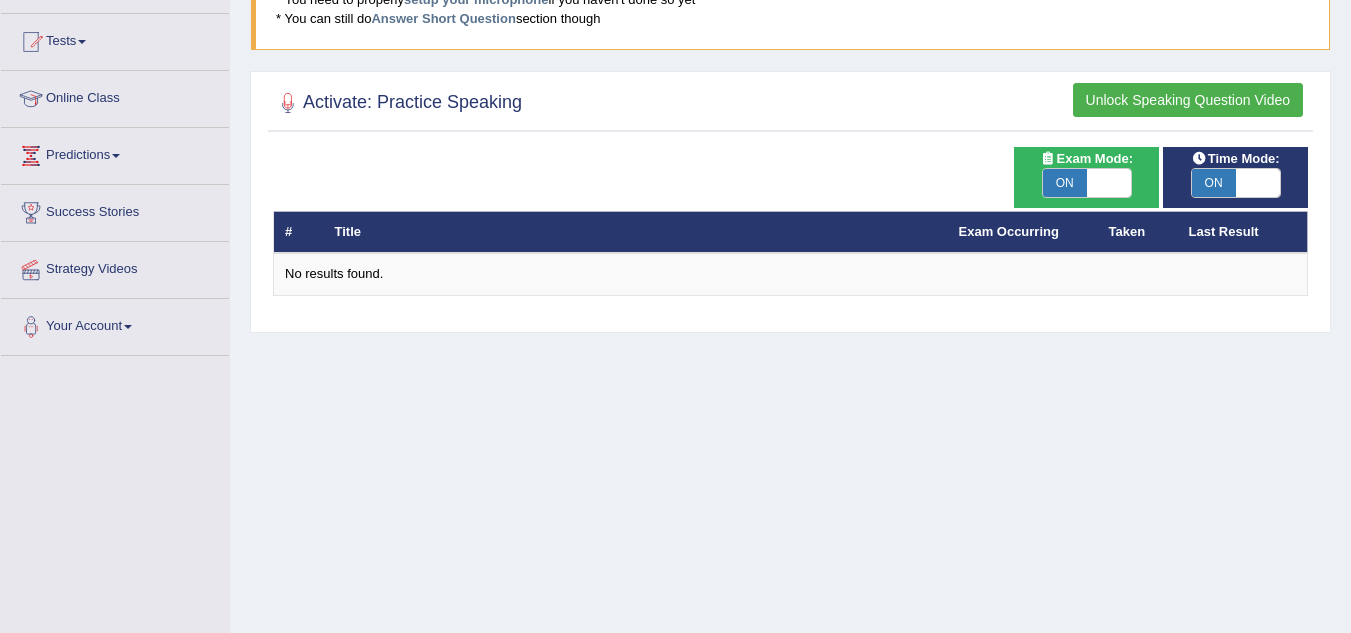 scroll, scrollTop: 200, scrollLeft: 0, axis: vertical 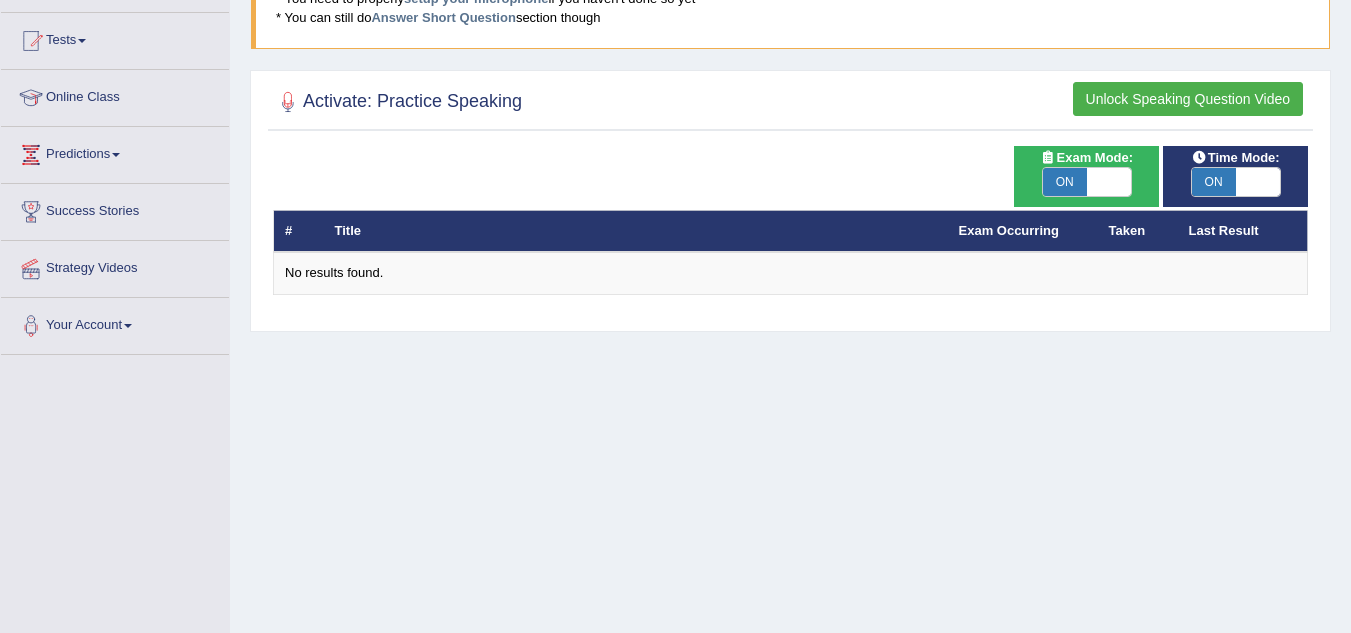 click on "Time Mode:
ON   OFF
Exam Mode:
ON   OFF
# Title Exam Occurring Taken Last Result
No results found." at bounding box center (790, 233) 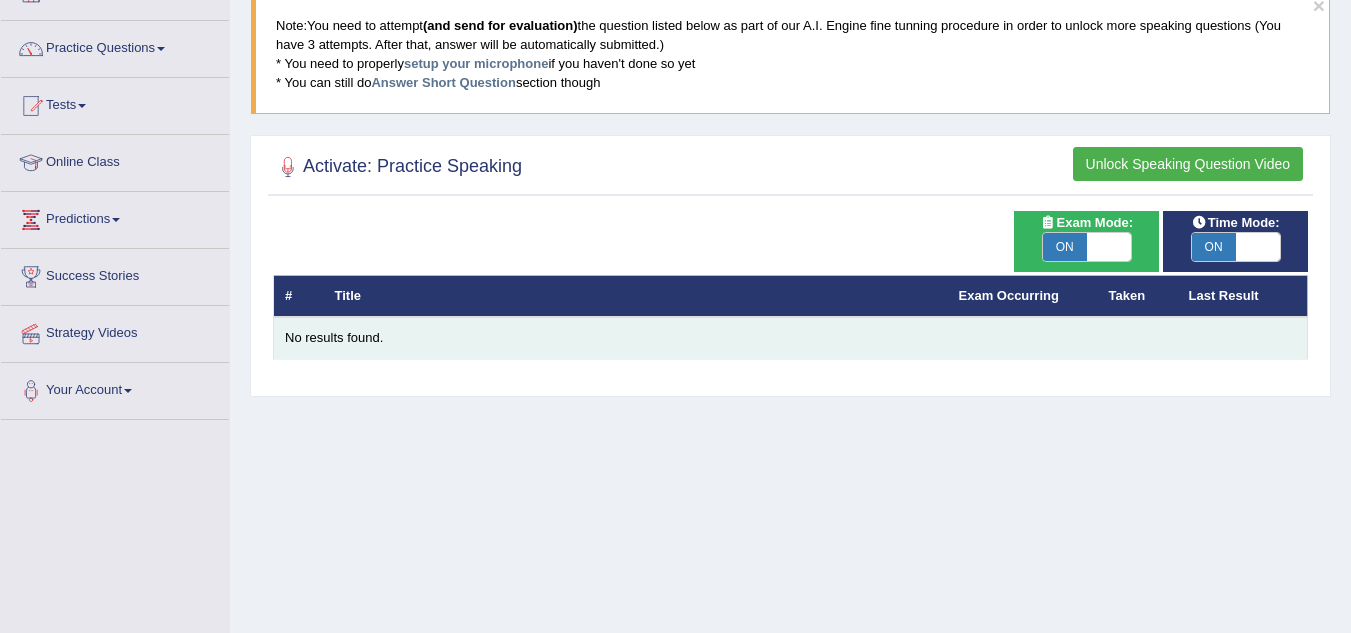 scroll, scrollTop: 100, scrollLeft: 0, axis: vertical 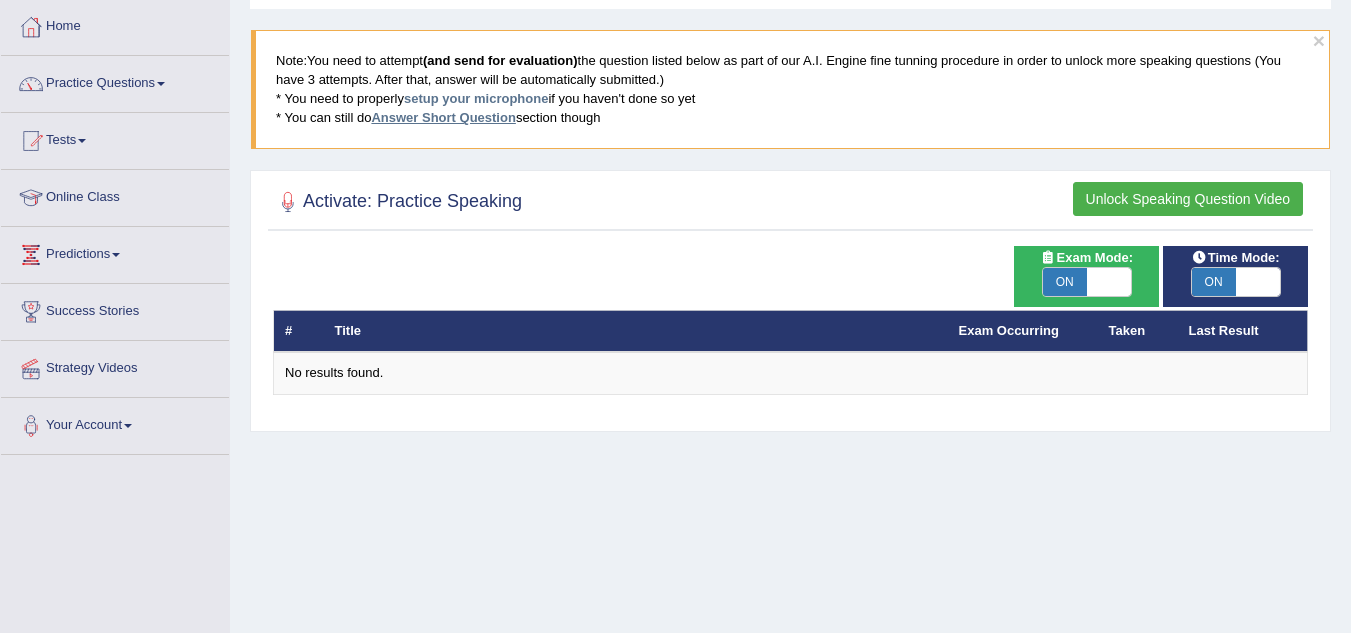 click on "Answer Short Question" at bounding box center [443, 117] 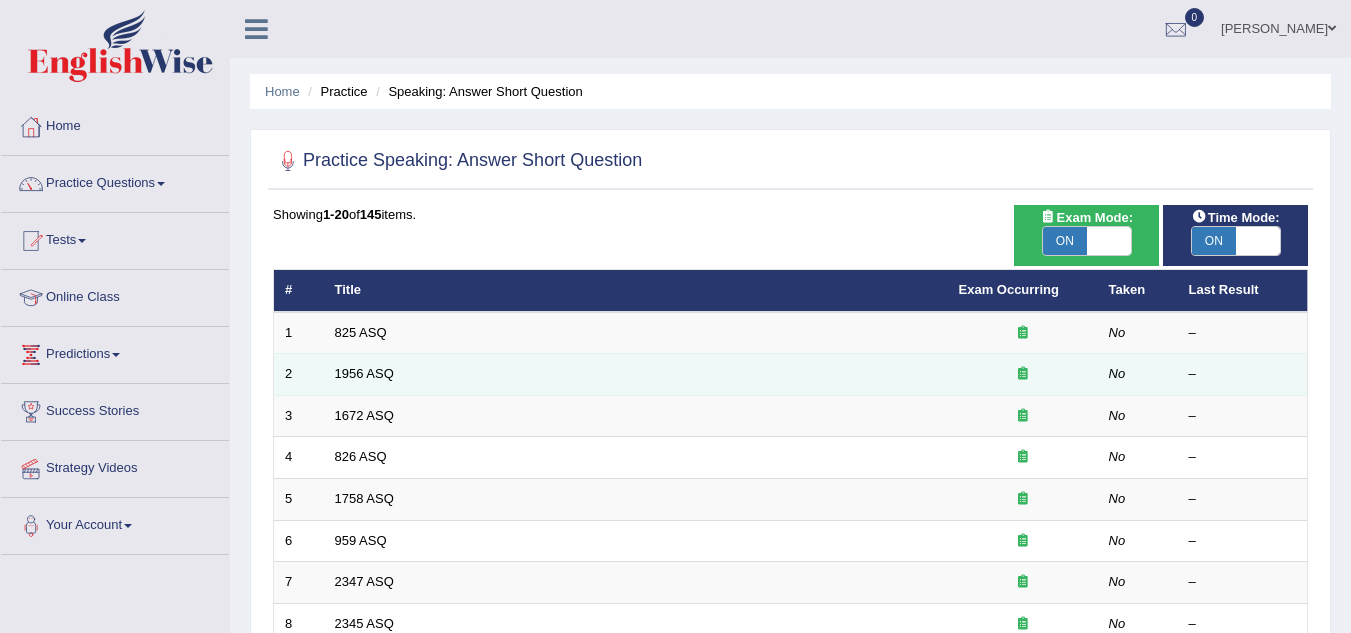 scroll, scrollTop: 0, scrollLeft: 0, axis: both 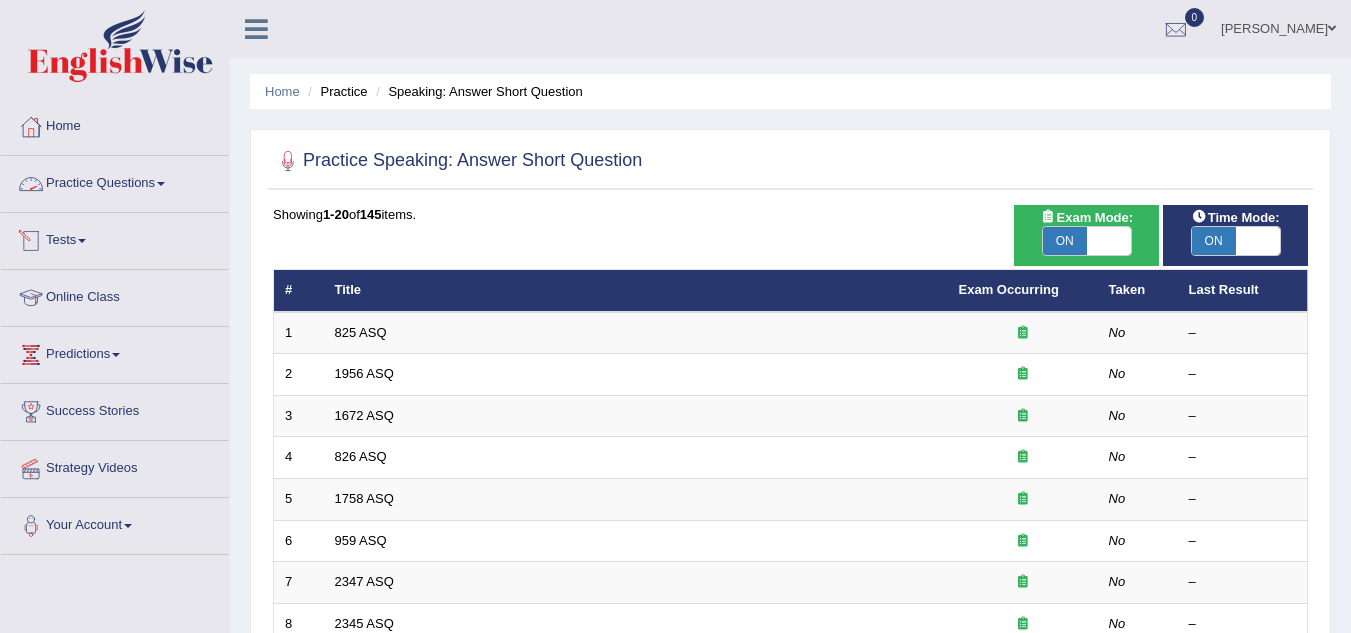 click on "Practice Questions" at bounding box center [115, 181] 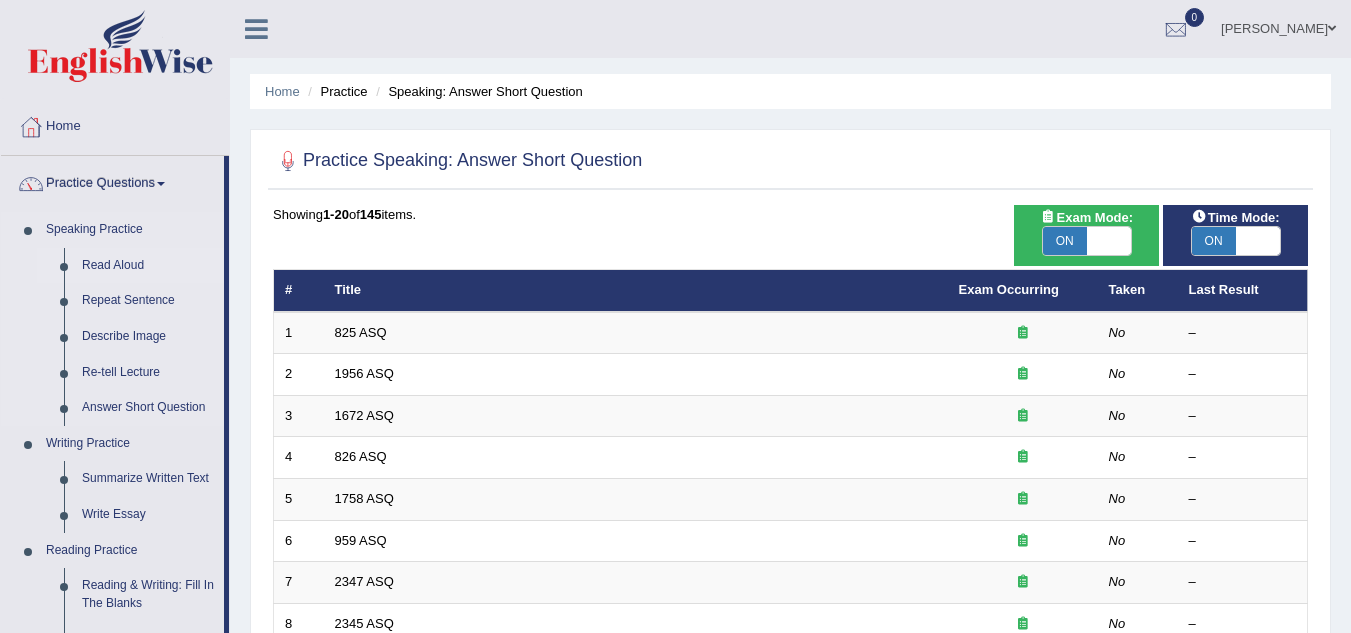 click on "Read Aloud" at bounding box center [148, 266] 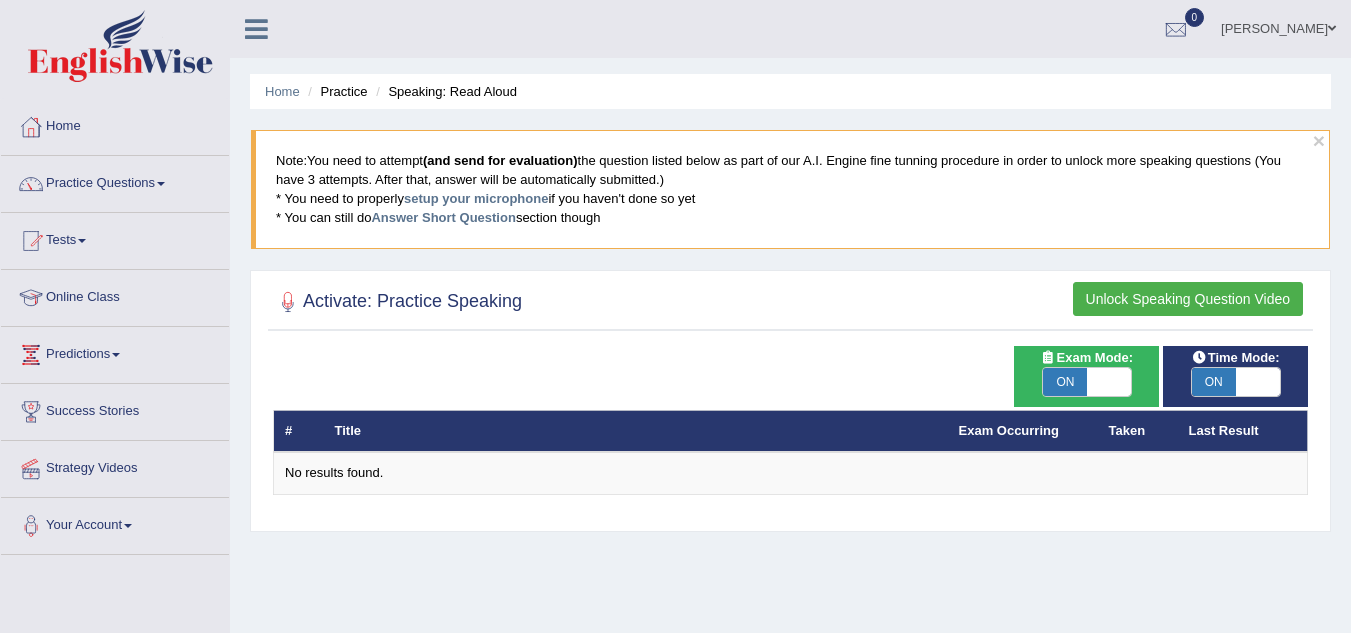 scroll, scrollTop: 0, scrollLeft: 0, axis: both 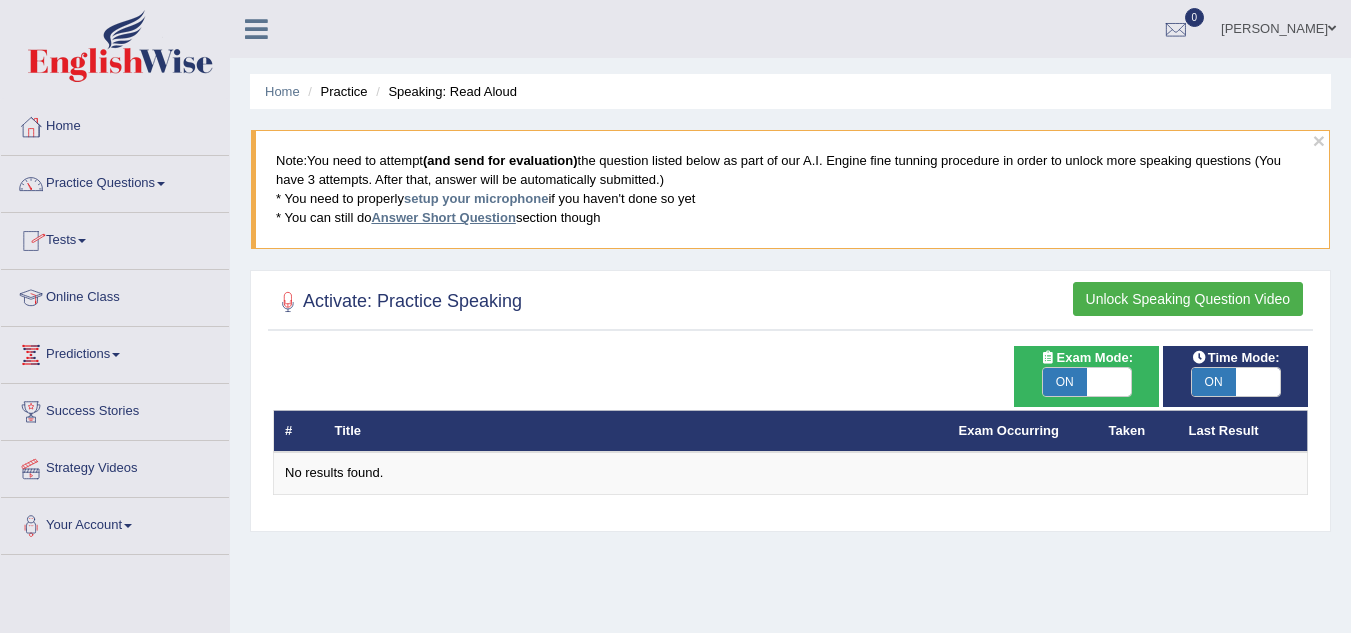 click on "Answer Short Question" at bounding box center (443, 217) 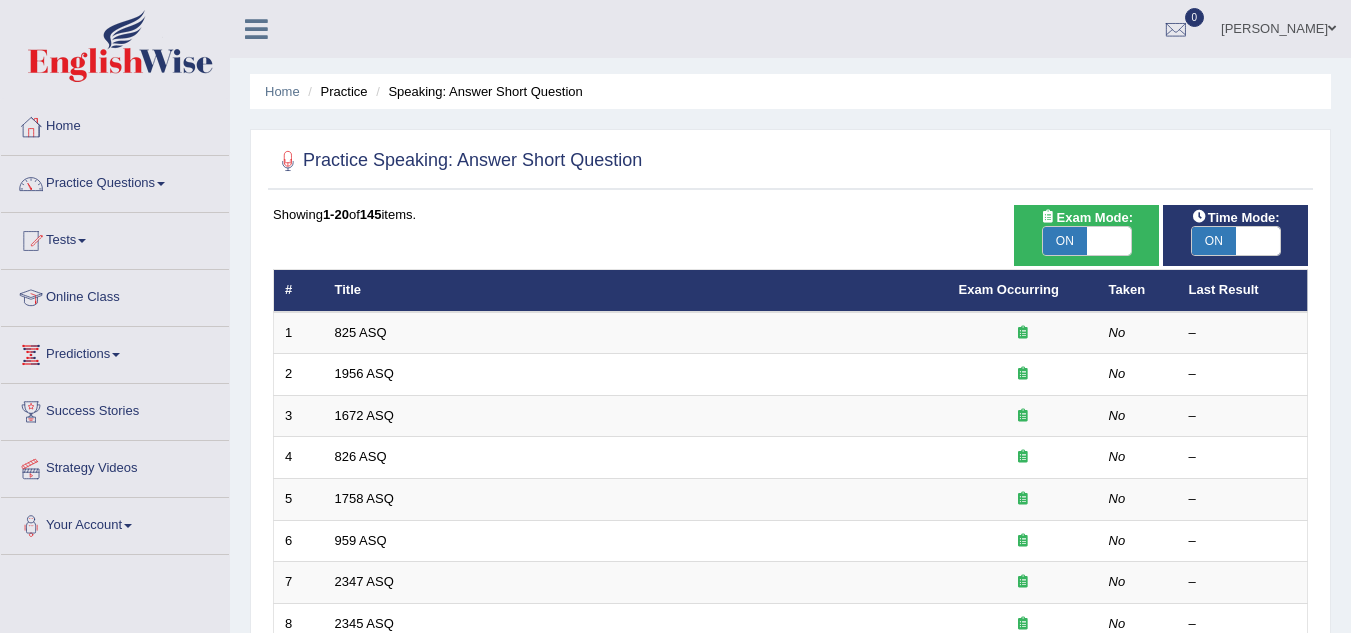 scroll, scrollTop: 0, scrollLeft: 0, axis: both 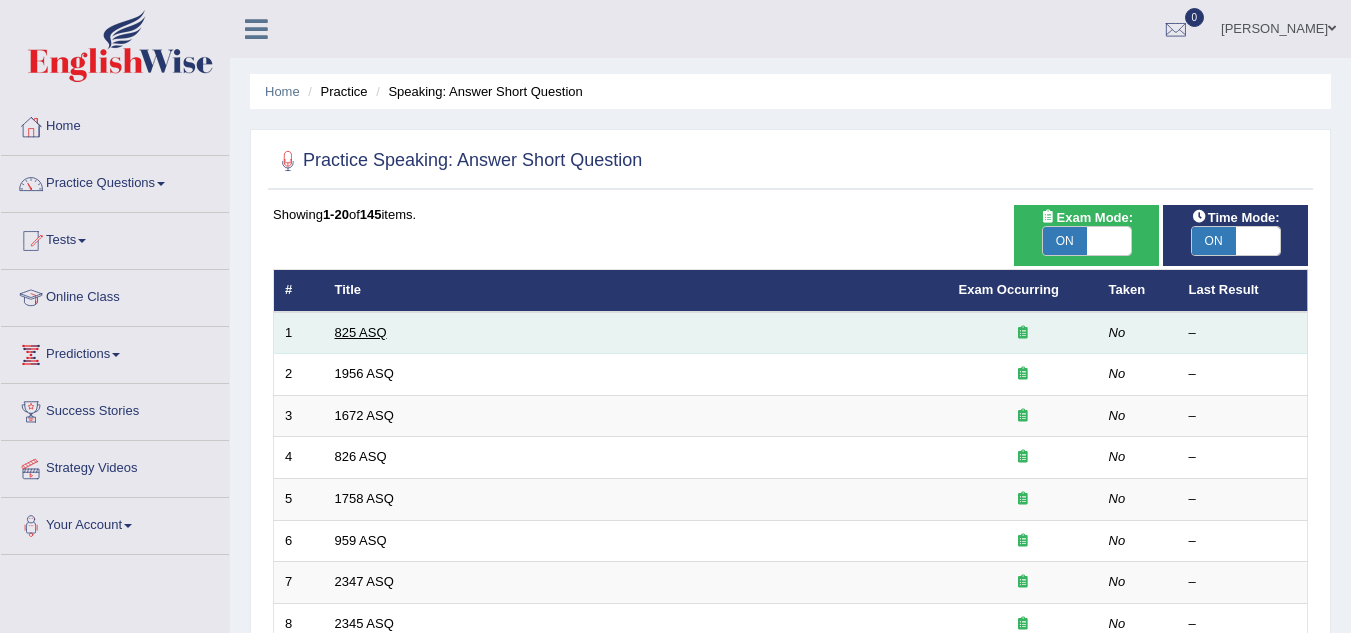 click on "825 ASQ" at bounding box center (361, 332) 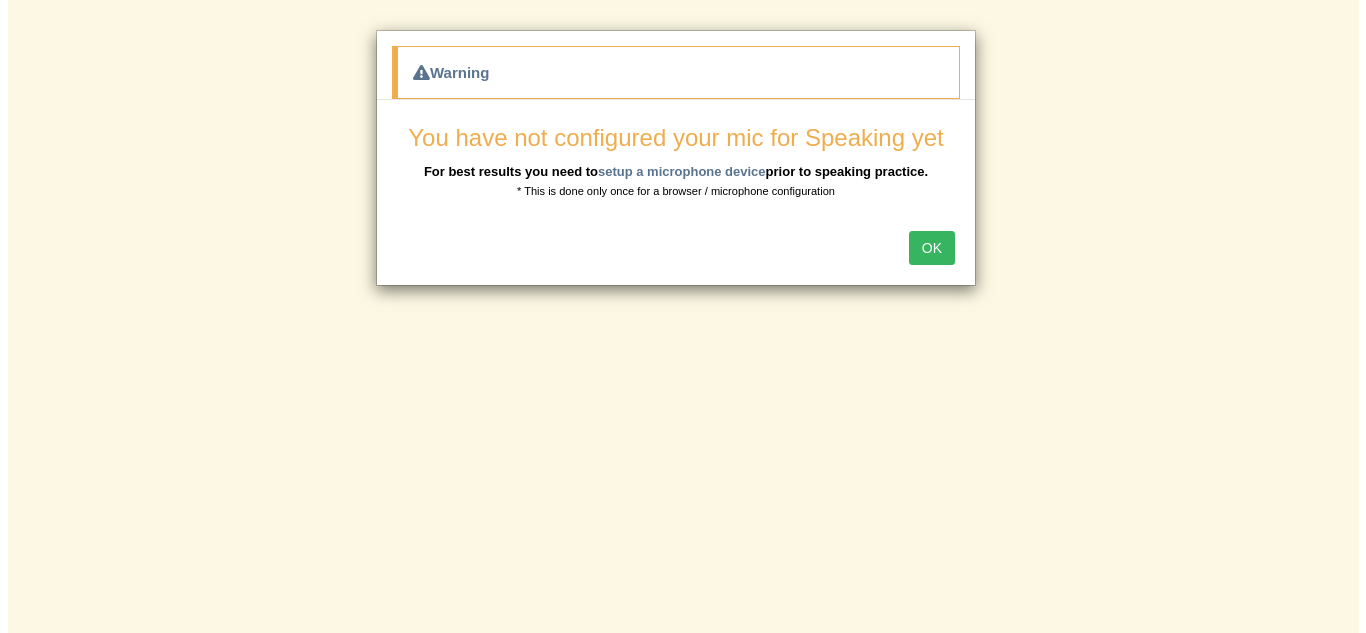 scroll, scrollTop: 0, scrollLeft: 0, axis: both 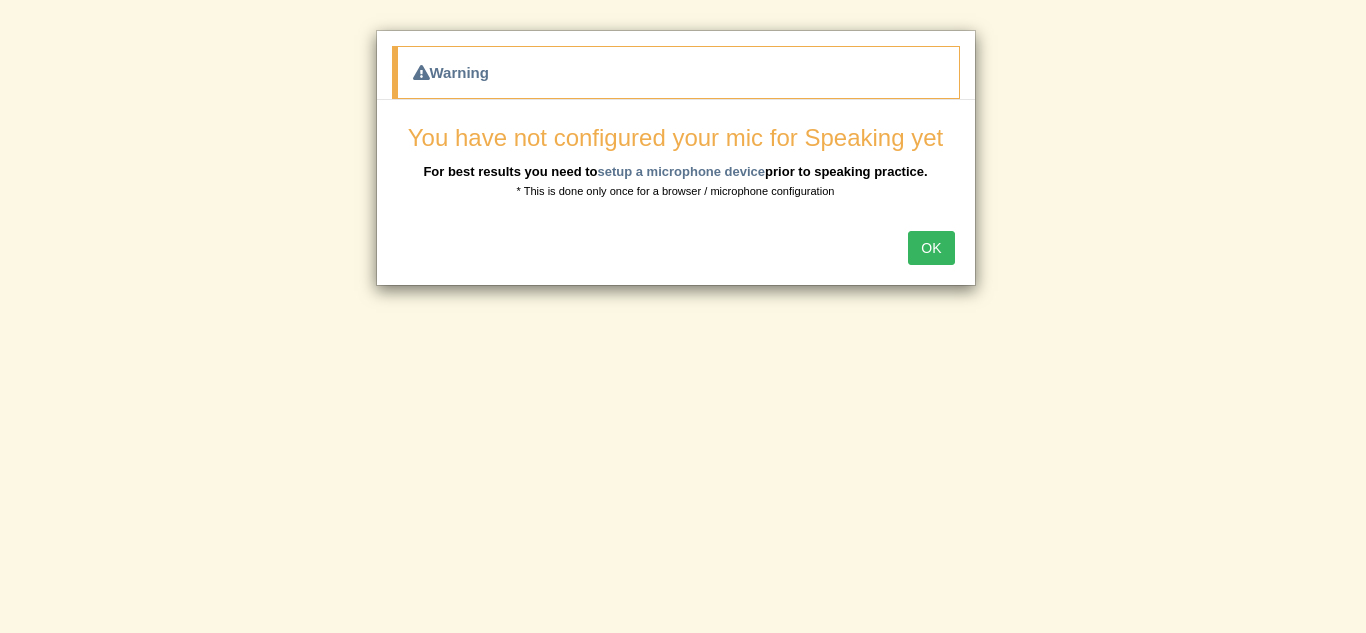click on "OK" at bounding box center [931, 248] 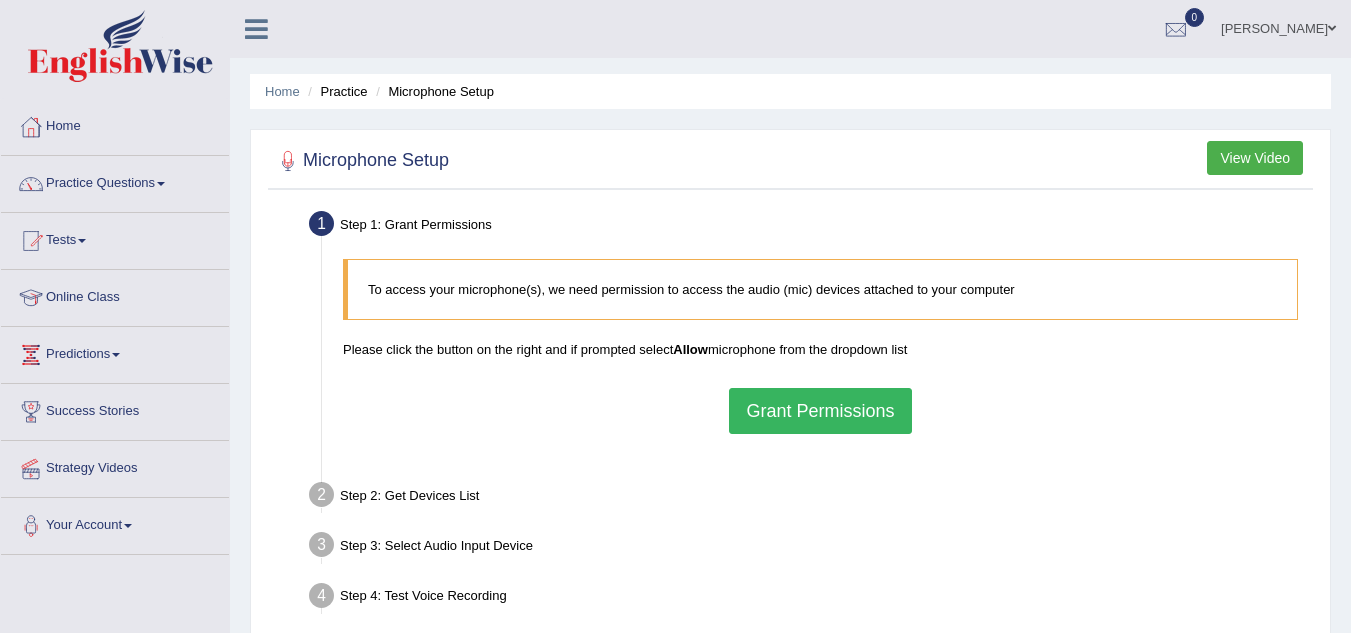 scroll, scrollTop: 0, scrollLeft: 0, axis: both 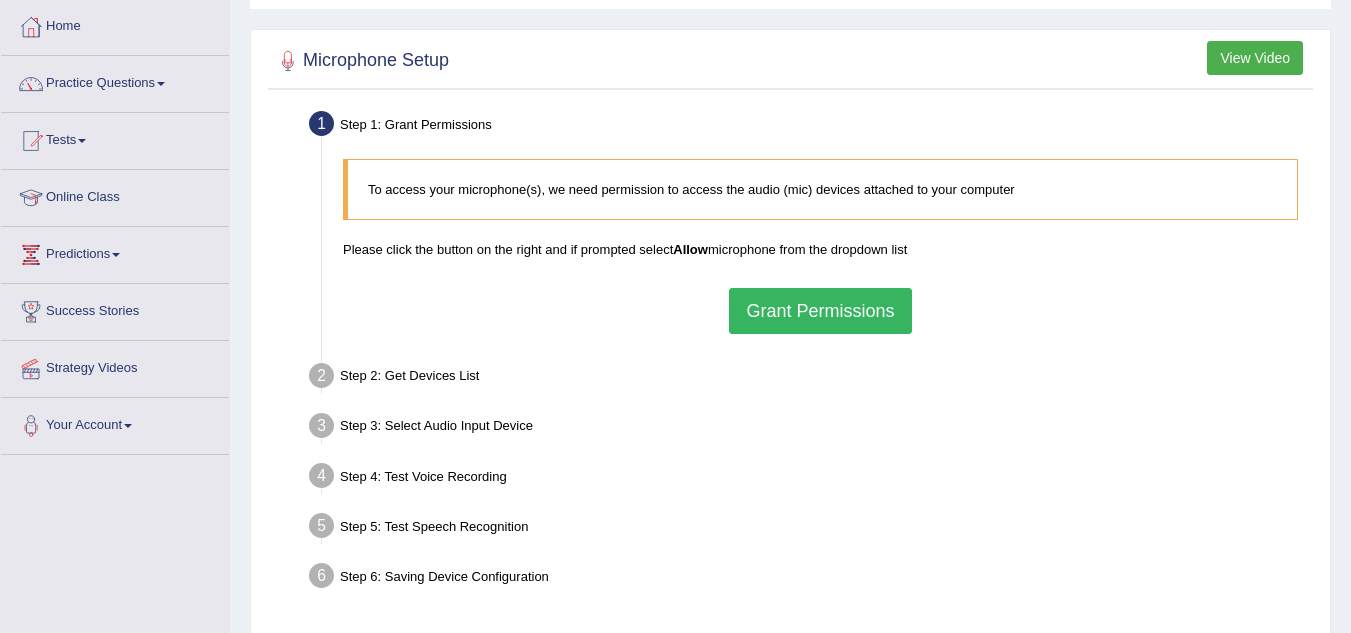 click on "Grant Permissions" at bounding box center (820, 311) 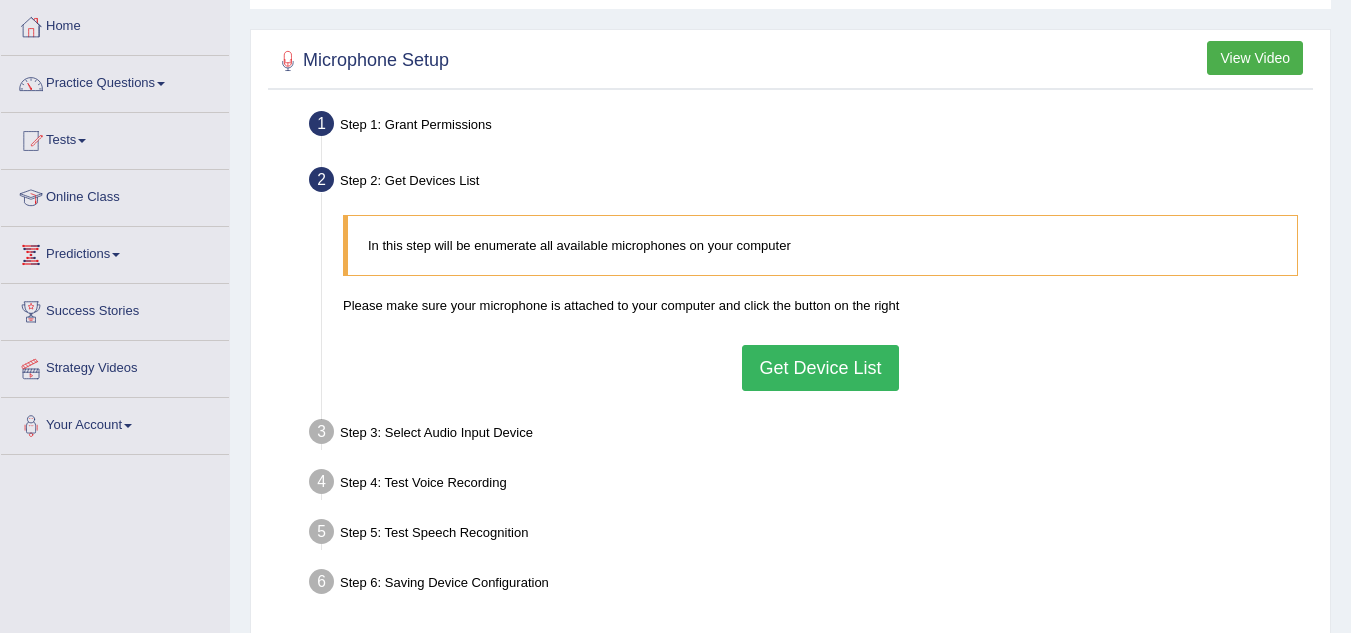 click on "Get Device List" at bounding box center [820, 368] 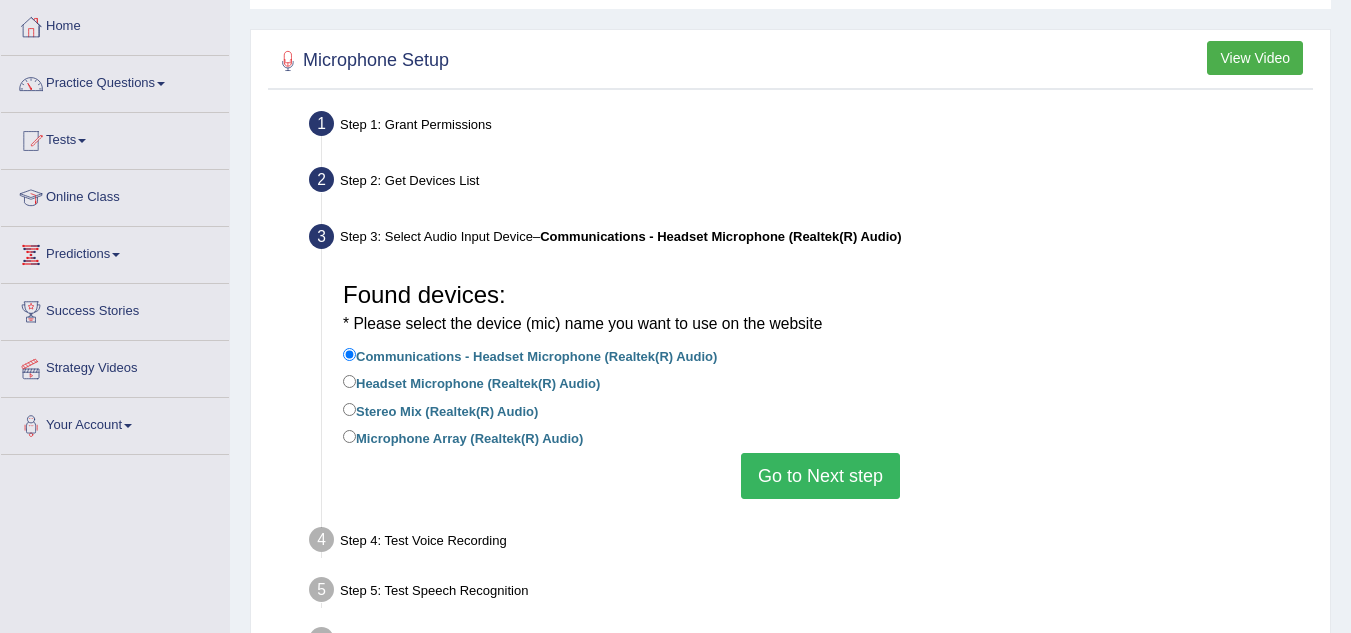 click on "Go to Next step" at bounding box center (820, 476) 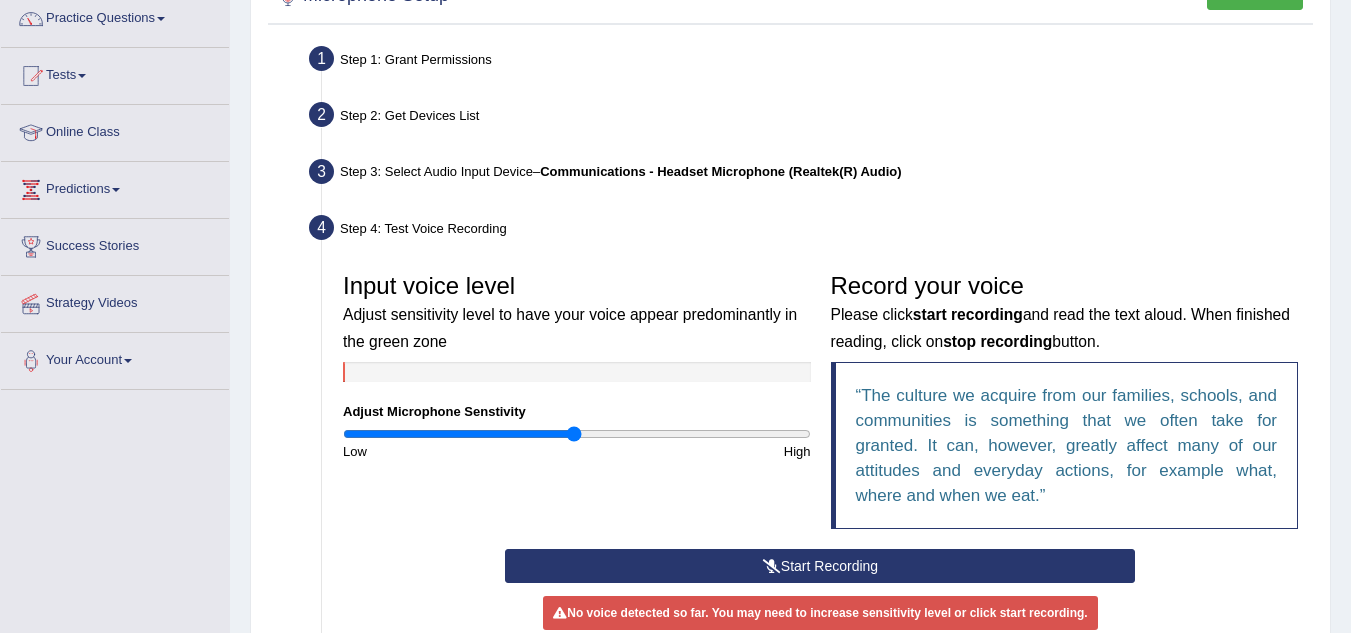 scroll, scrollTop: 200, scrollLeft: 0, axis: vertical 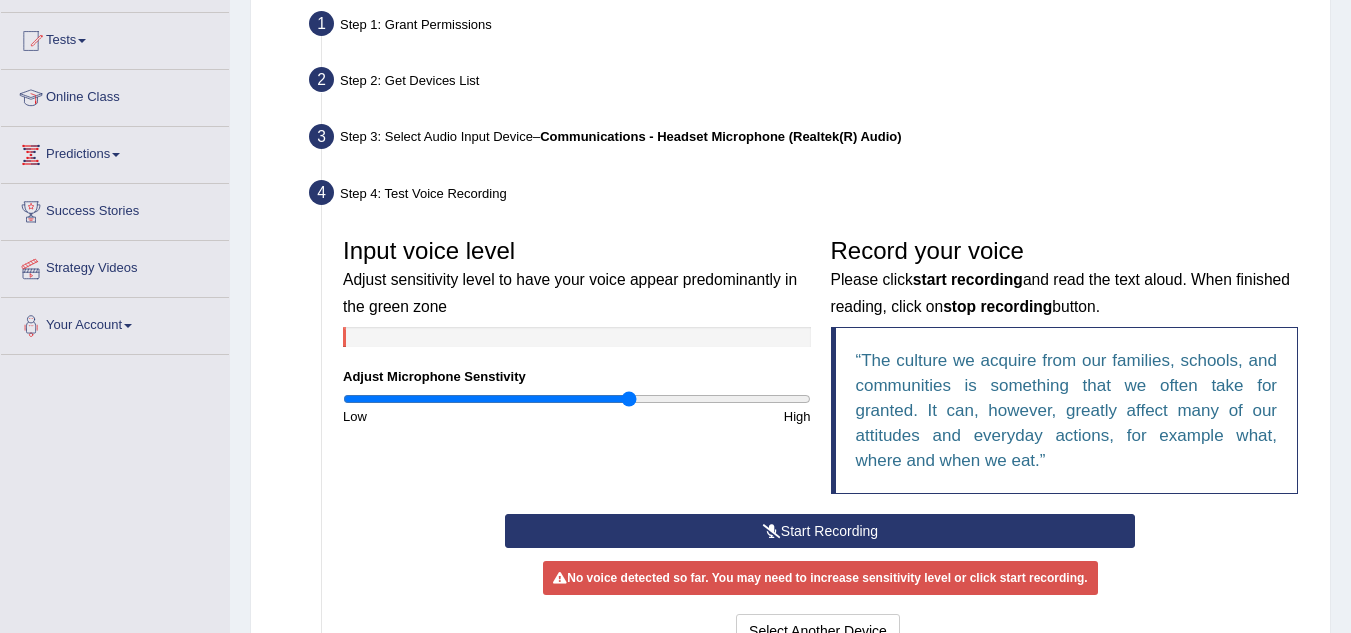 drag, startPoint x: 574, startPoint y: 402, endPoint x: 630, endPoint y: 403, distance: 56.008926 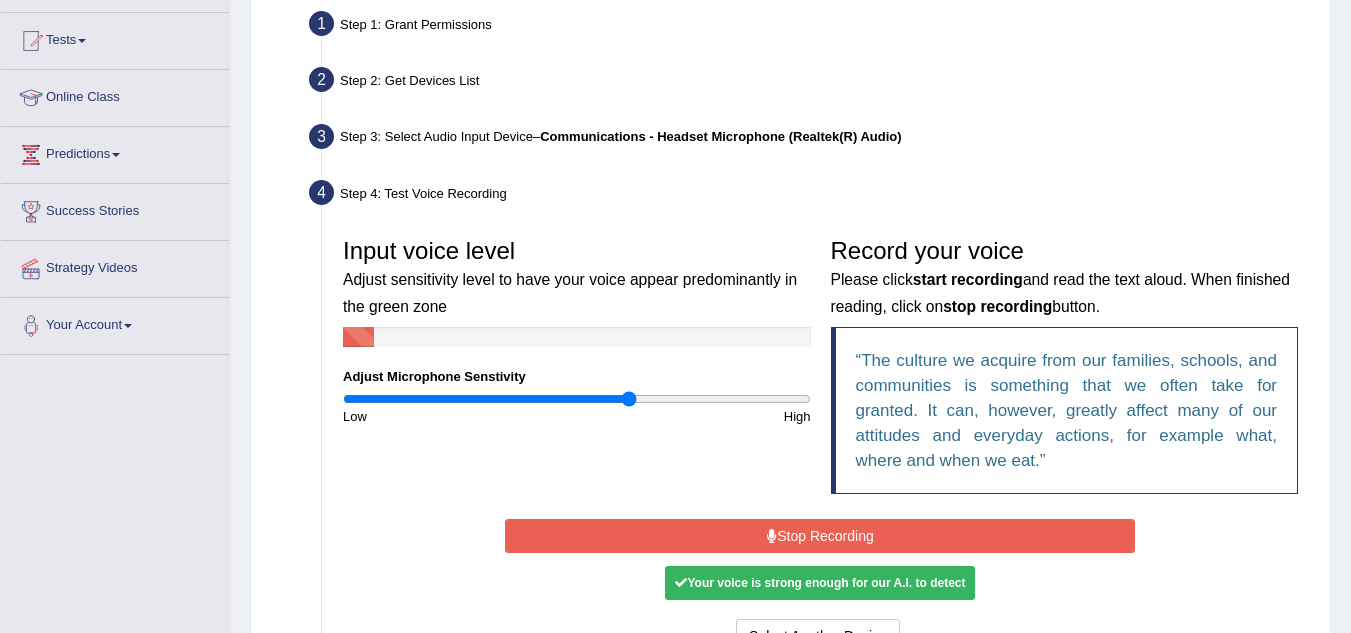 click on "Stop Recording" at bounding box center [820, 536] 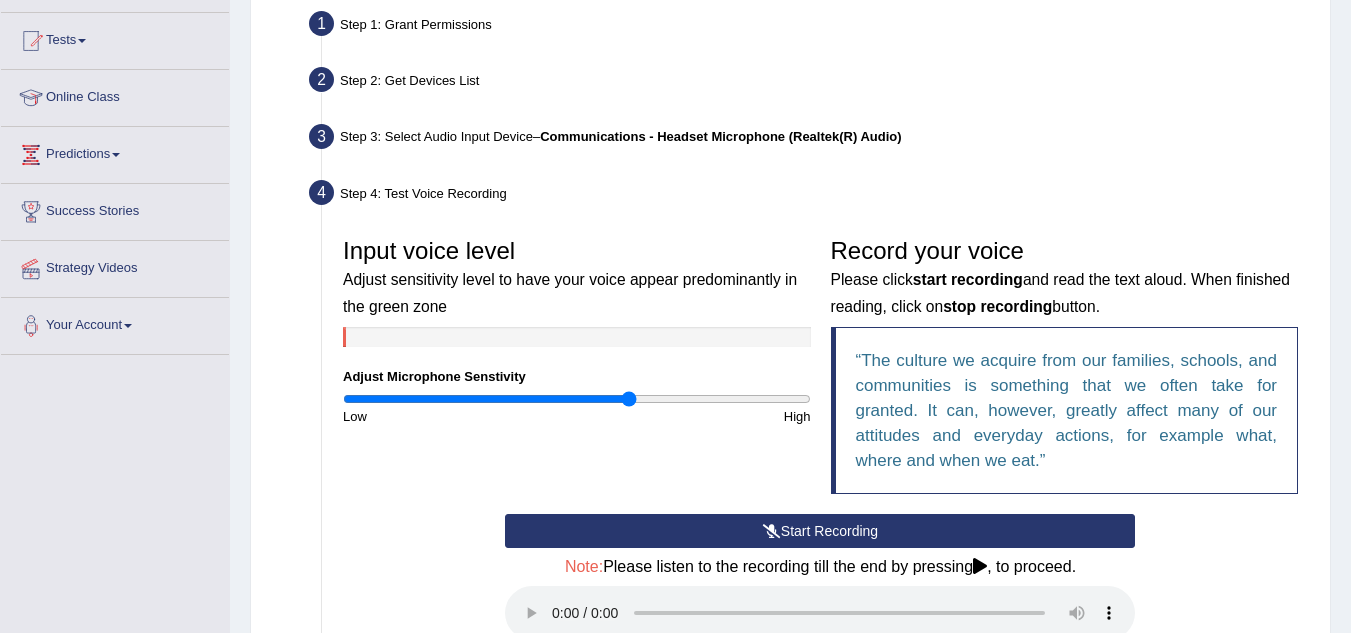 click at bounding box center [980, 566] 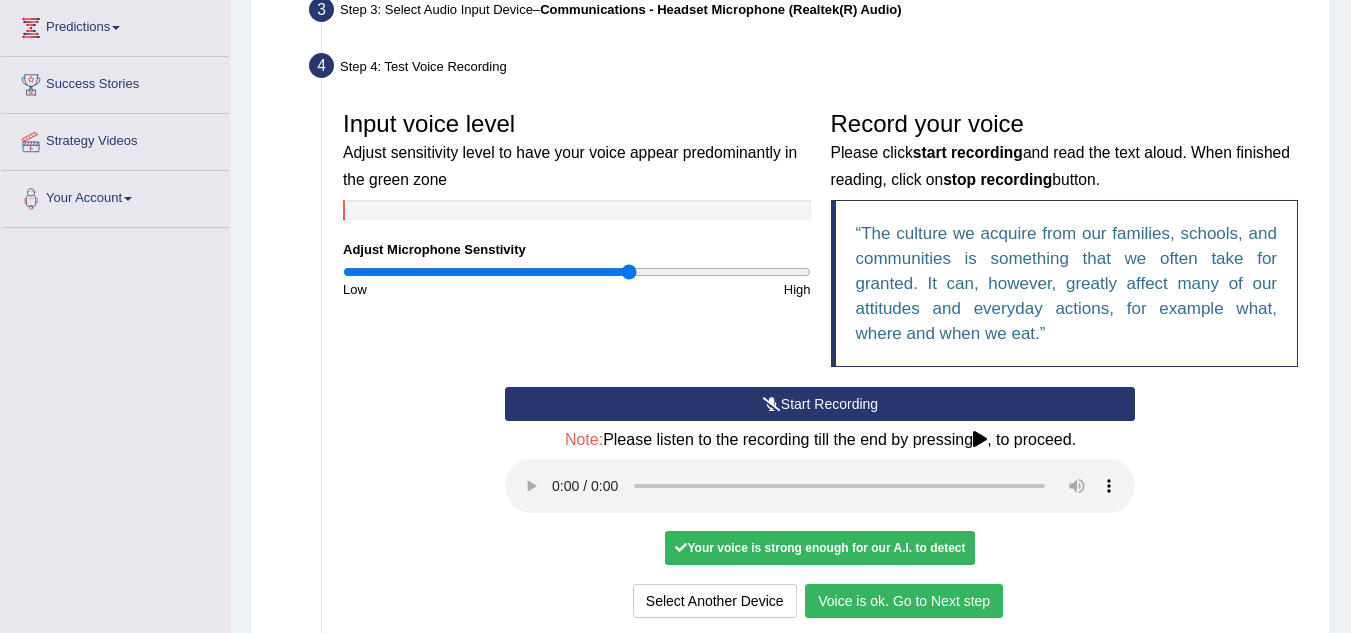 scroll, scrollTop: 535, scrollLeft: 0, axis: vertical 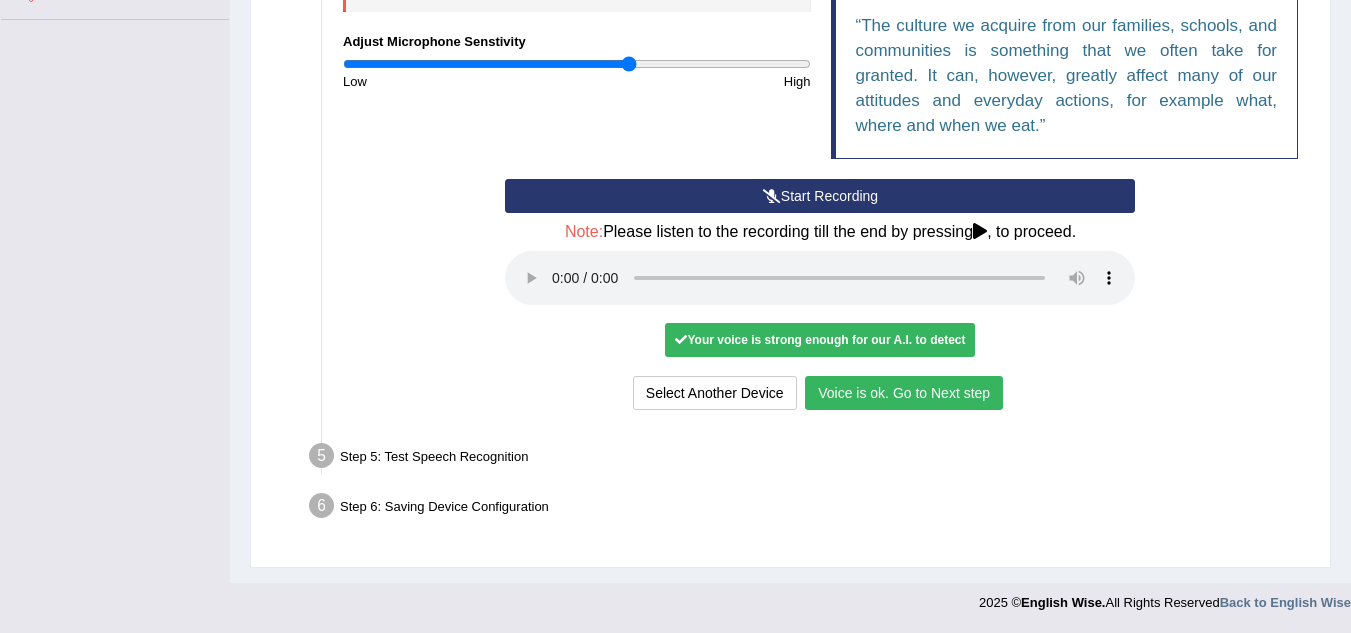 click on "Voice is ok. Go to Next step" at bounding box center [904, 393] 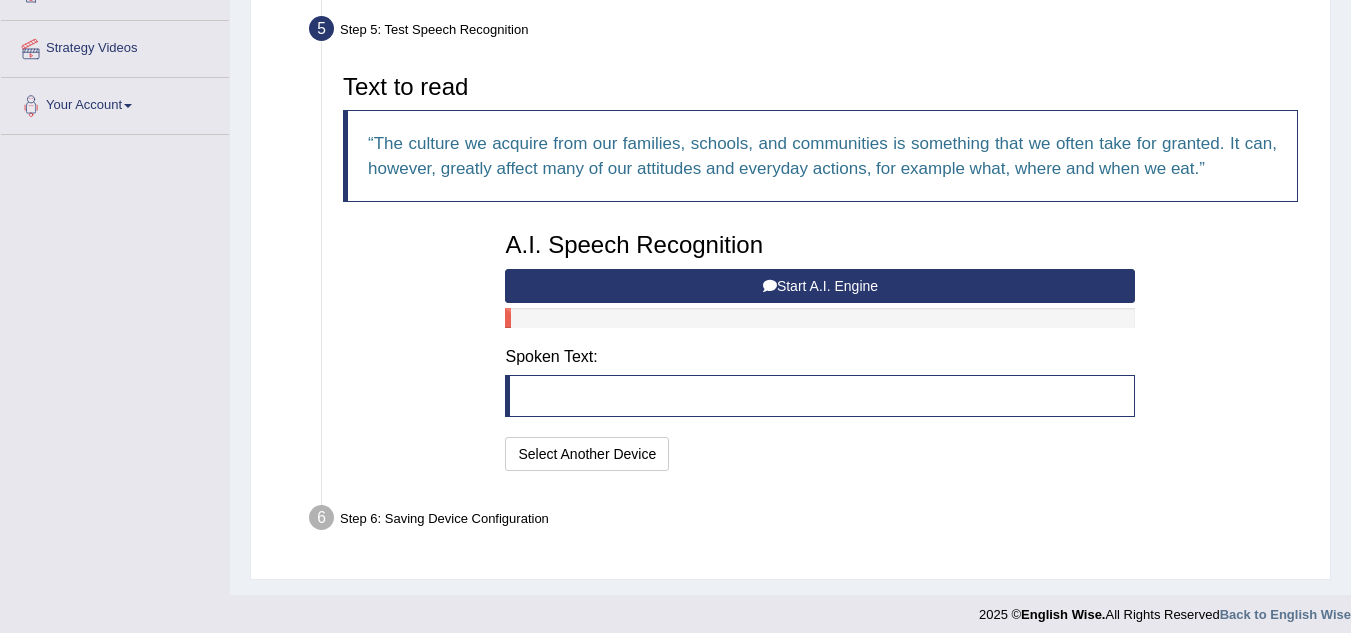 scroll, scrollTop: 432, scrollLeft: 0, axis: vertical 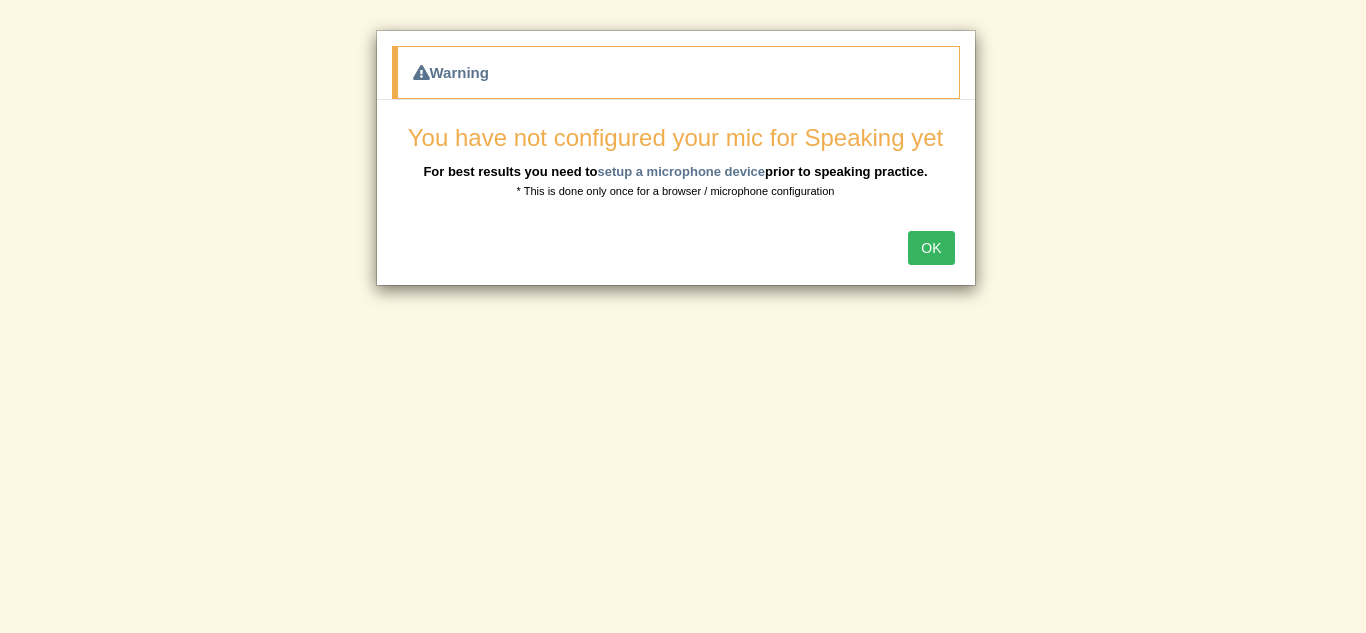 click on "OK" at bounding box center [931, 248] 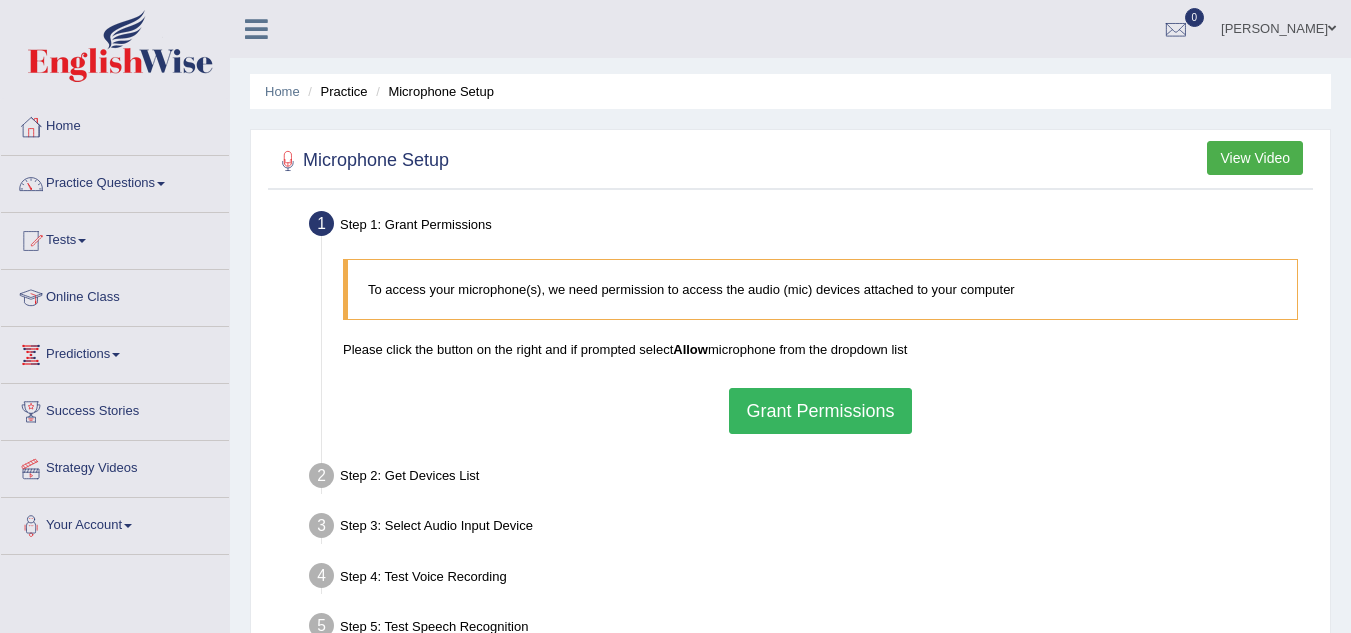 scroll, scrollTop: 0, scrollLeft: 0, axis: both 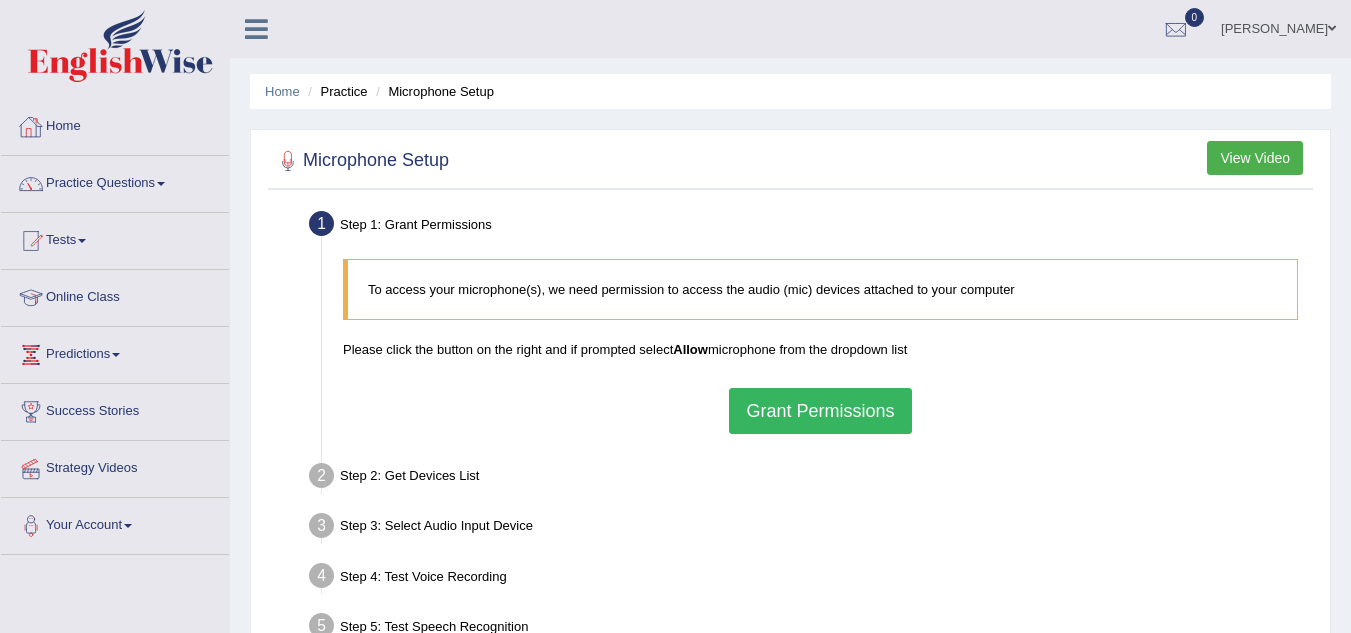 click on "Practice" at bounding box center (335, 91) 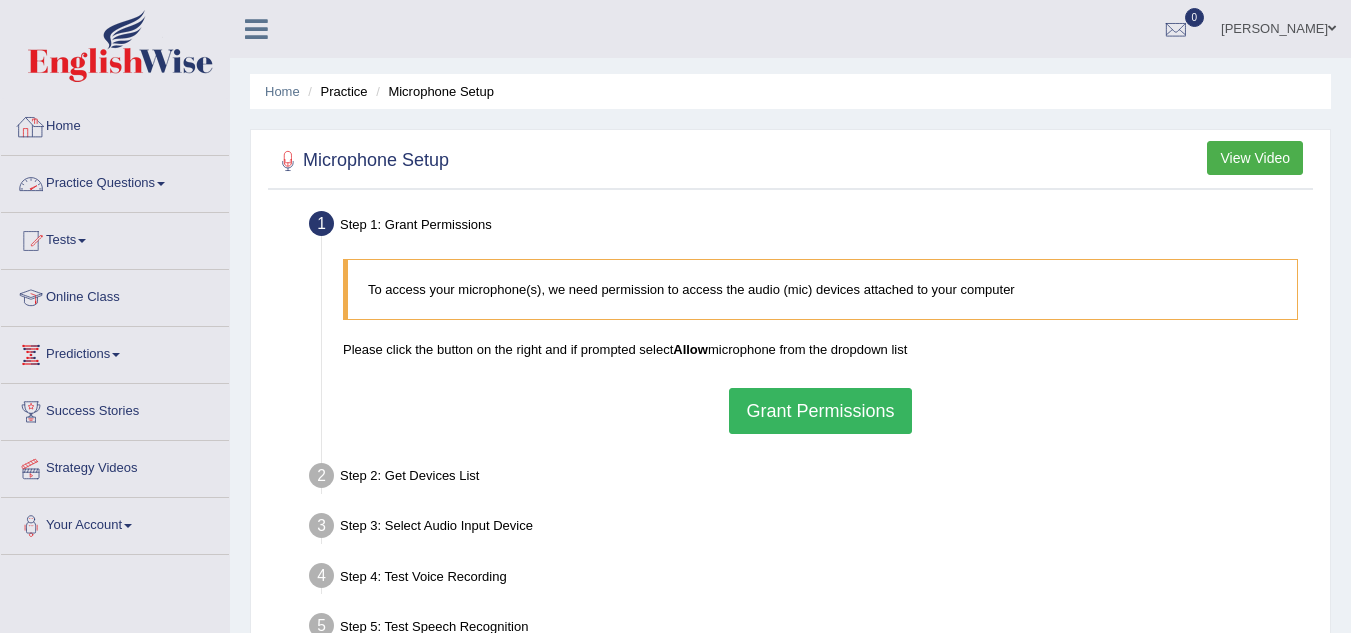 click on "Practice Questions" at bounding box center [115, 181] 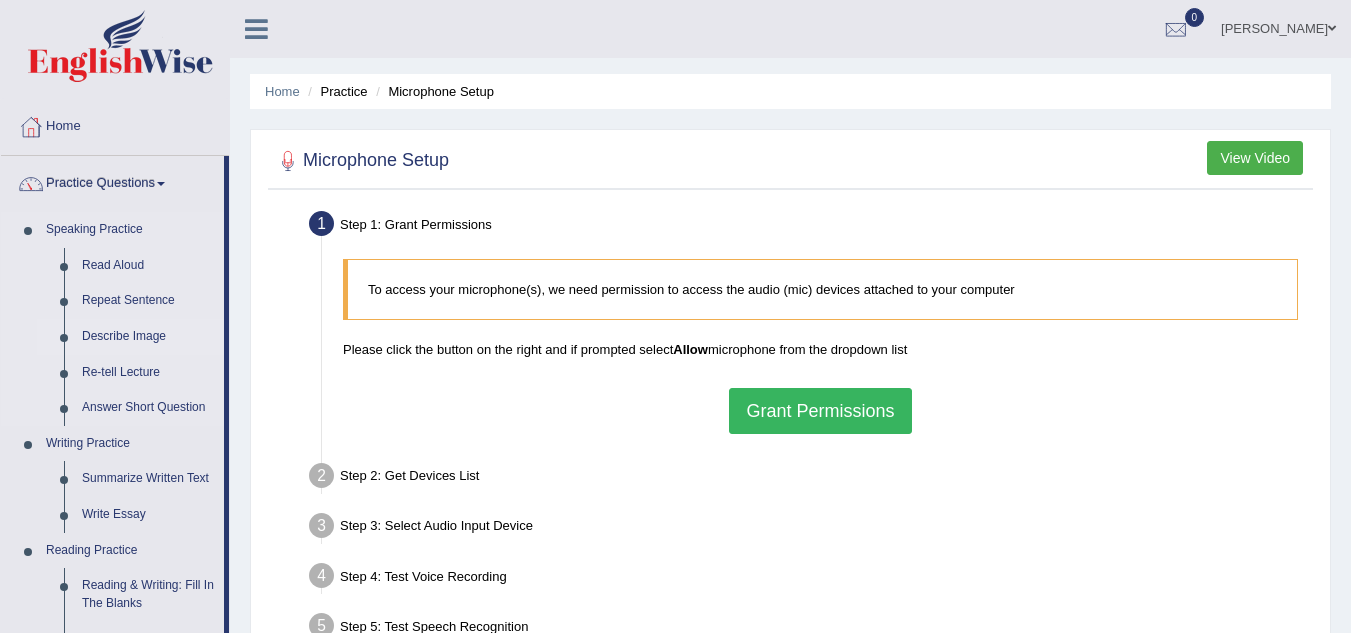 click on "Describe Image" at bounding box center [148, 337] 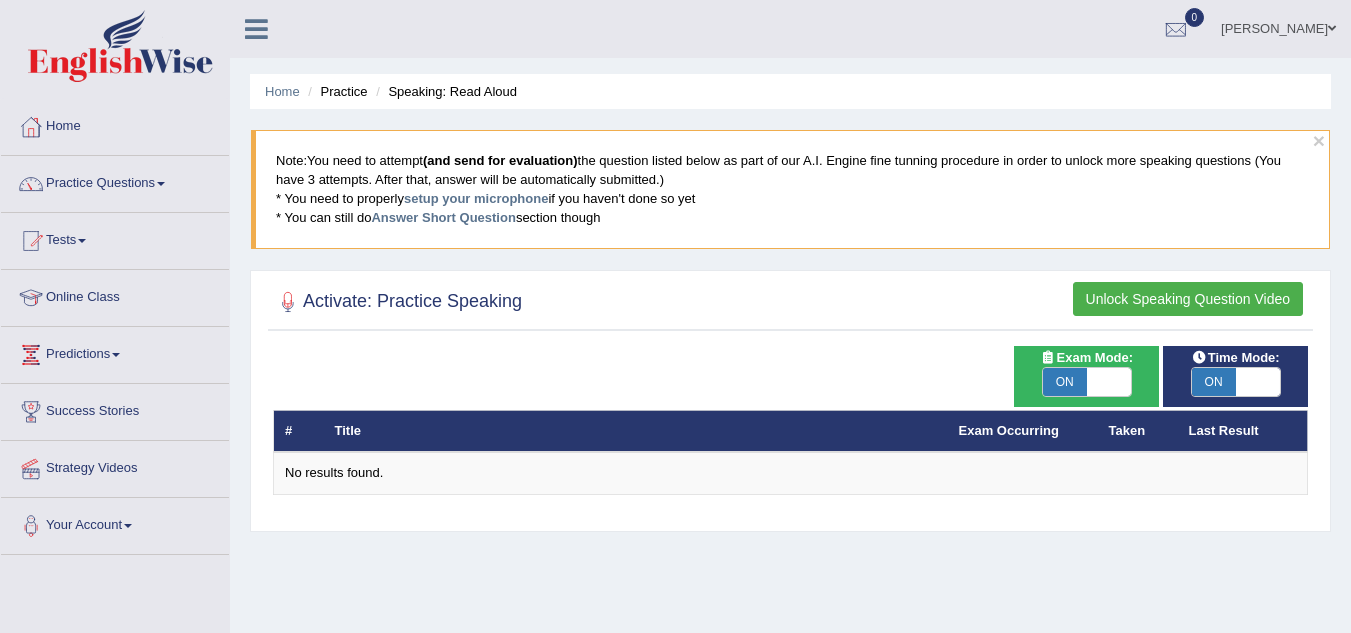 scroll, scrollTop: 0, scrollLeft: 0, axis: both 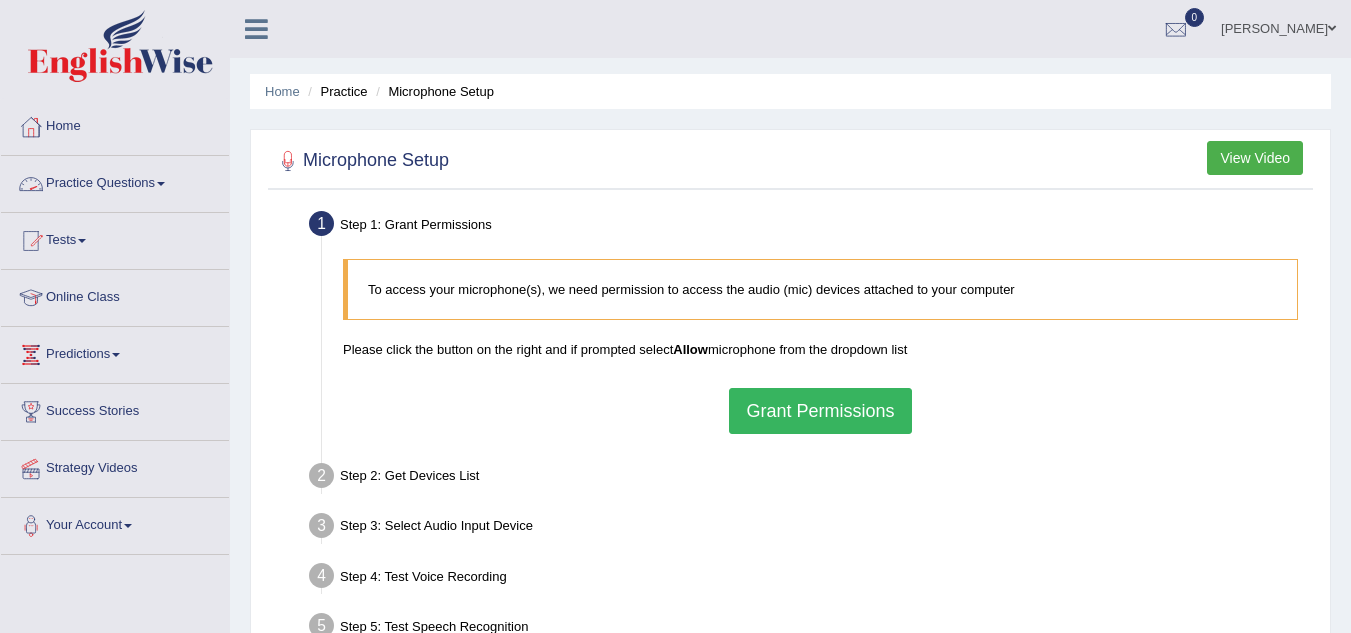 click on "Practice Questions" at bounding box center (115, 181) 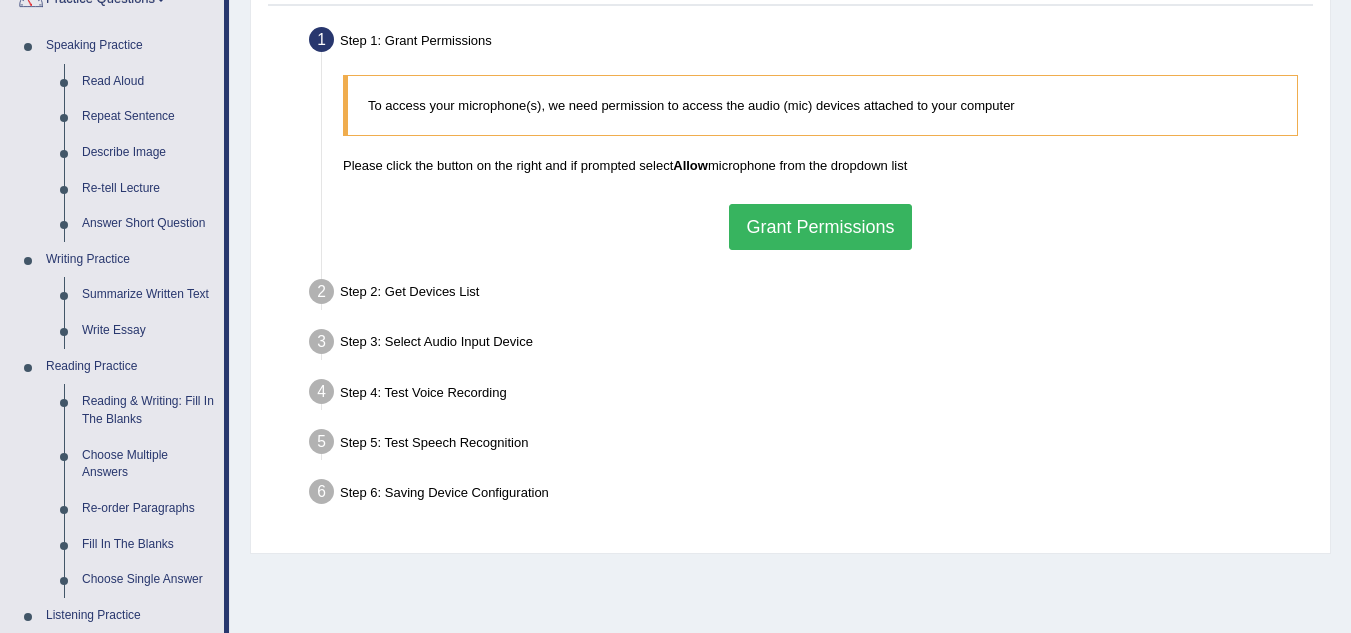 scroll, scrollTop: 0, scrollLeft: 0, axis: both 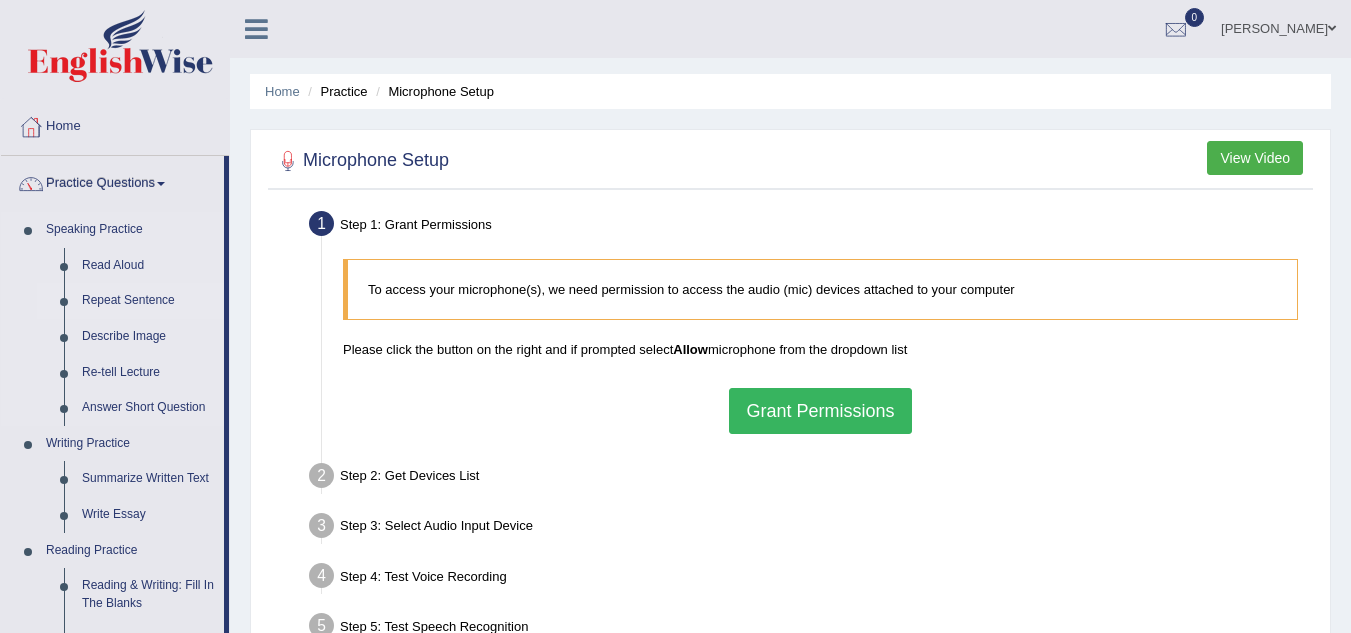 click on "Repeat Sentence" at bounding box center [148, 301] 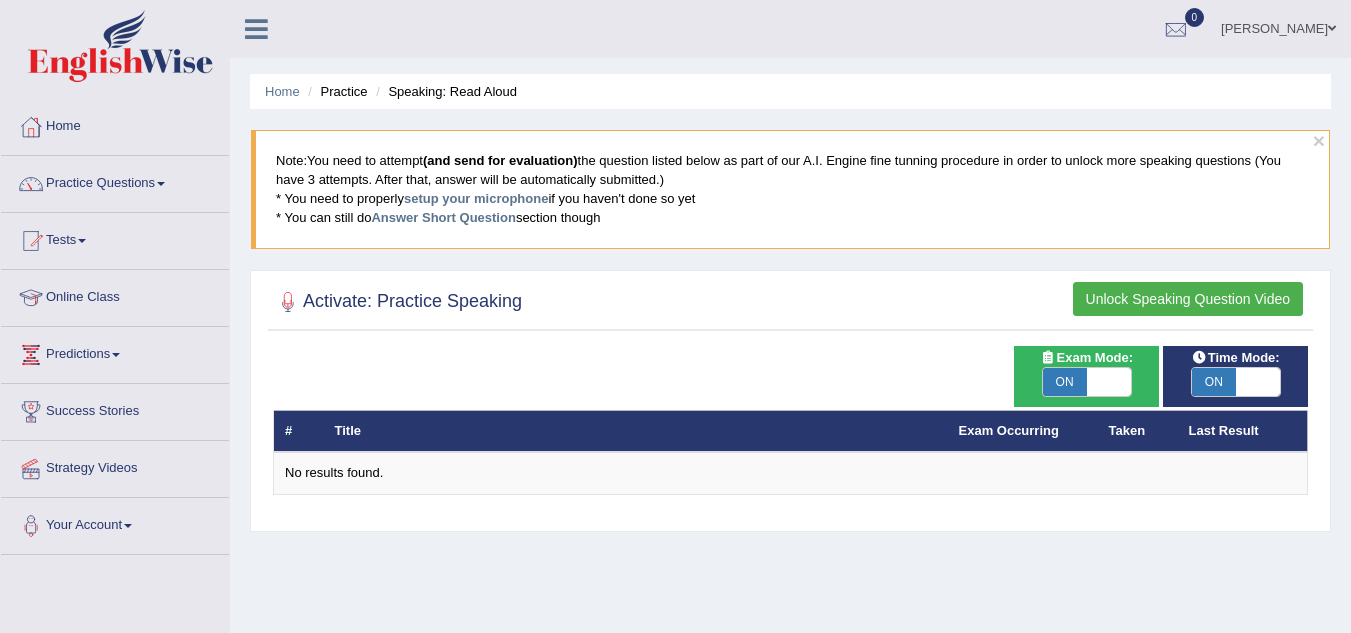 scroll, scrollTop: 0, scrollLeft: 0, axis: both 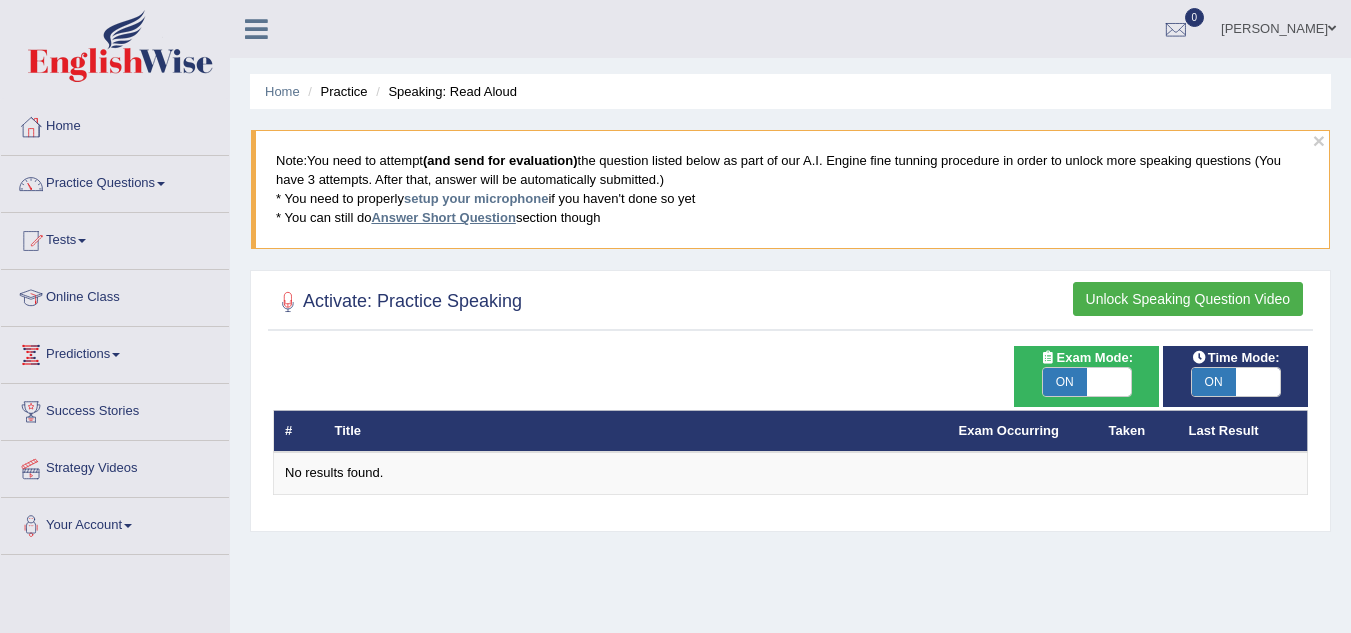 click on "Answer Short Question" at bounding box center (443, 217) 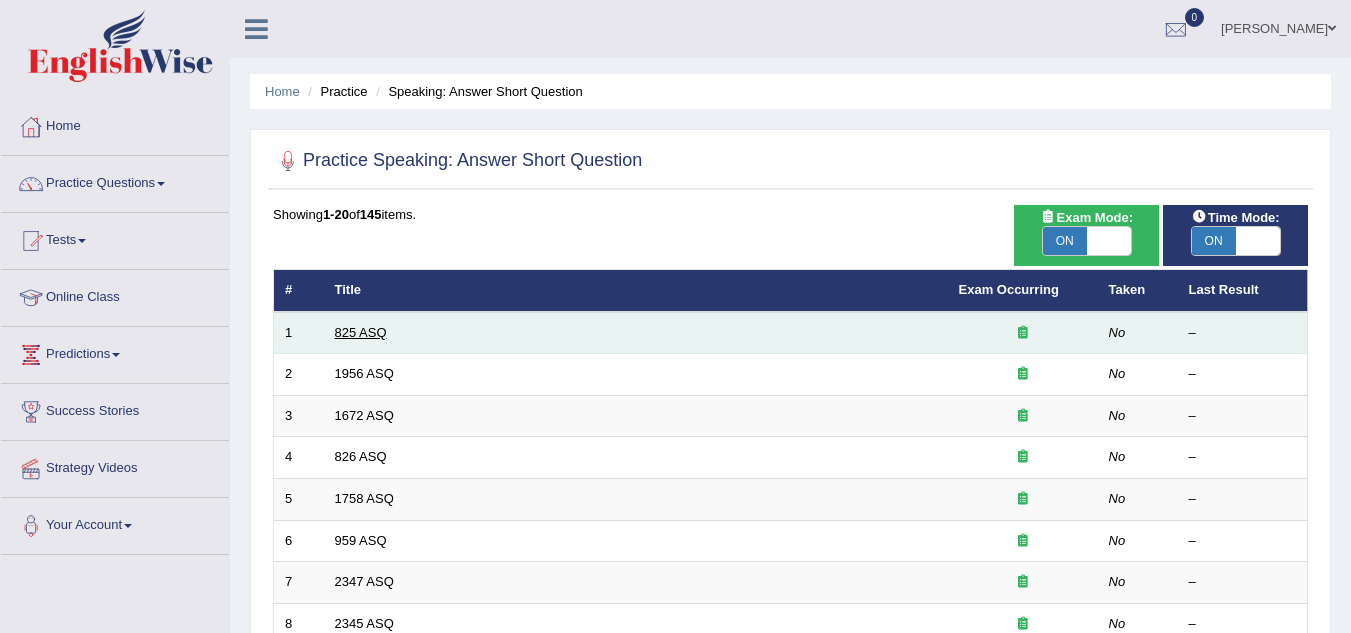 scroll, scrollTop: 0, scrollLeft: 0, axis: both 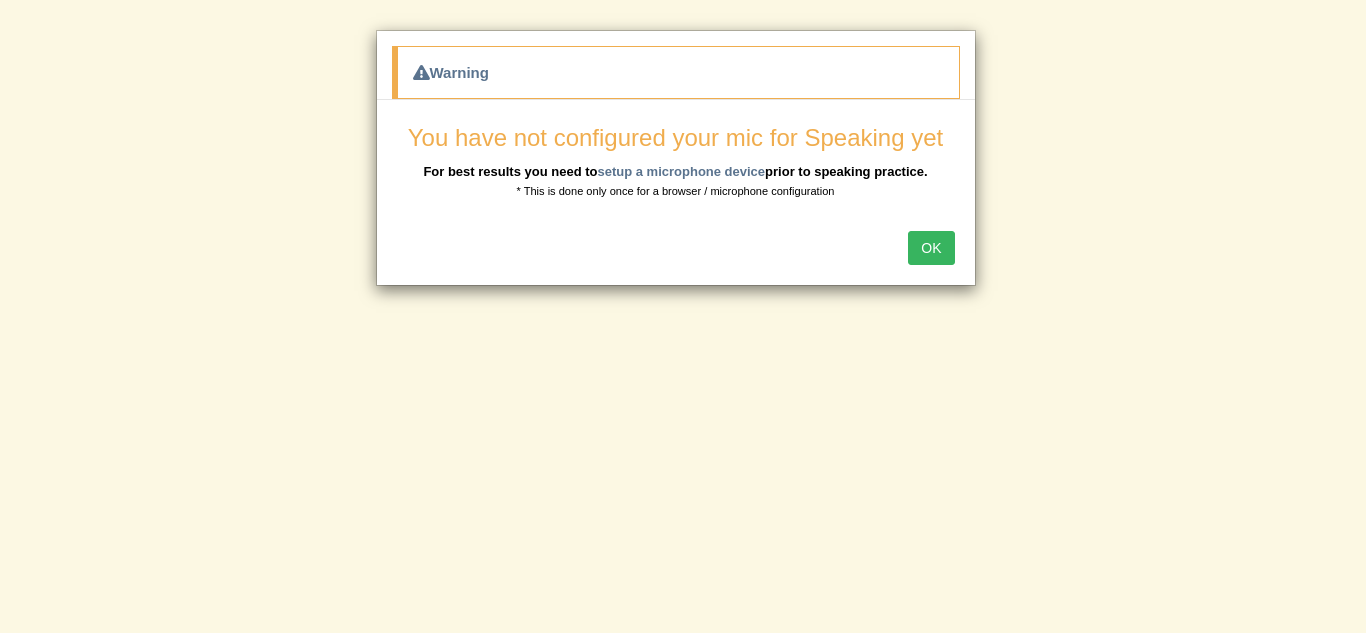 click on "OK" at bounding box center [931, 248] 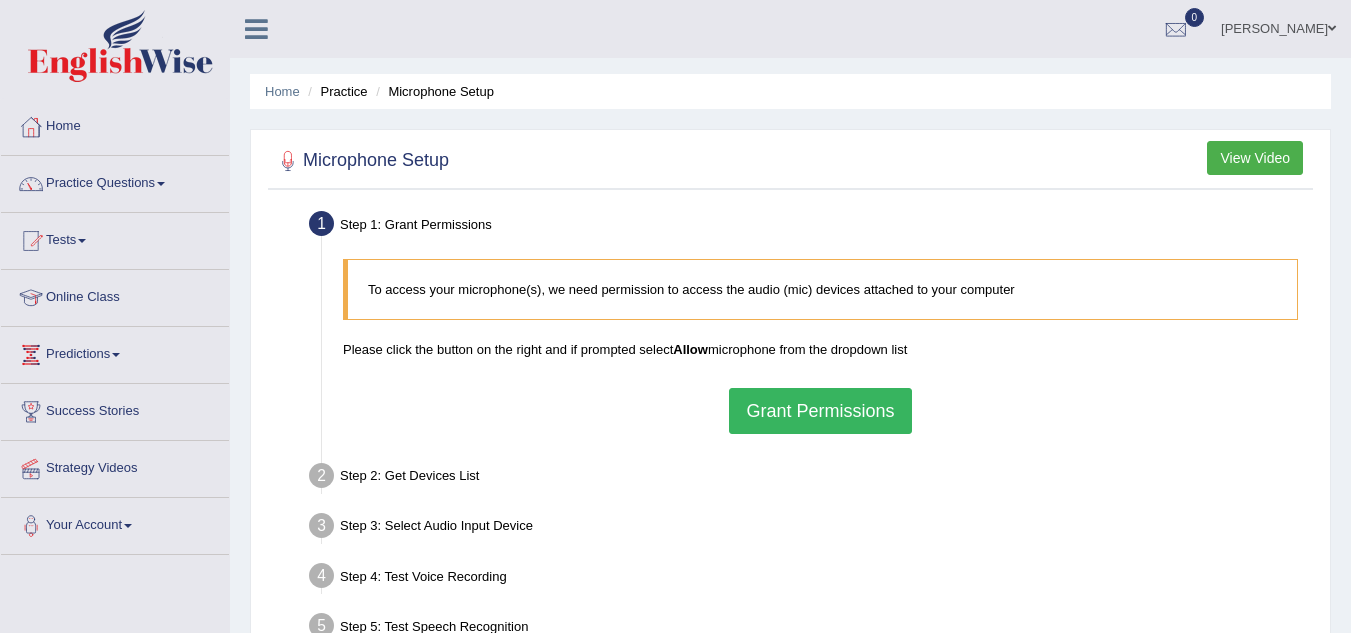 scroll, scrollTop: 0, scrollLeft: 0, axis: both 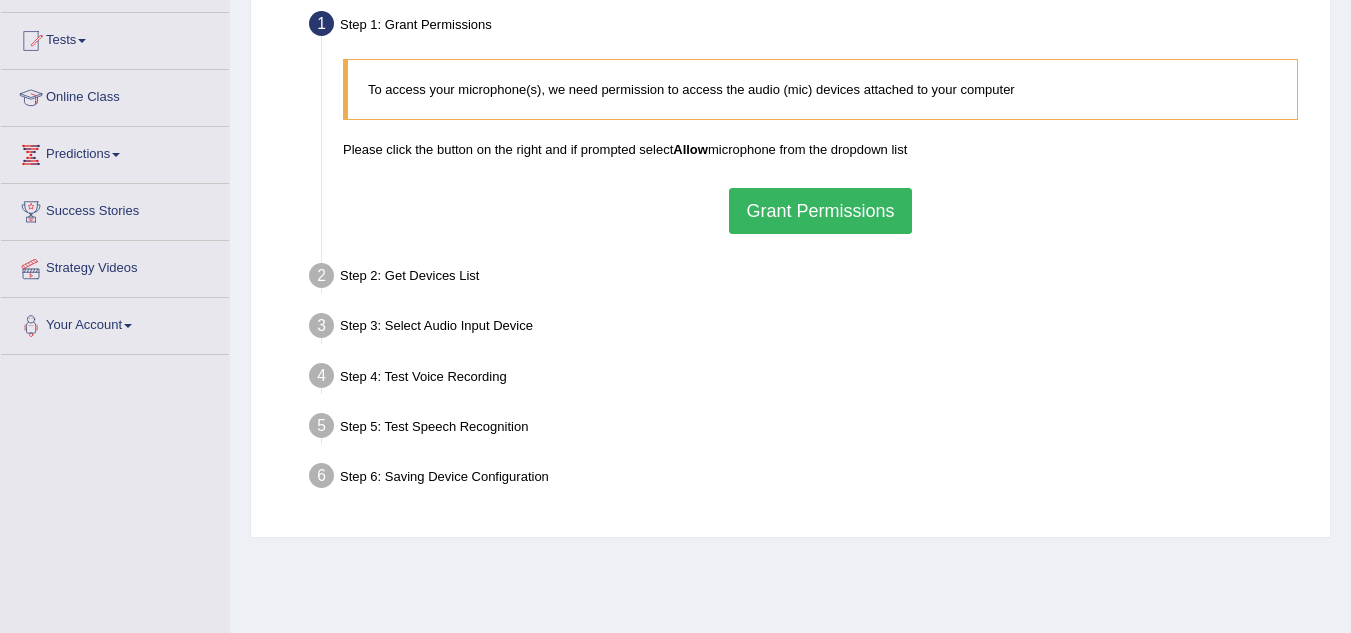 click on "Grant Permissions" at bounding box center (820, 211) 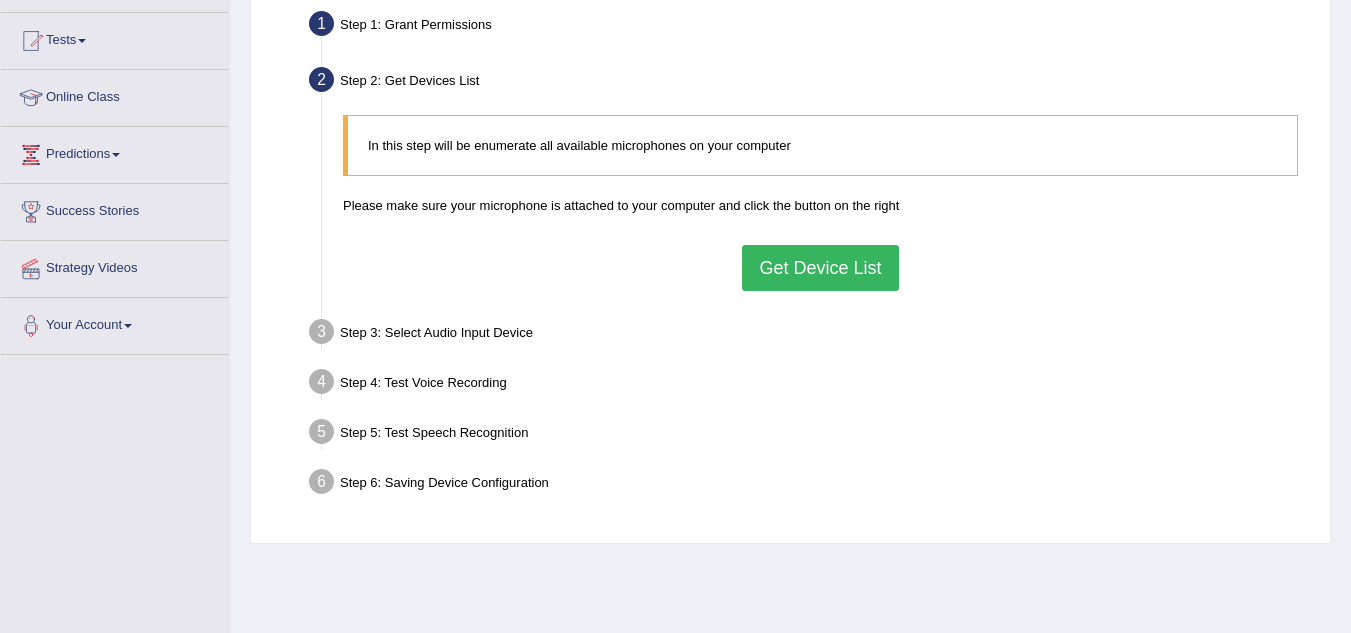 click on "Get Device List" at bounding box center [820, 268] 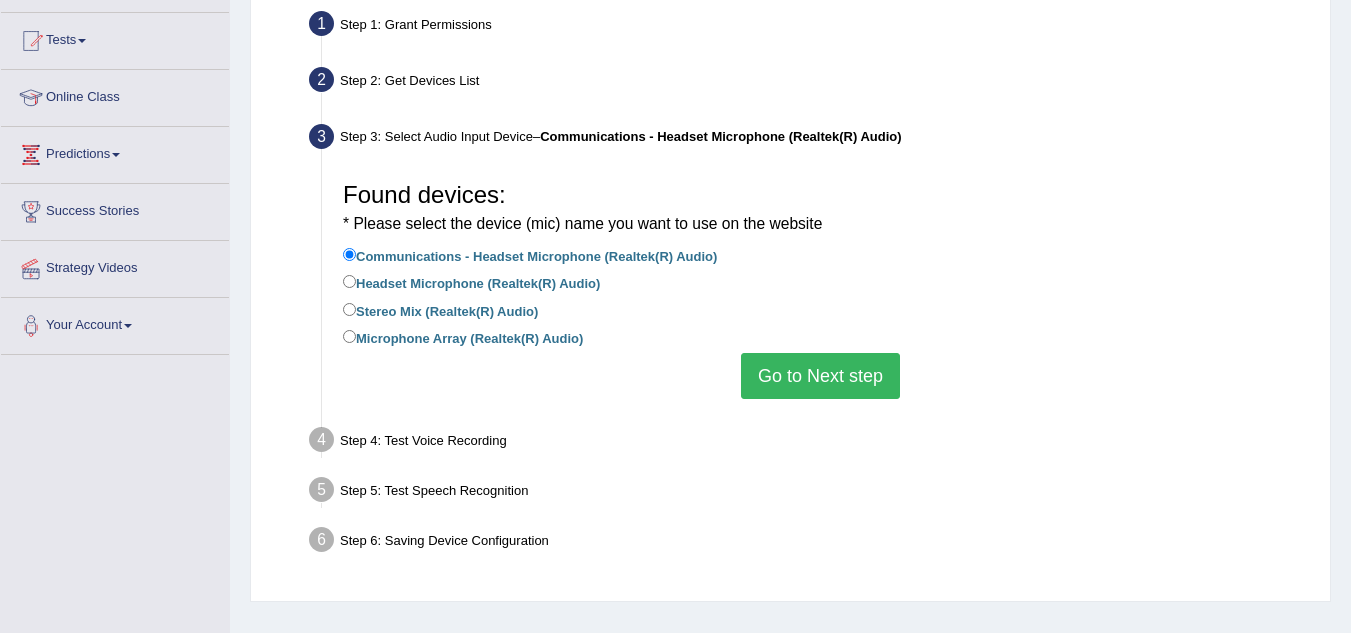 click on "Go to Next step" at bounding box center (820, 376) 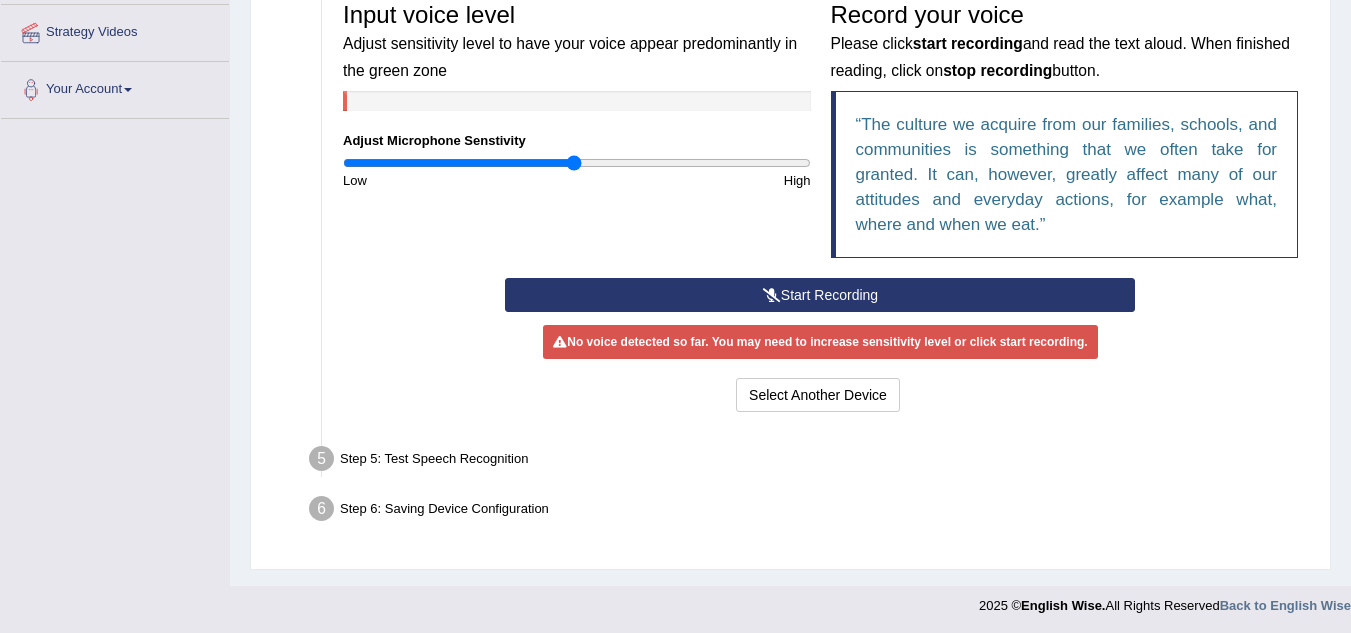 scroll, scrollTop: 439, scrollLeft: 0, axis: vertical 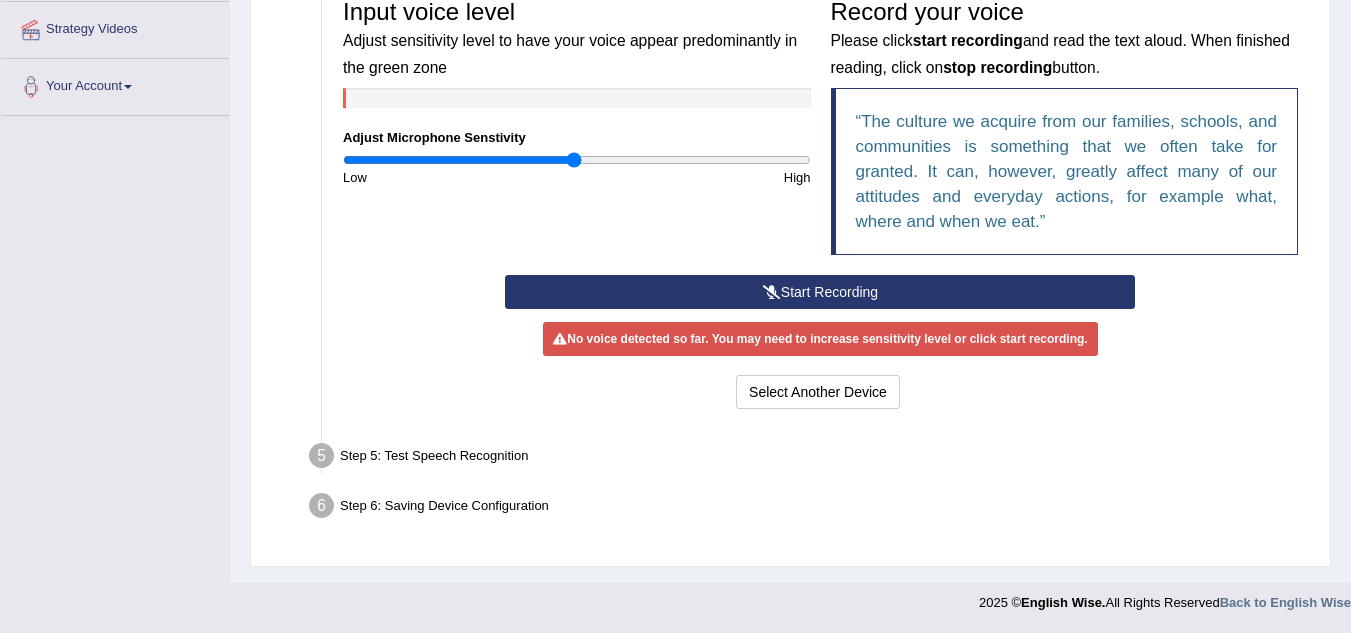 click on "Start Recording" at bounding box center [820, 292] 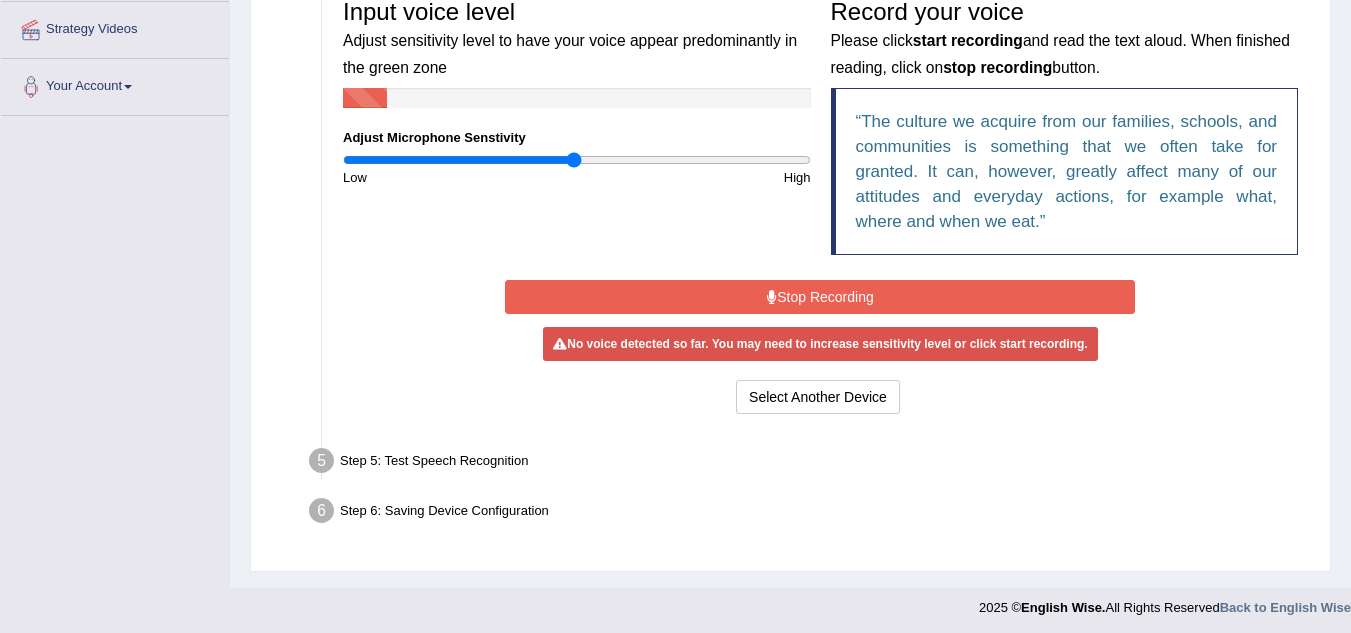 click on "Stop Recording" at bounding box center (820, 297) 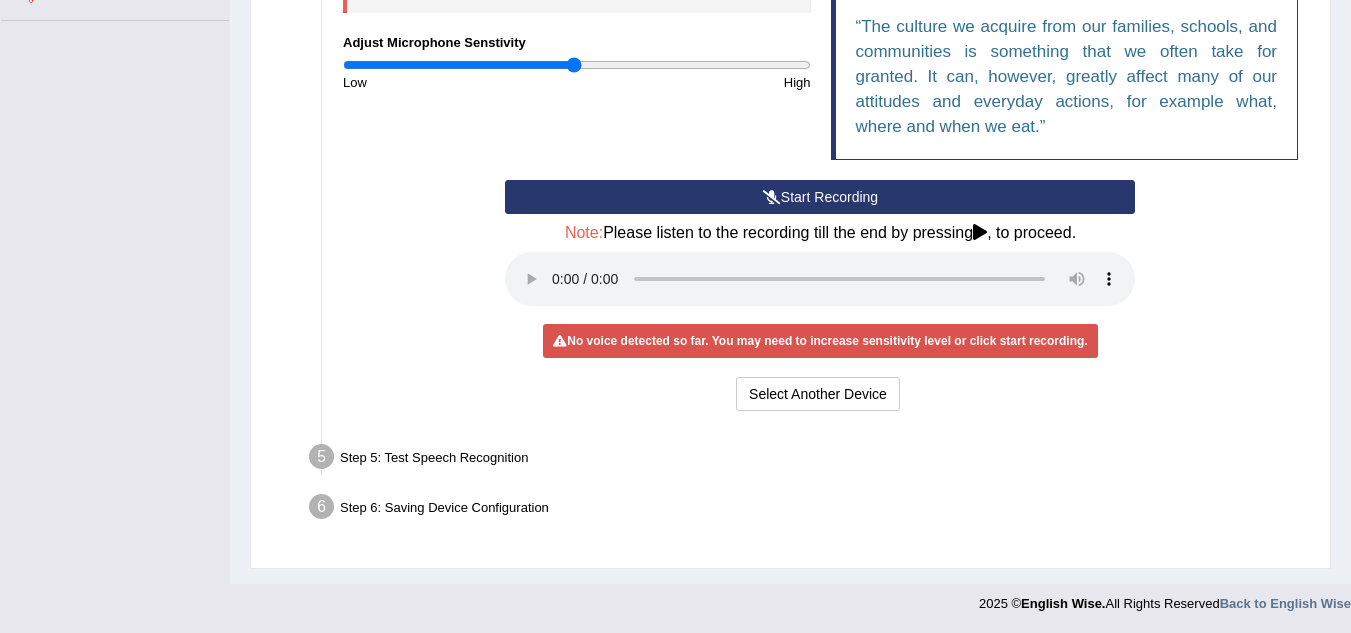 scroll, scrollTop: 535, scrollLeft: 0, axis: vertical 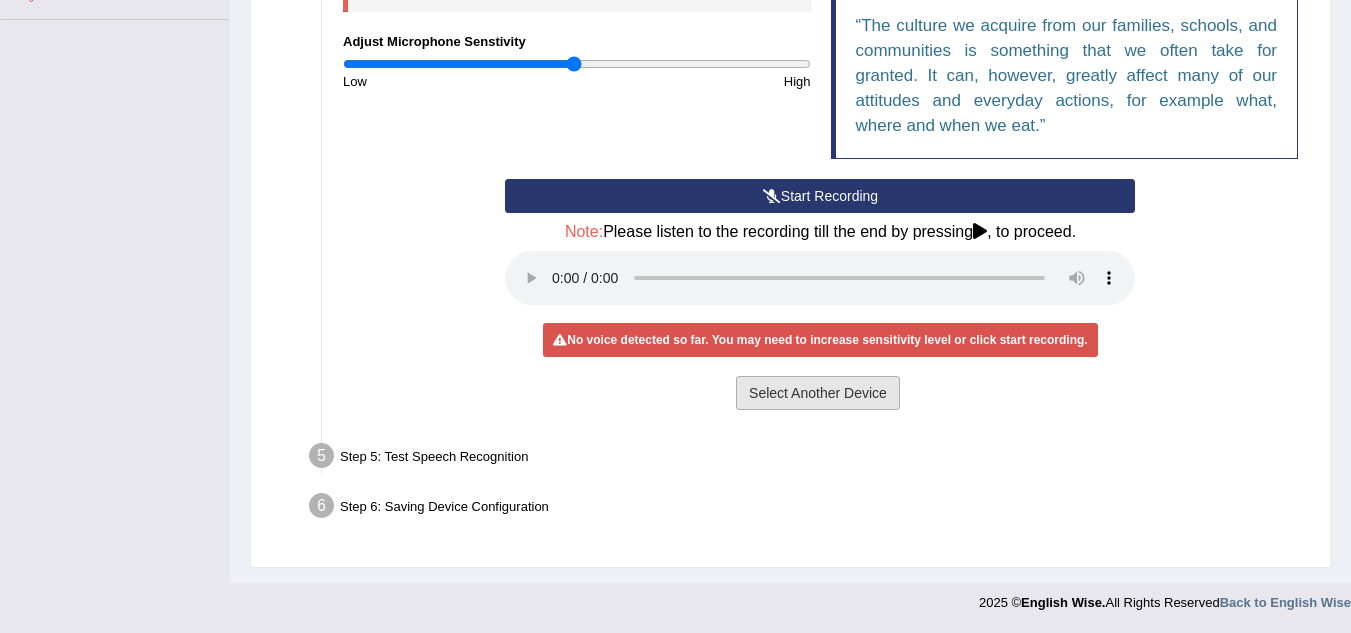 click on "Select Another Device" at bounding box center [818, 393] 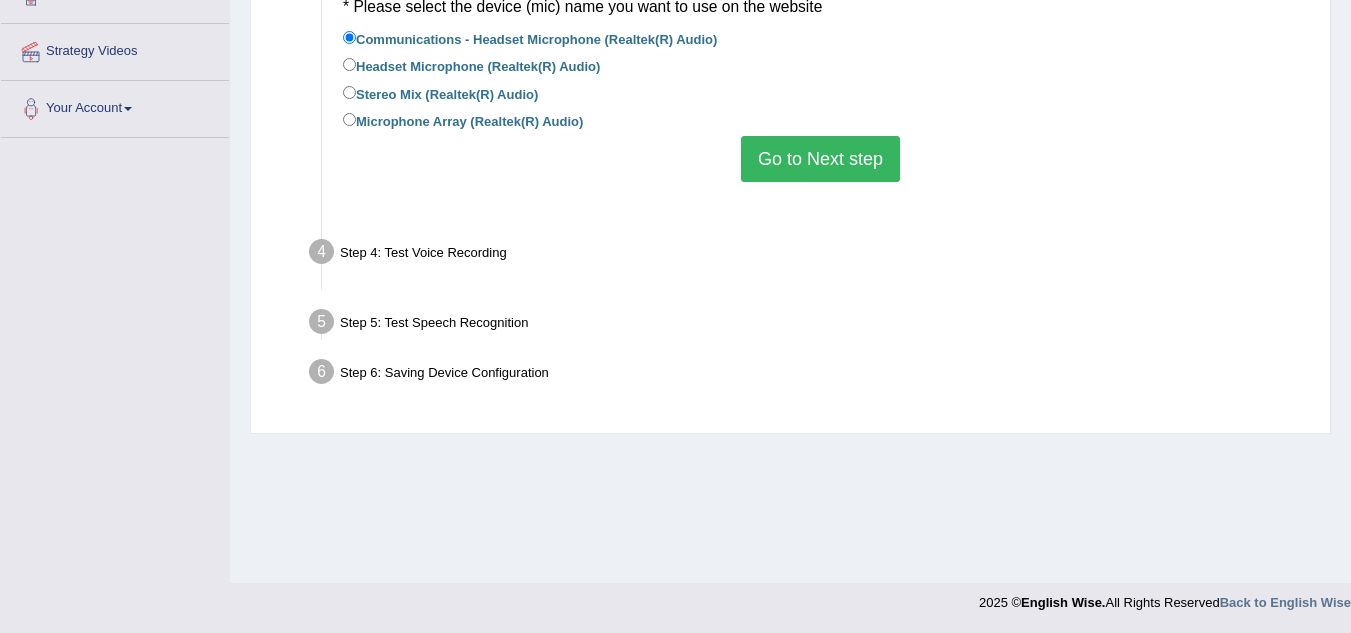 scroll, scrollTop: 417, scrollLeft: 0, axis: vertical 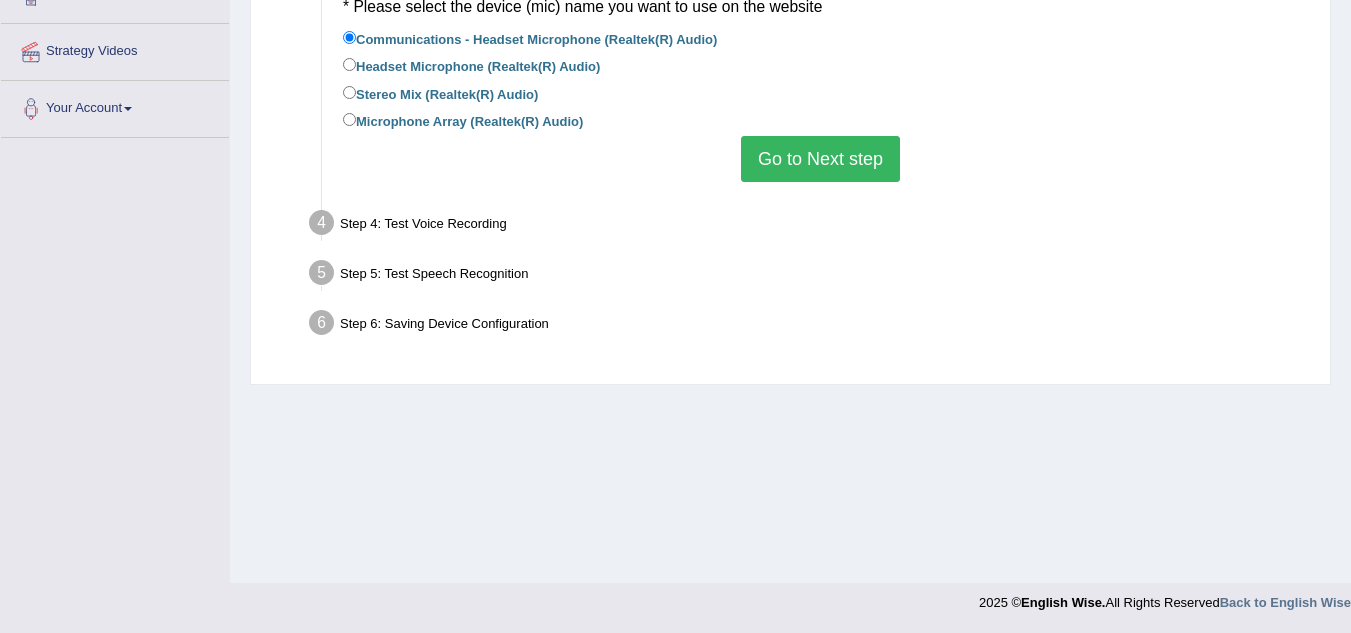 click on "Go to Next step" at bounding box center [820, 159] 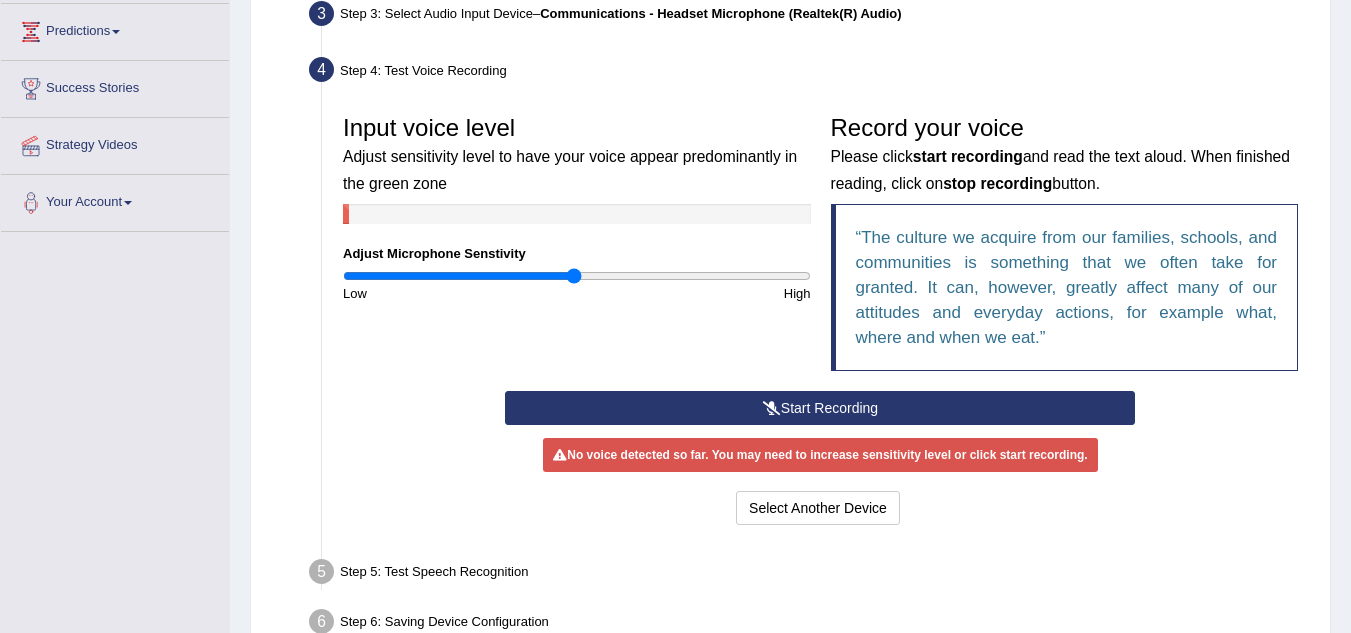 scroll, scrollTop: 117, scrollLeft: 0, axis: vertical 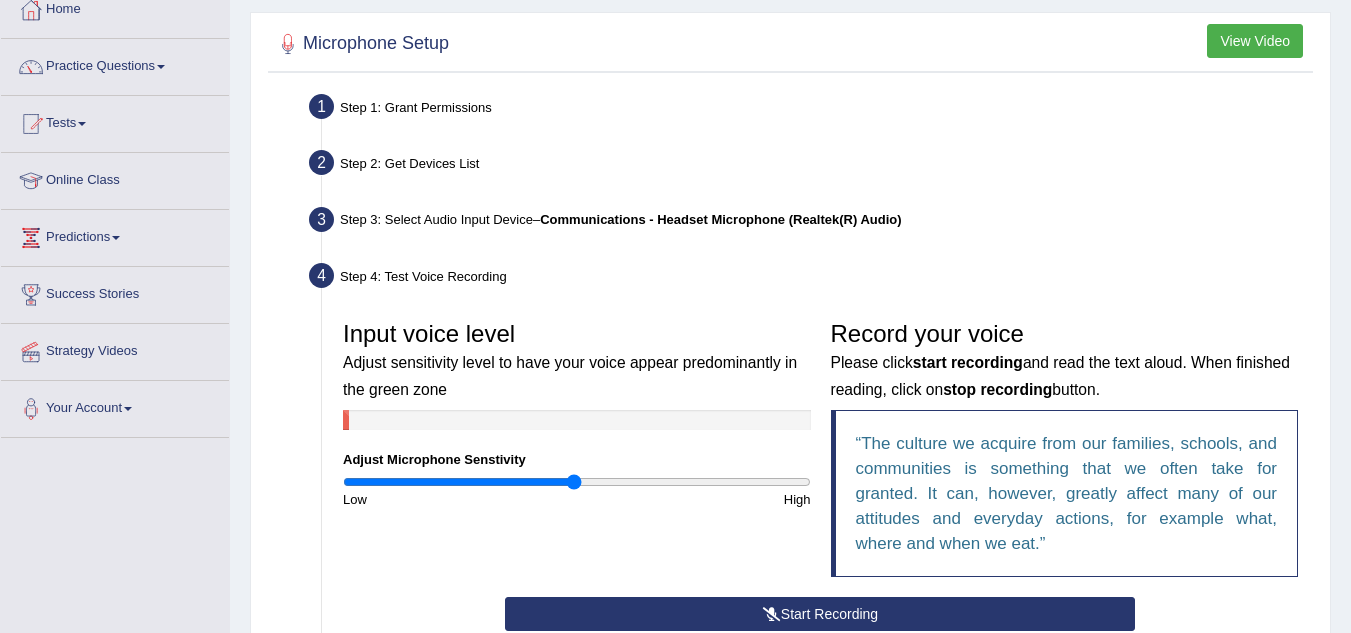 click on "View Video" at bounding box center (1255, 41) 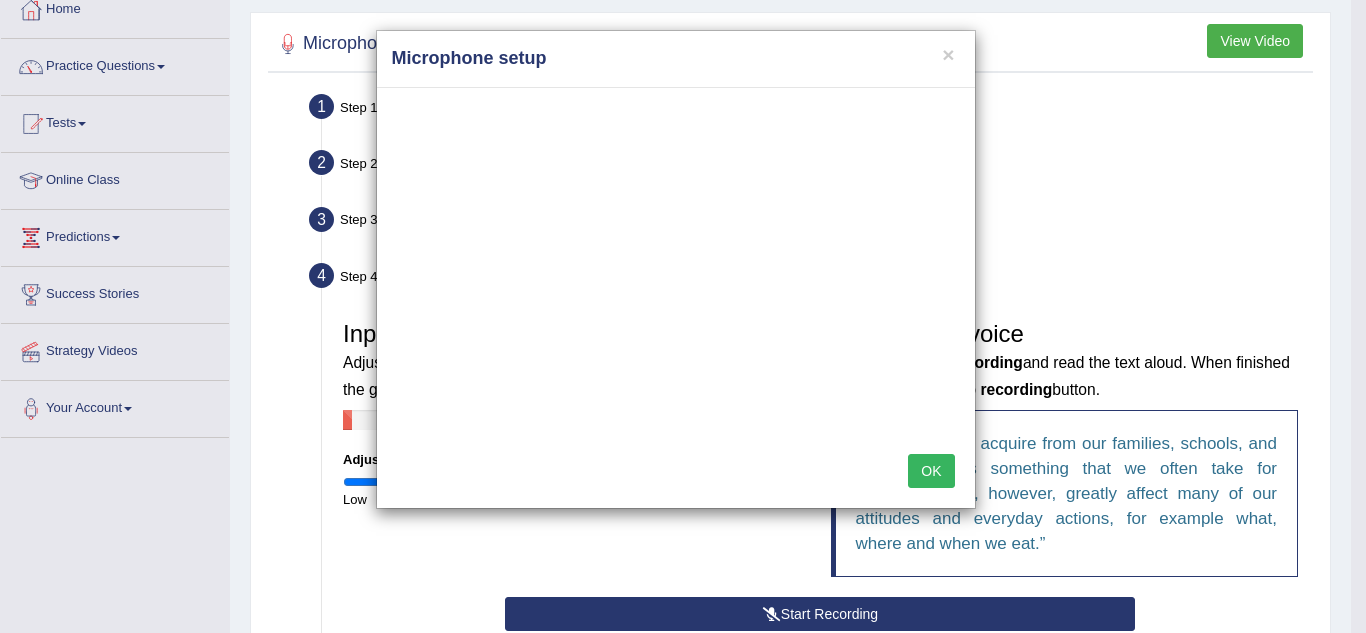 click on "OK" at bounding box center (931, 471) 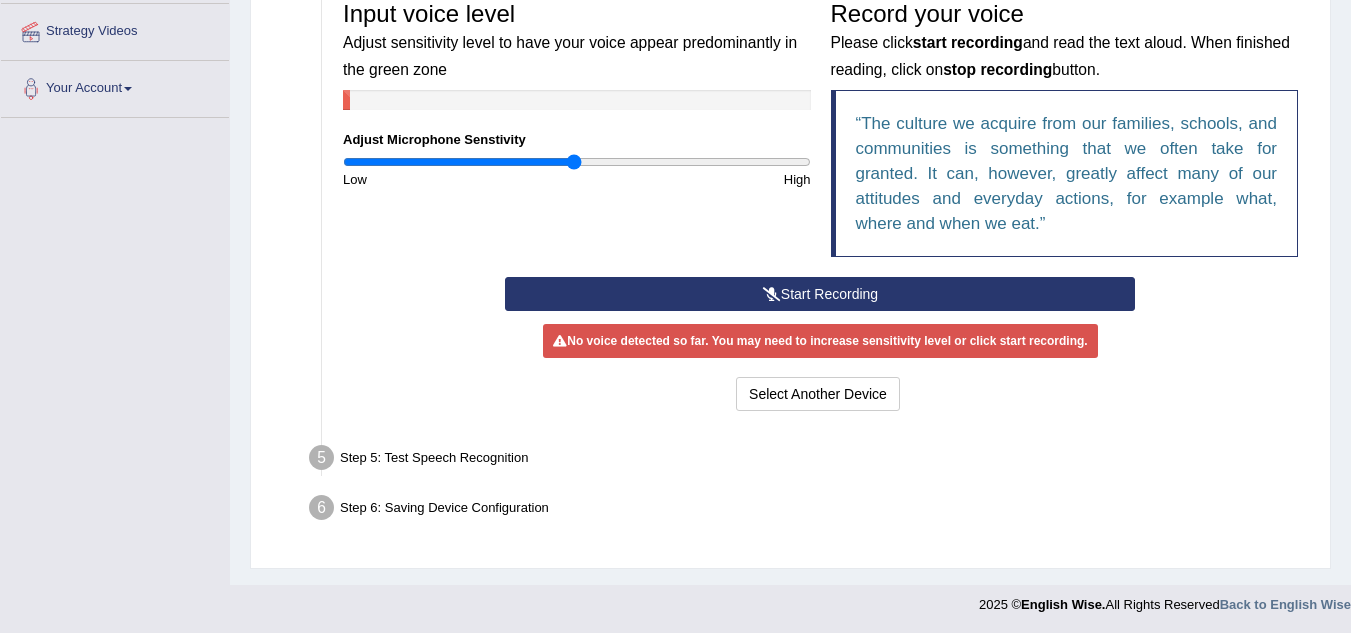 scroll, scrollTop: 439, scrollLeft: 0, axis: vertical 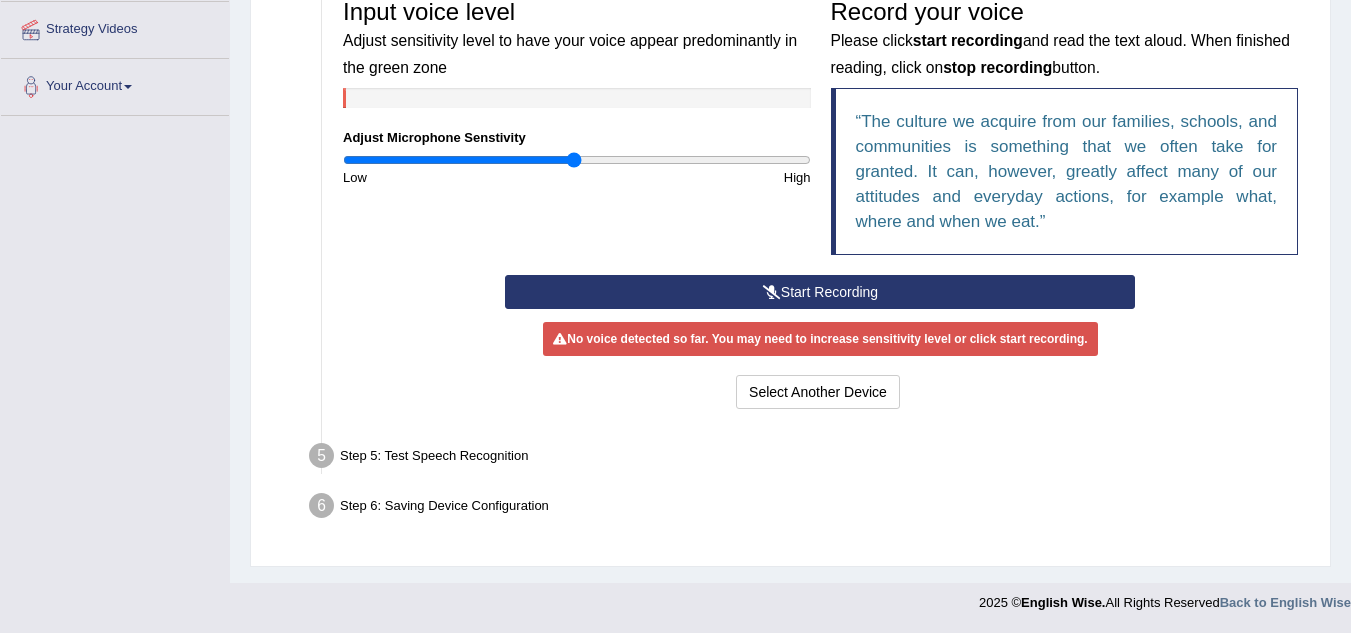 click on "Start Recording" at bounding box center (820, 292) 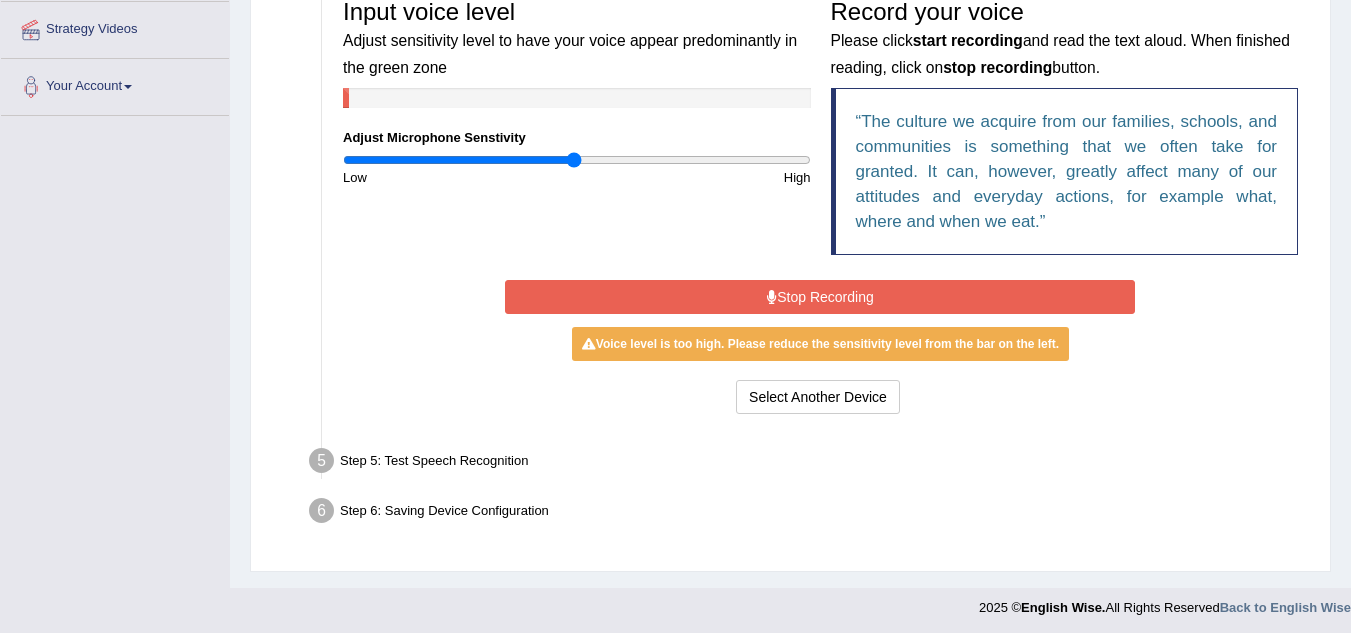 click on "Stop Recording" at bounding box center (820, 297) 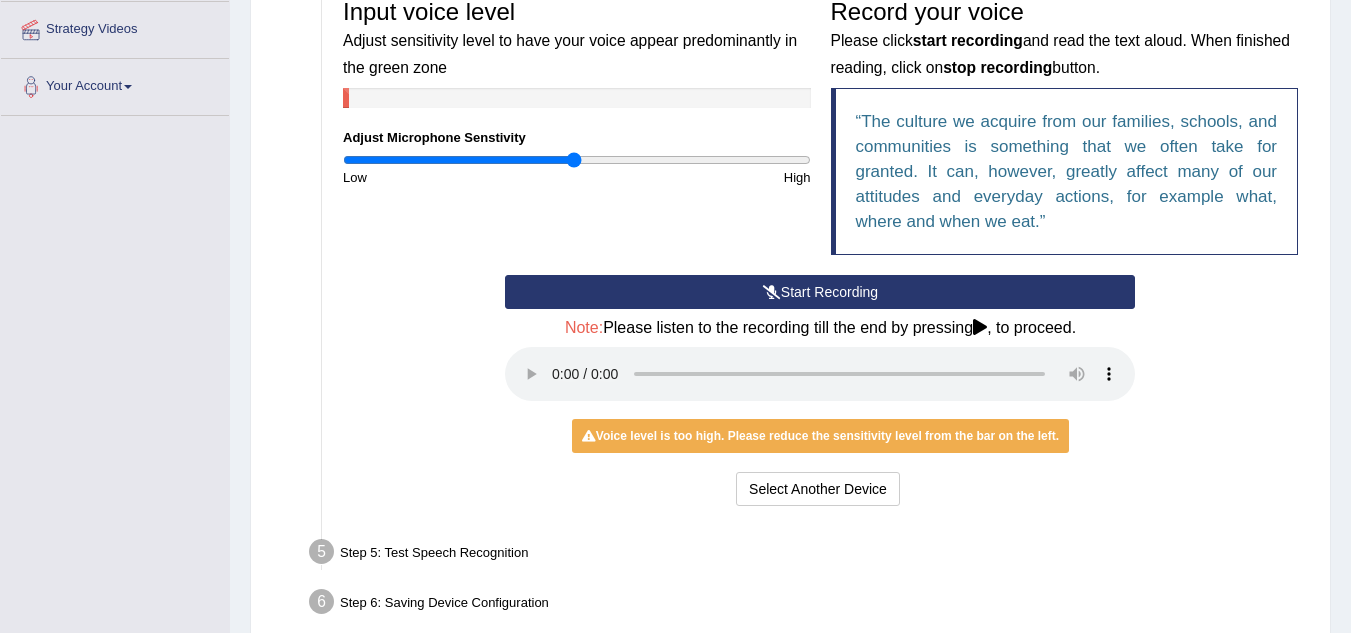 click at bounding box center (980, 327) 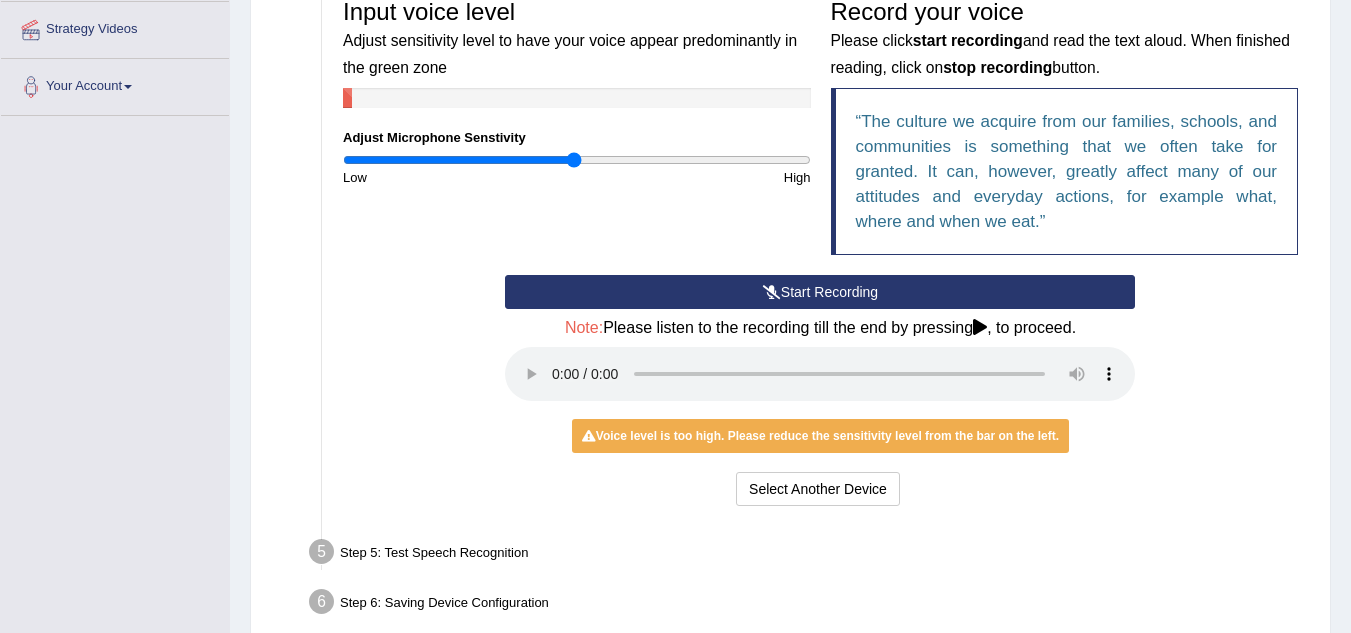 scroll, scrollTop: 535, scrollLeft: 0, axis: vertical 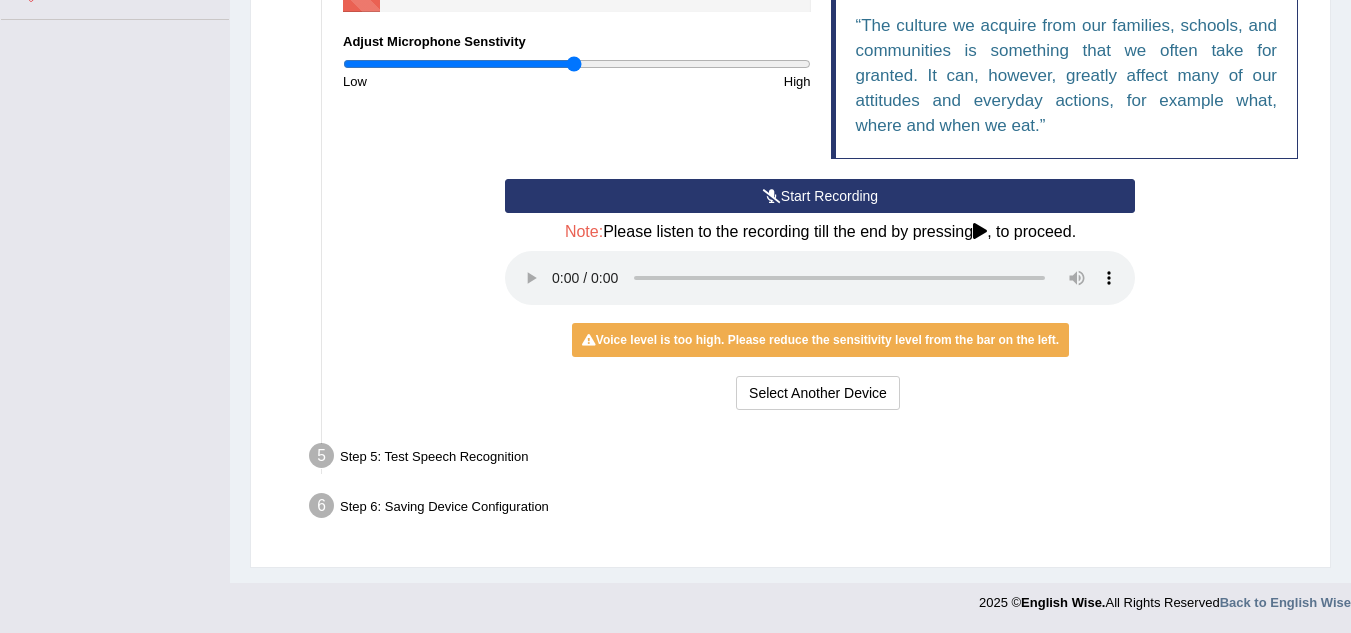 click on "Voice level is too high. Please reduce the sensitivity level from the bar on the left." at bounding box center (820, 340) 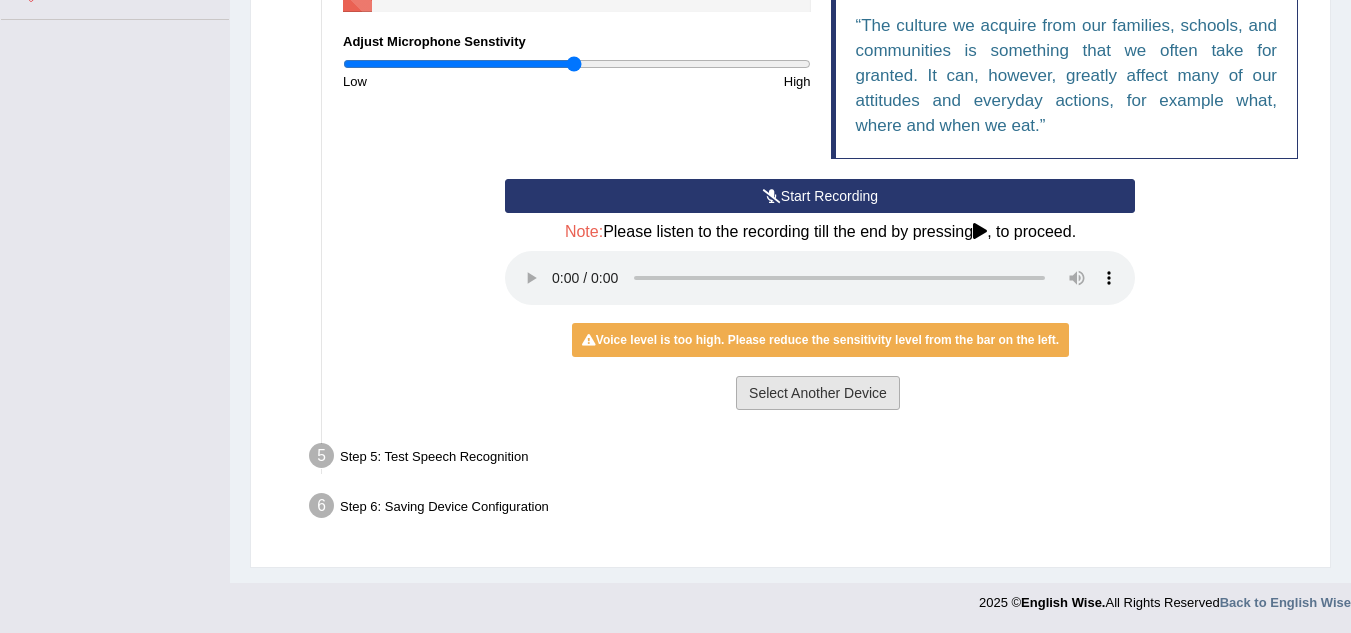 click on "Select Another Device" at bounding box center (818, 393) 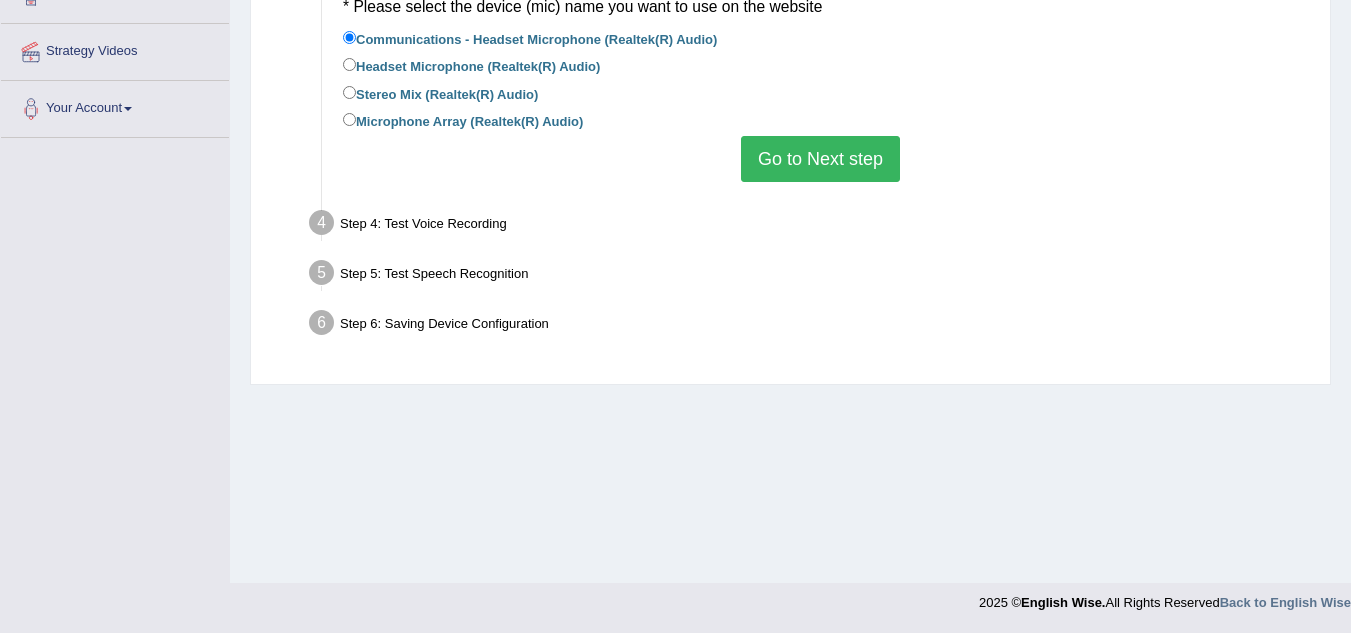 click on "Go to Next step" at bounding box center (820, 159) 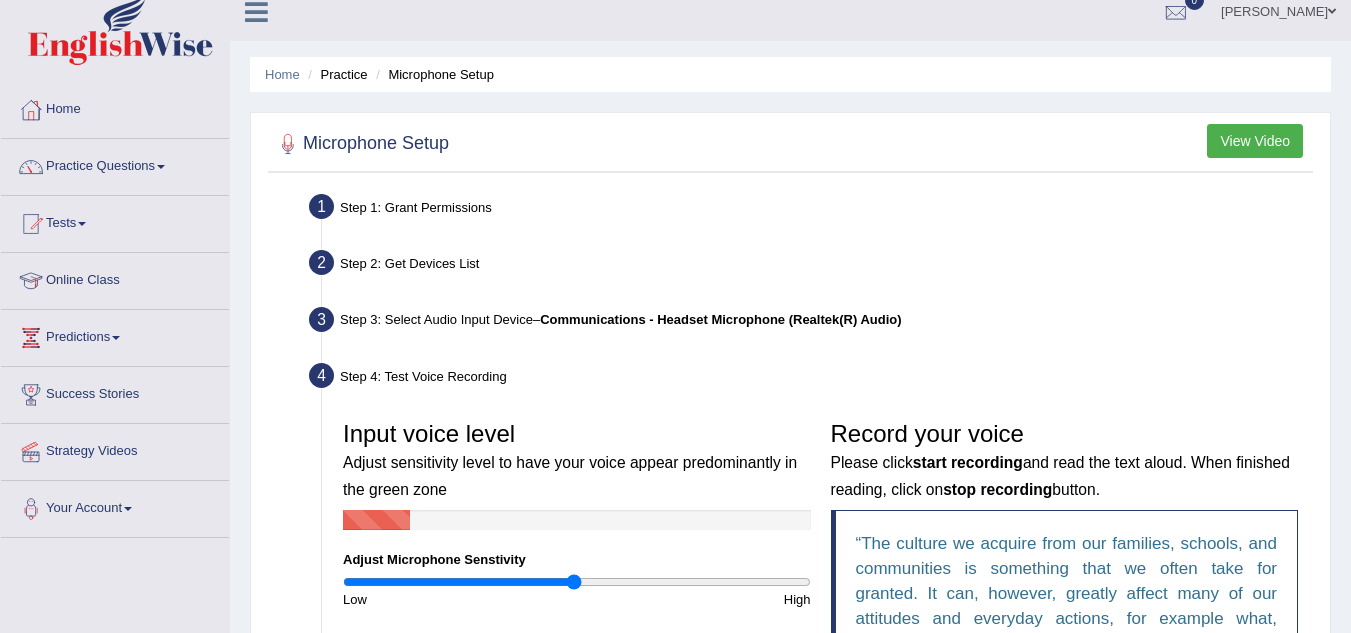 scroll, scrollTop: 0, scrollLeft: 0, axis: both 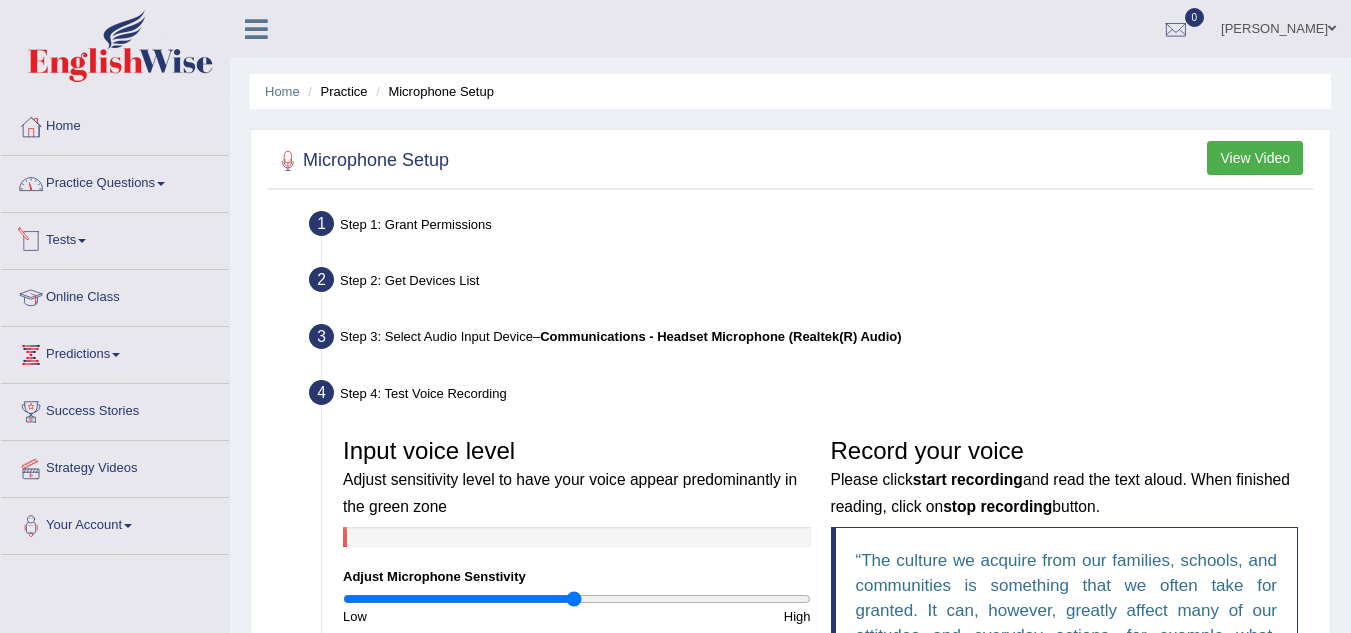 click on "Practice Questions" at bounding box center (115, 181) 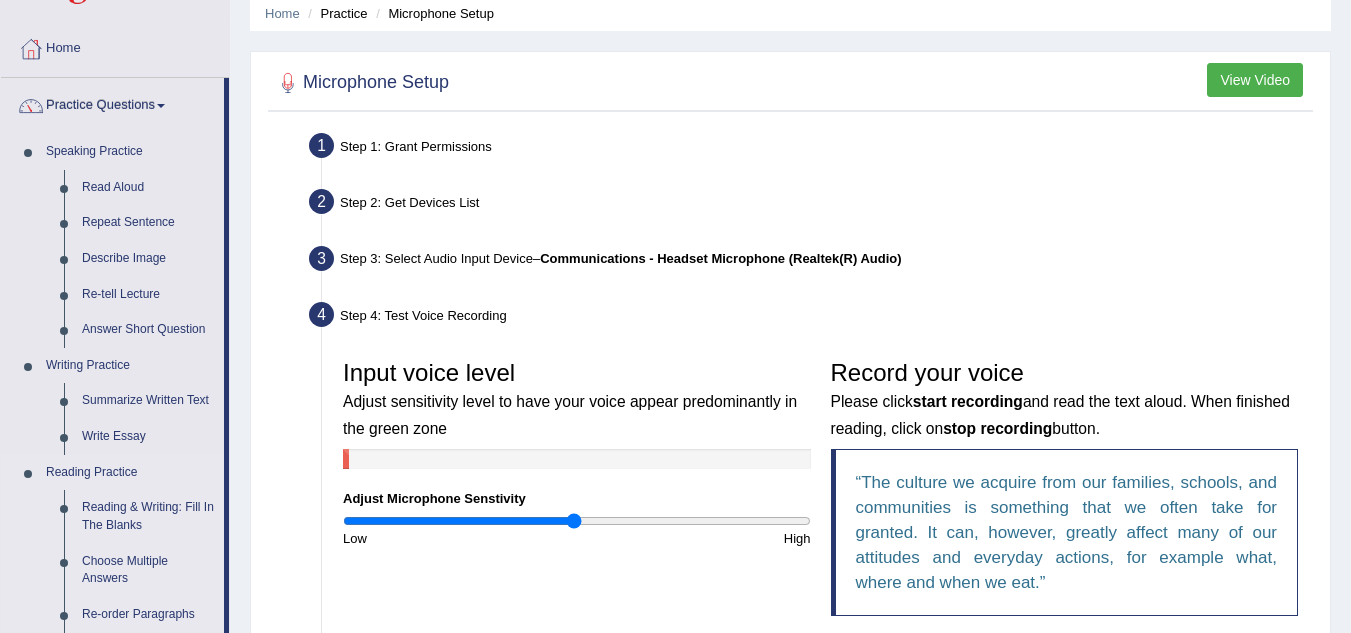 scroll, scrollTop: 100, scrollLeft: 0, axis: vertical 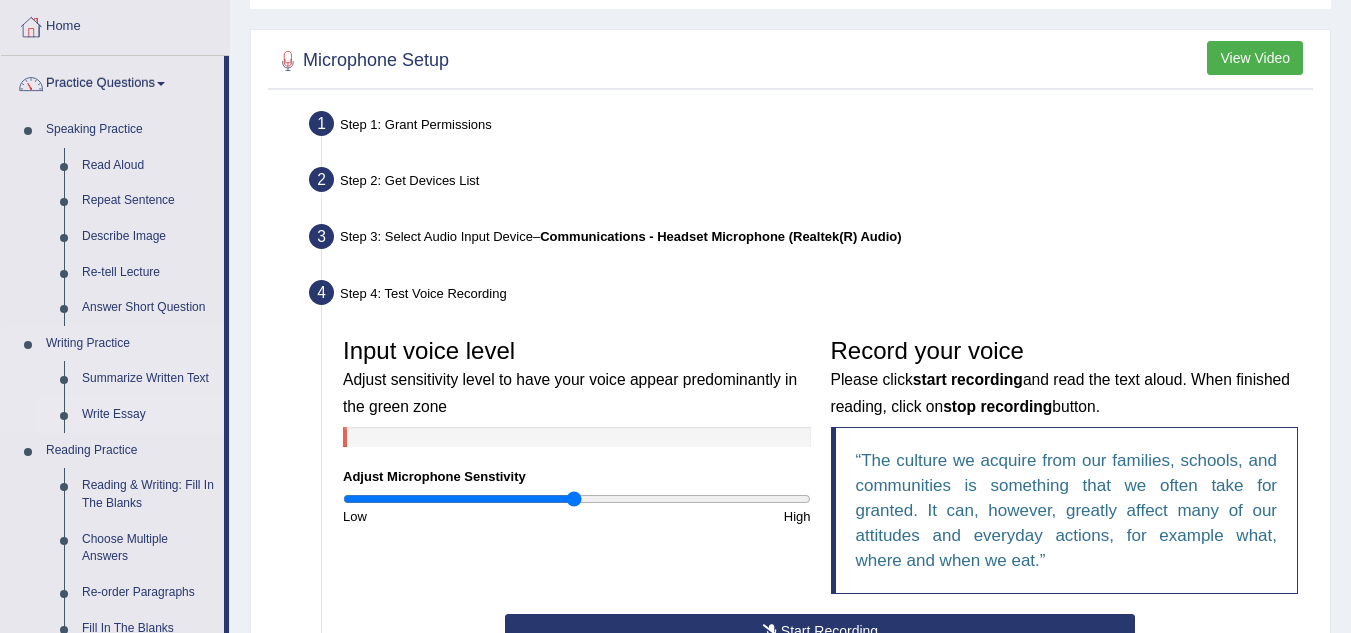 click on "Write Essay" at bounding box center (148, 415) 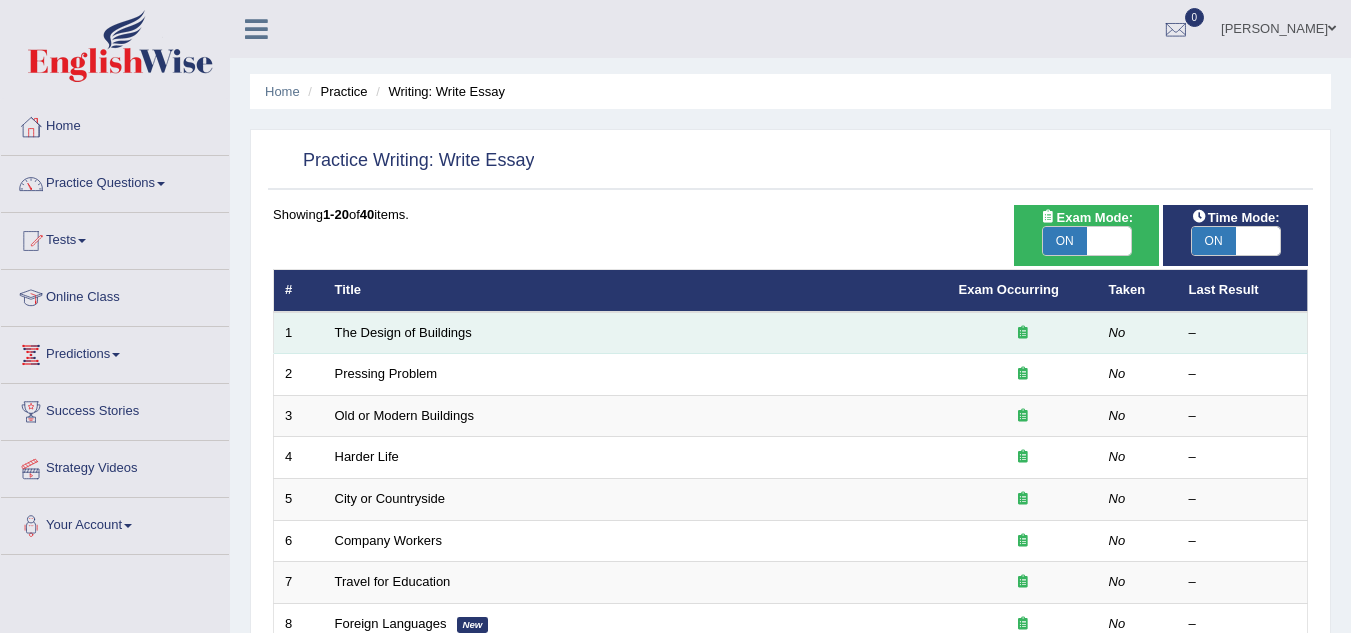 scroll, scrollTop: 0, scrollLeft: 0, axis: both 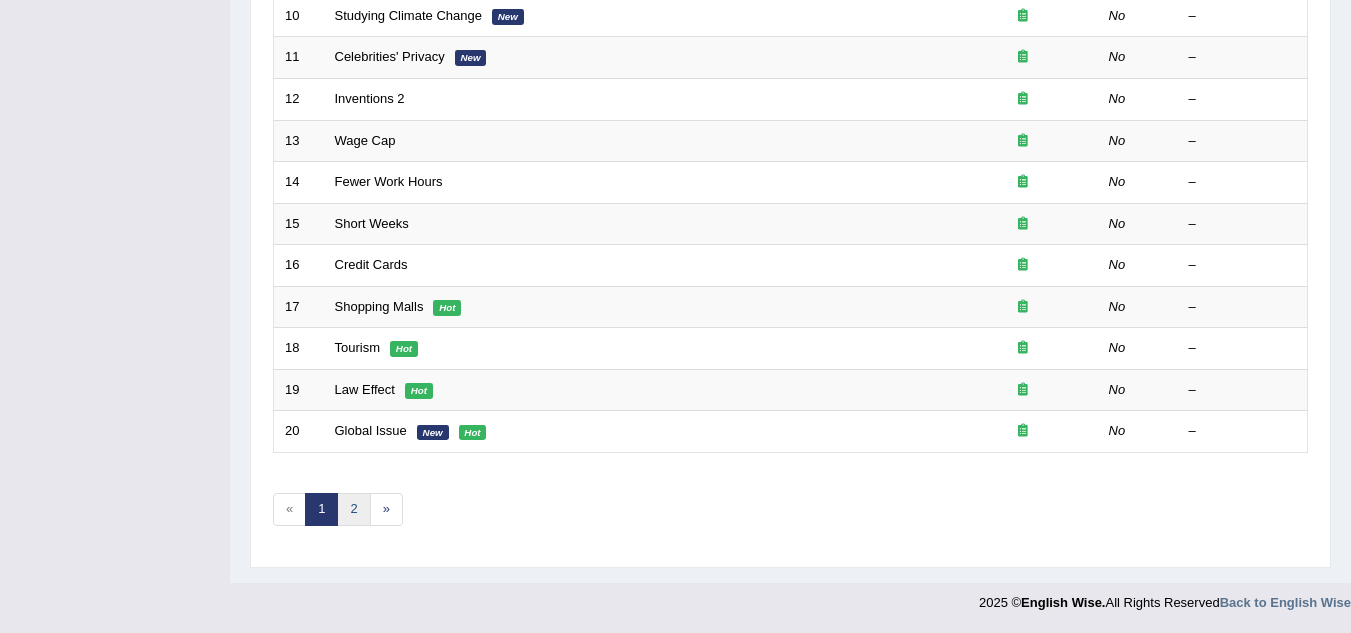 click on "2" at bounding box center (353, 509) 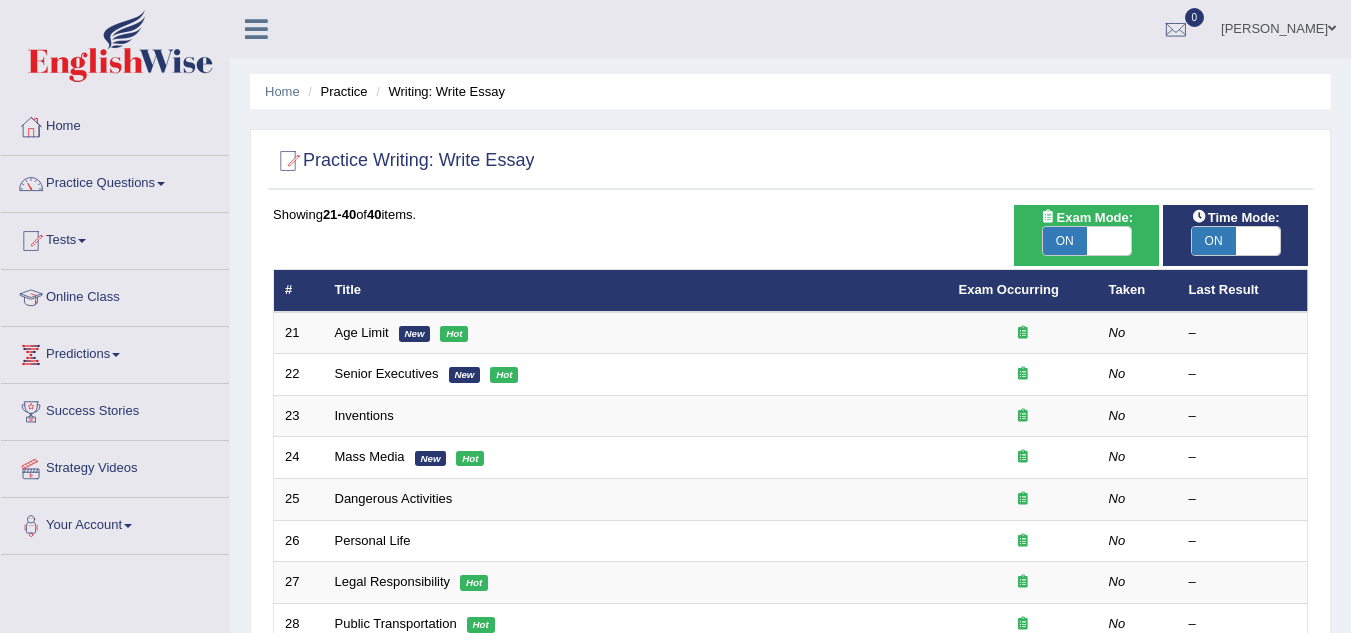 scroll, scrollTop: 0, scrollLeft: 0, axis: both 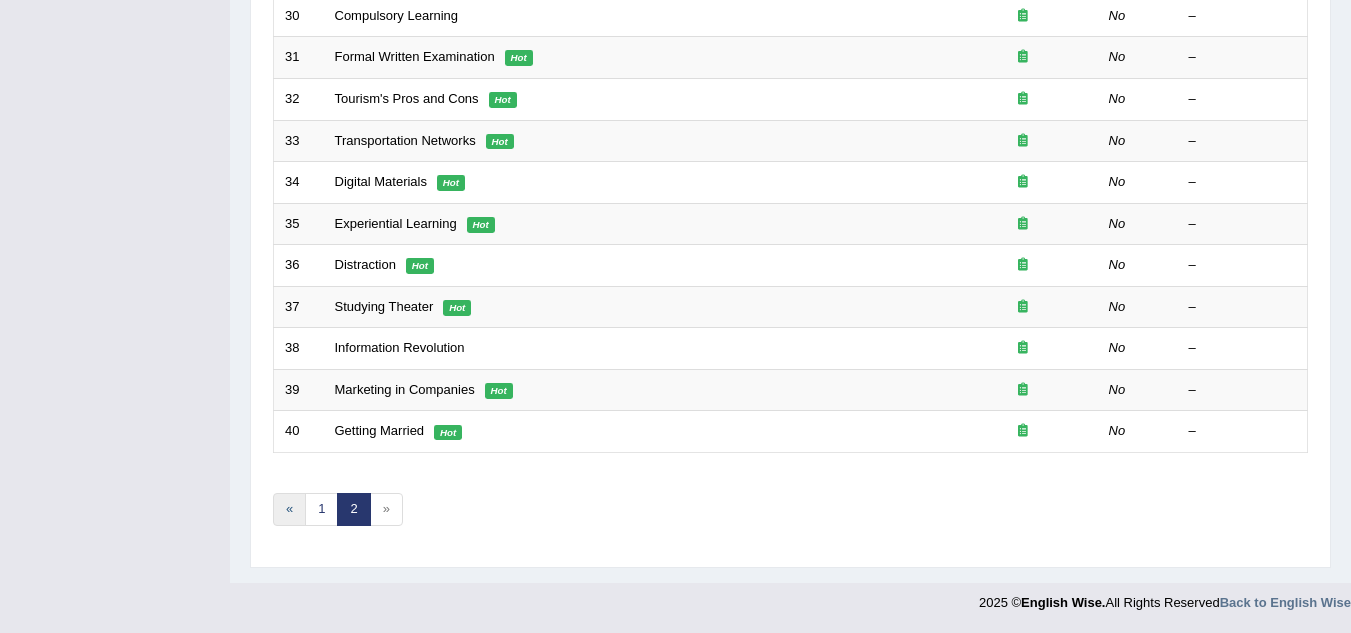 click on "«" at bounding box center (289, 509) 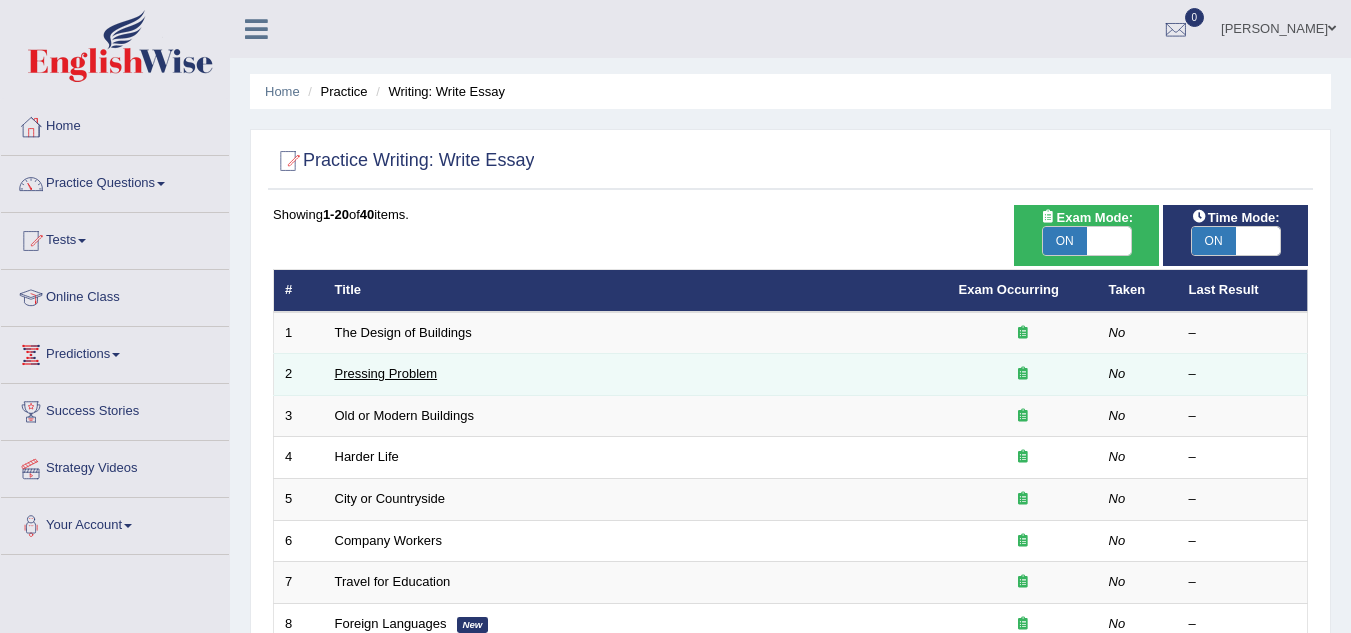 scroll, scrollTop: 0, scrollLeft: 0, axis: both 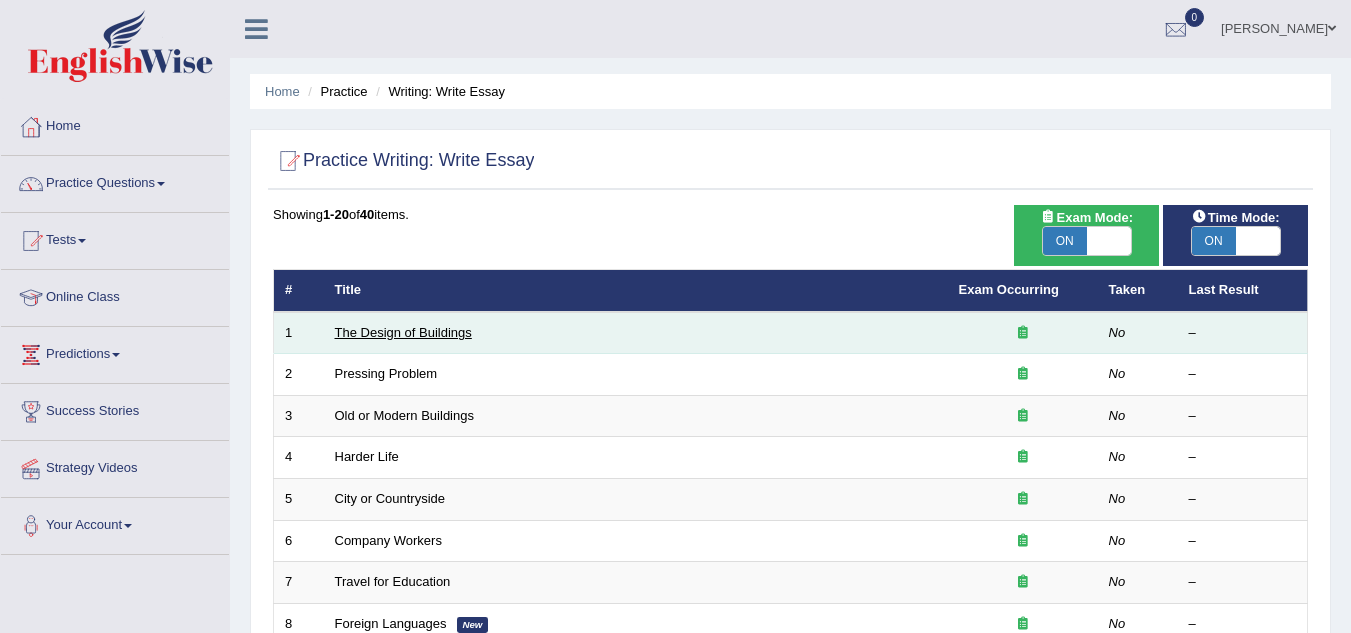click on "The Design of Buildings" at bounding box center [403, 332] 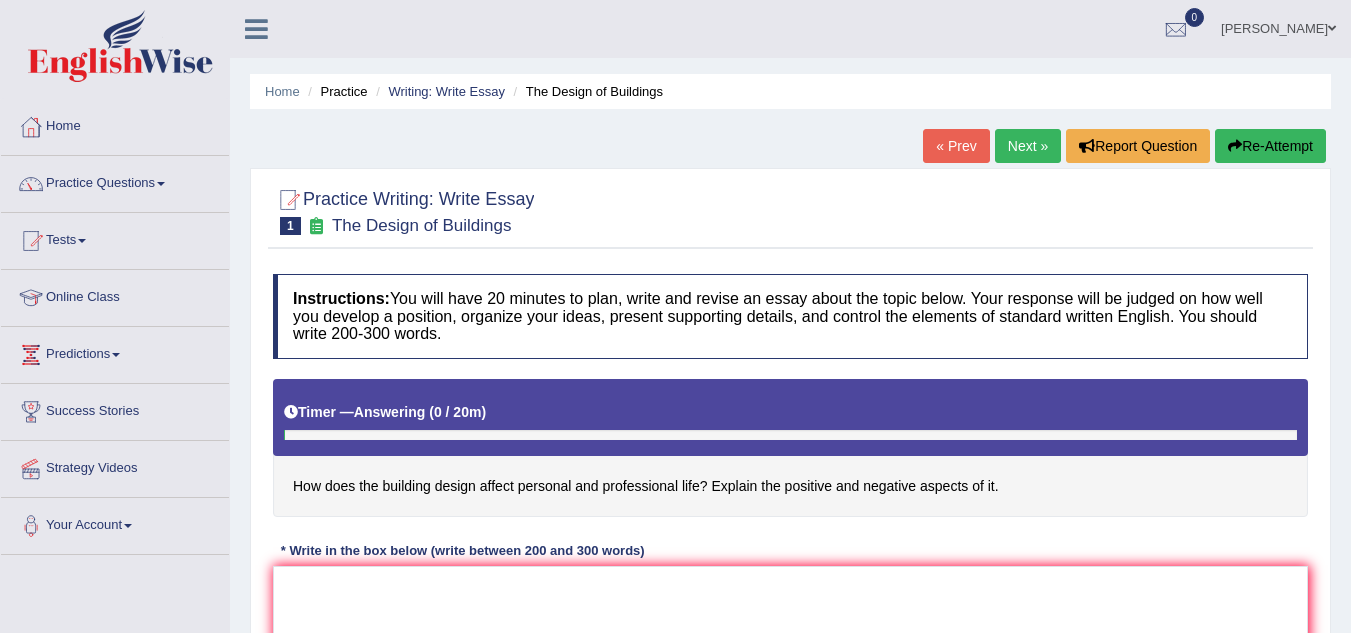 scroll, scrollTop: 0, scrollLeft: 0, axis: both 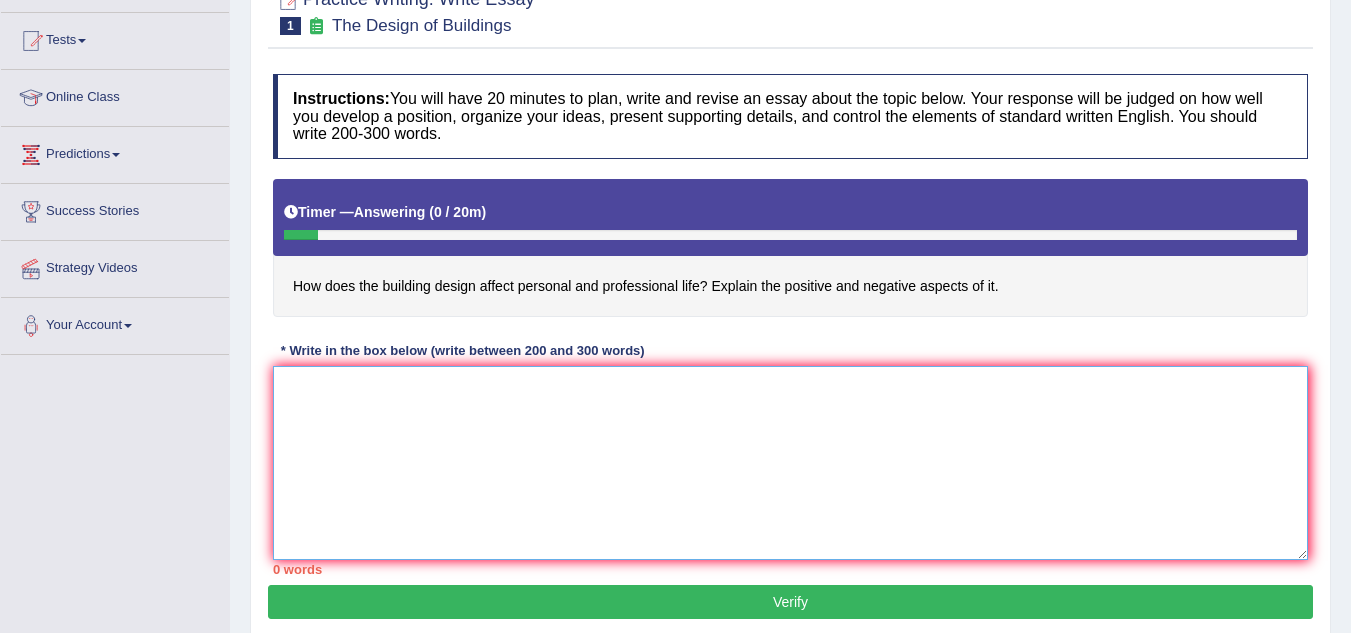 click at bounding box center (790, 463) 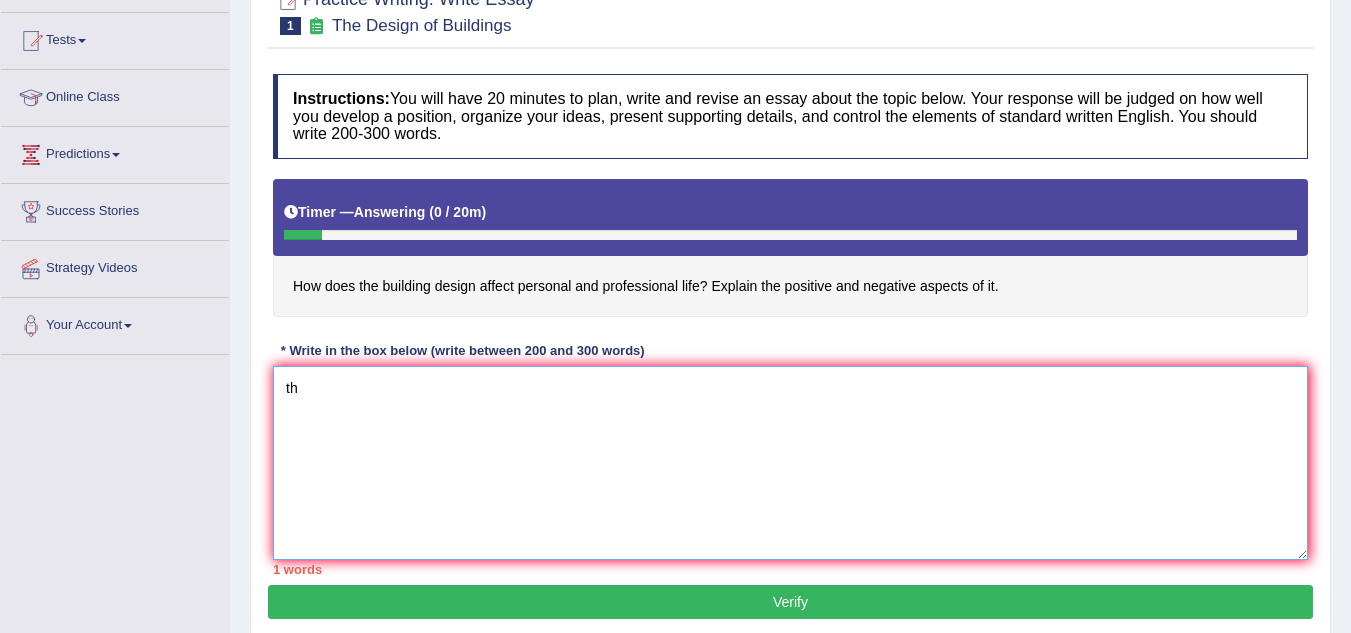 type on "t" 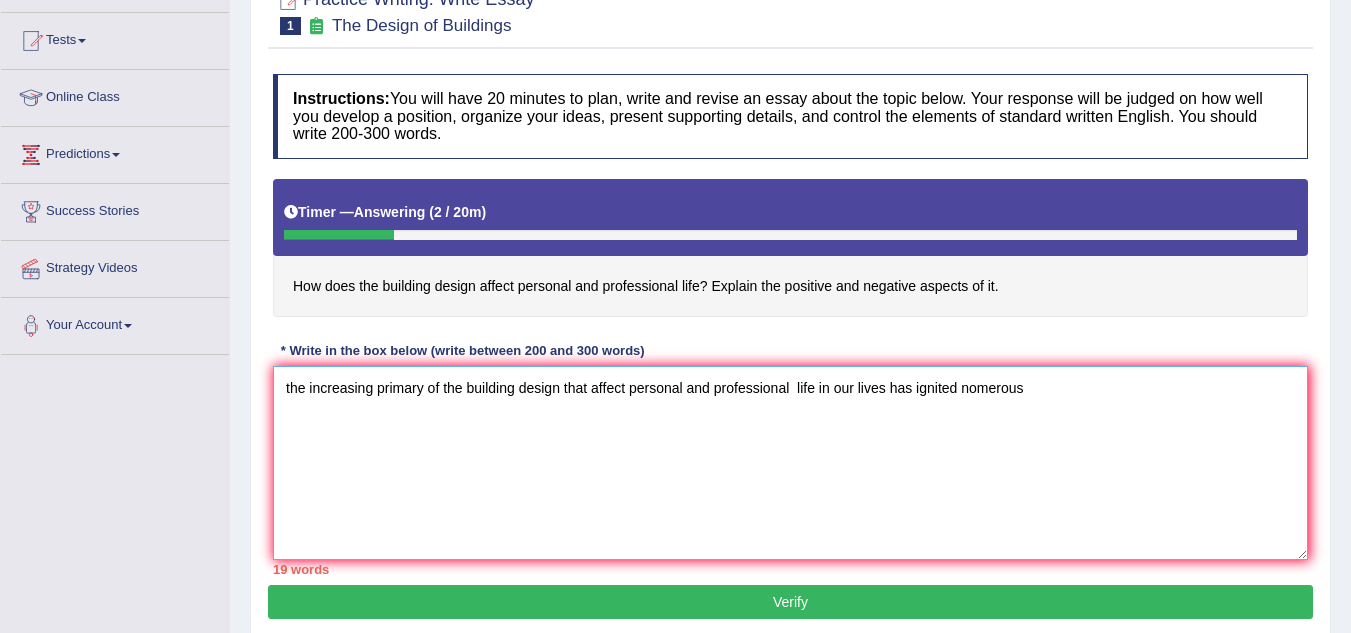 click on "the increasing primary of the building design that affect personal and professional  life in our lives has ignited nomerous" at bounding box center [790, 463] 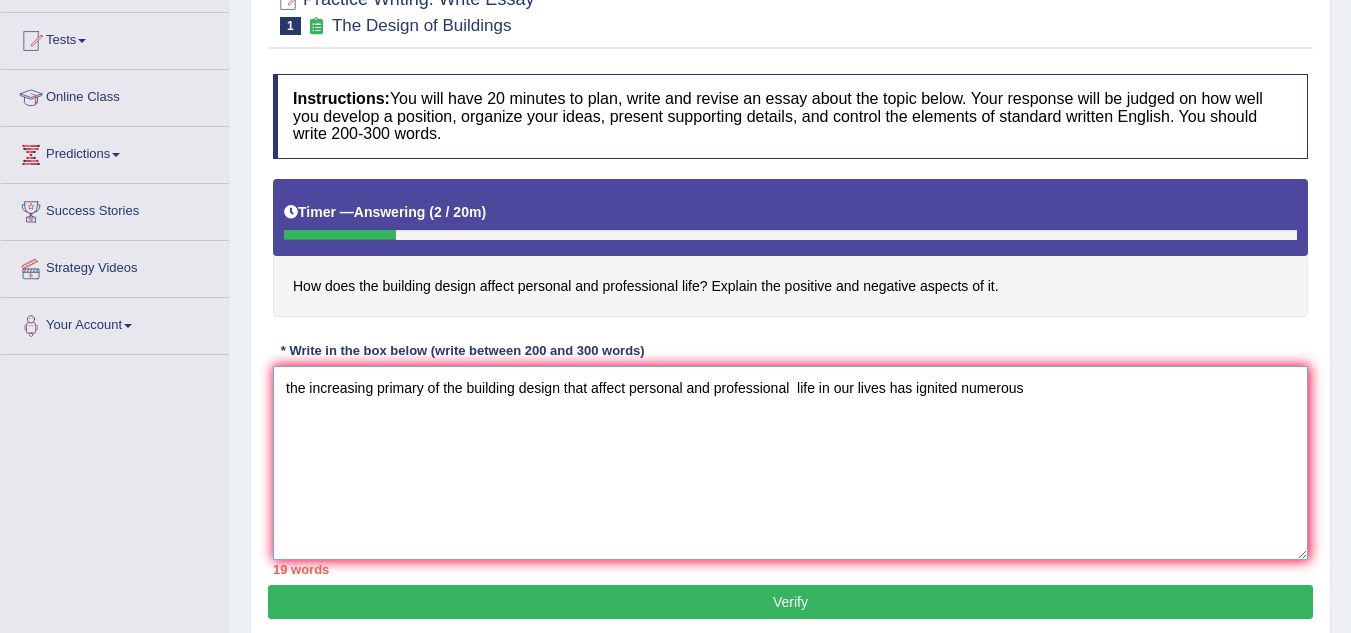 click on "the increasing primary of the building design that affect personal and professional  life in our lives has ignited numerous" at bounding box center [790, 463] 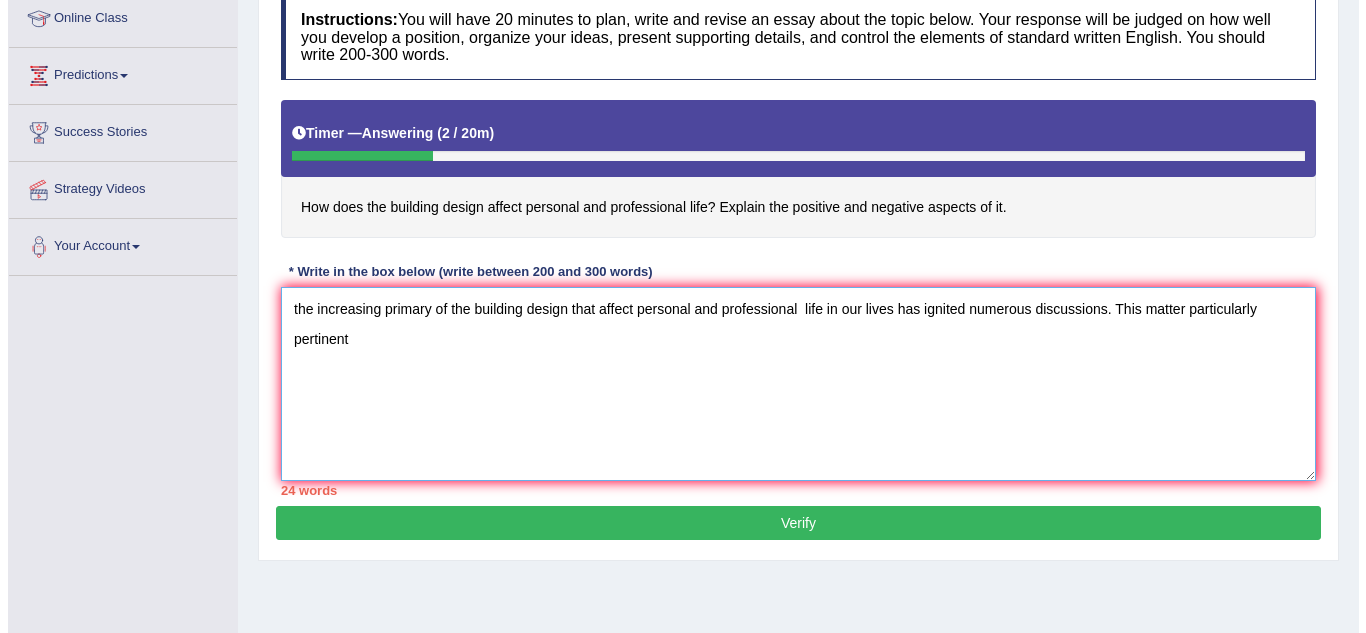 scroll, scrollTop: 300, scrollLeft: 0, axis: vertical 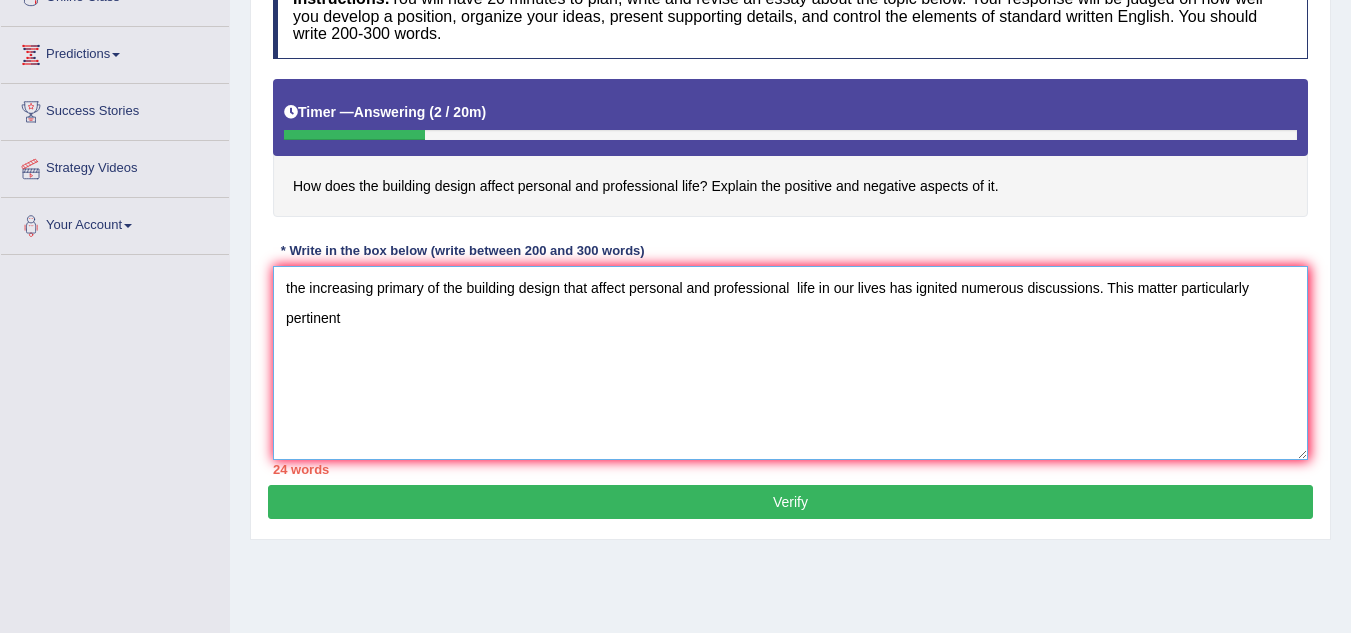 click on "the increasing primary of the building design that affect personal and professional  life in our lives has ignited numerous discussions. This matter particularly pertinent" at bounding box center (790, 363) 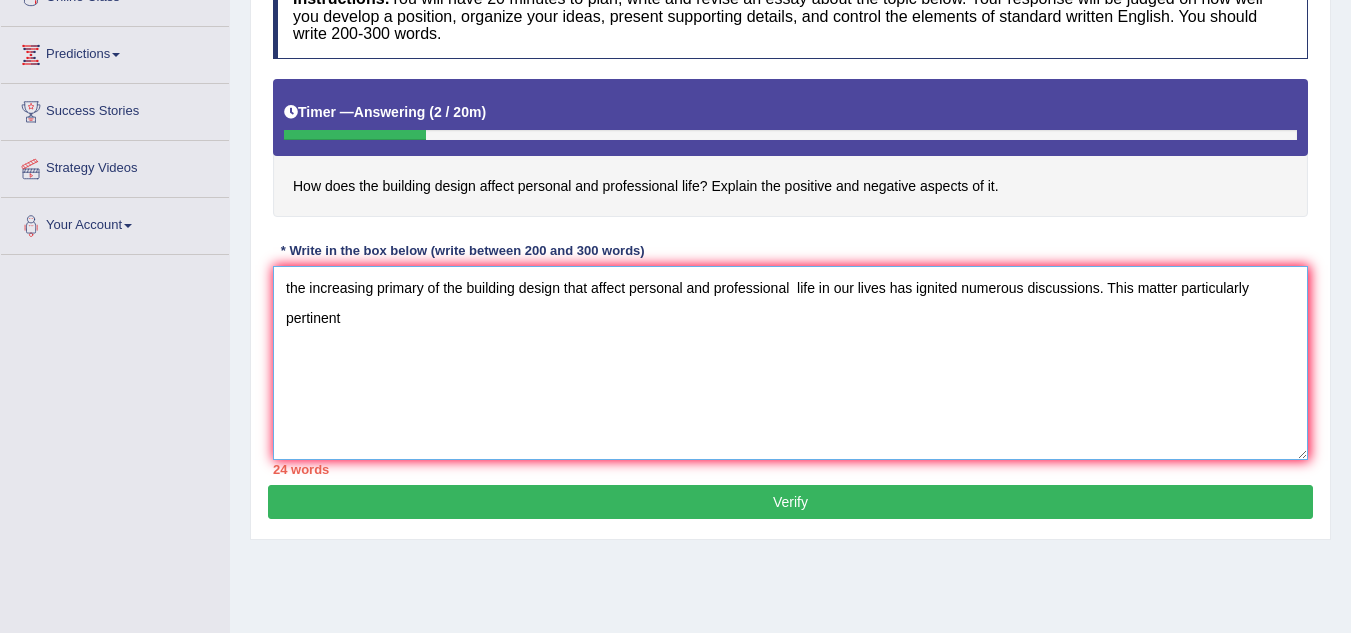 click on "the increasing primary of the building design that affect personal and professional  life in our lives has ignited numerous discussions. This matter particularly pertinent" at bounding box center (790, 363) 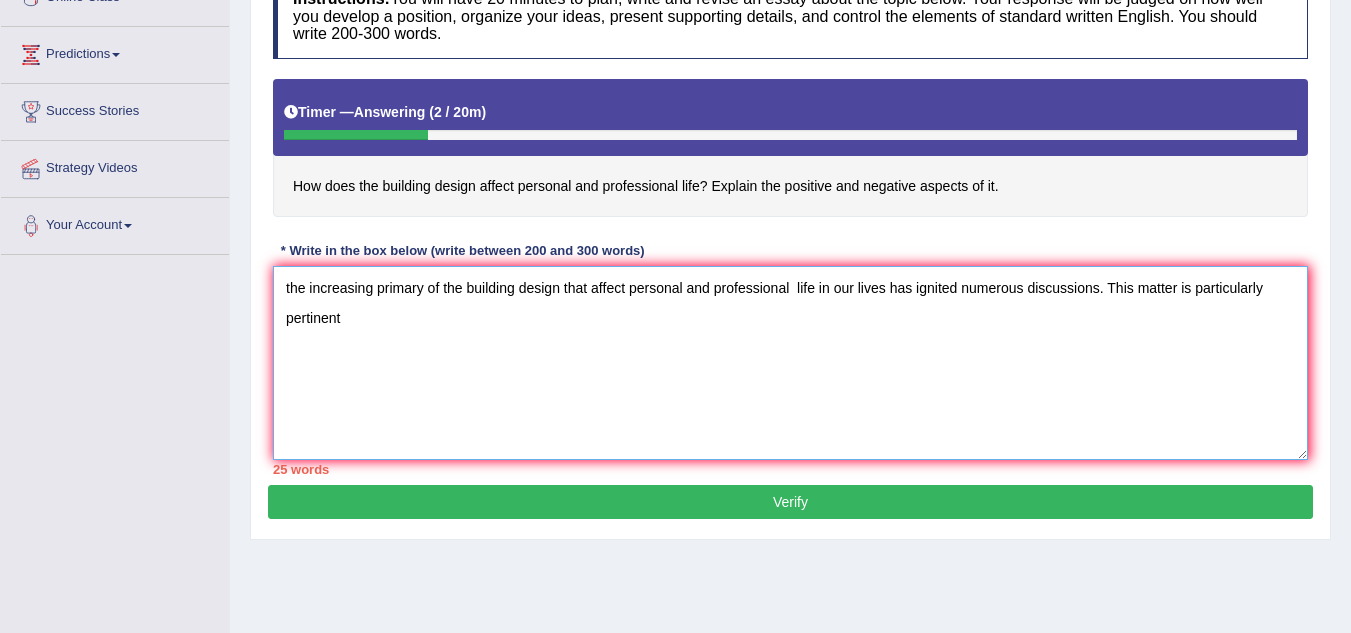 click on "the increasing primary of the building design that affect personal and professional  life in our lives has ignited numerous discussions. This matter is particularly pertinent" at bounding box center [790, 363] 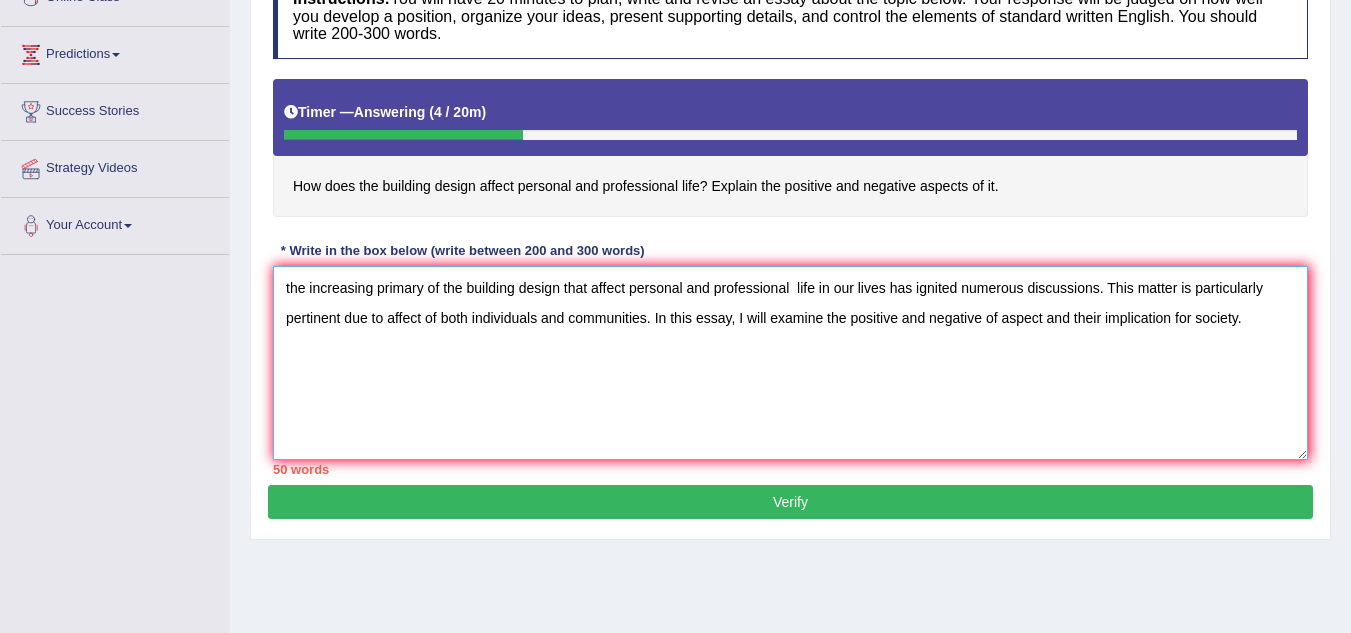 click on "the increasing primary of the building design that affect personal and professional  life in our lives has ignited numerous discussions. This matter is particularly pertinent due to affect of both individuals and communities. In this essay, I will examine the positive and negative of aspect and their implication for society." at bounding box center (790, 363) 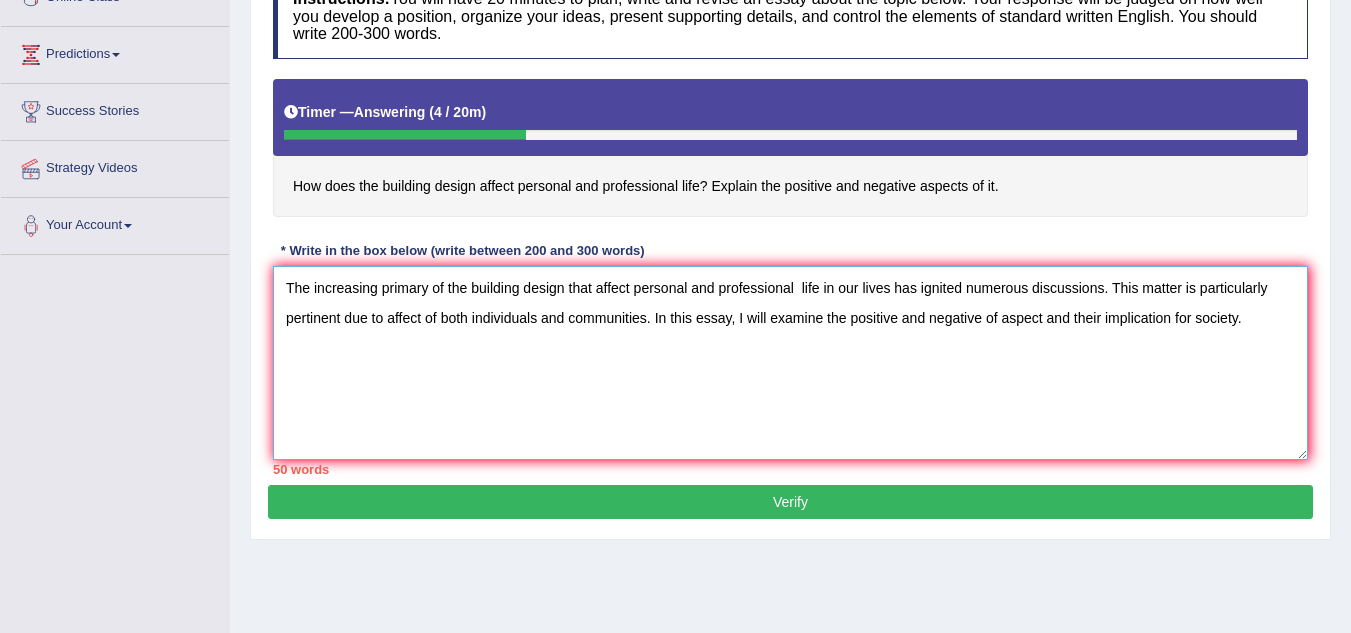 click on "The increasing primary of the building design that affect personal and professional  life in our lives has ignited numerous discussions. This matter is particularly pertinent due to affect of both individuals and communities. In this essay, I will examine the positive and negative of aspect and their implication for society." at bounding box center (790, 363) 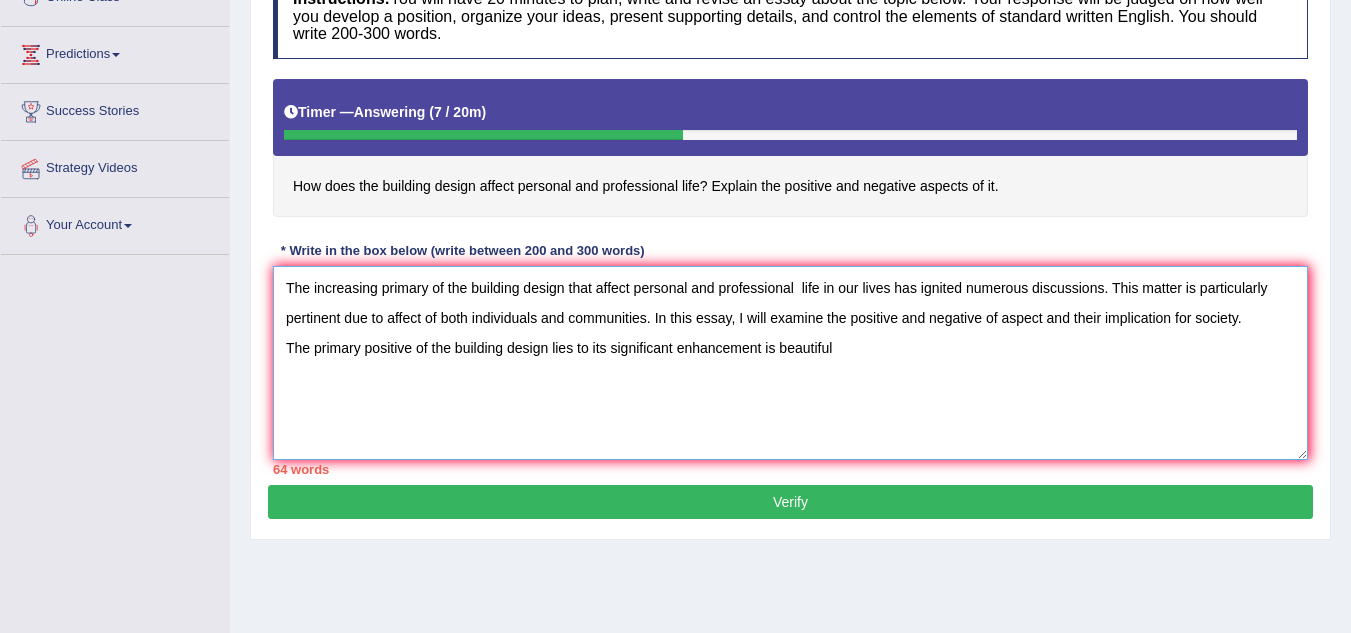 click on "The increasing primary of the building design that affect personal and professional  life in our lives has ignited numerous discussions. This matter is particularly pertinent due to affect of both individuals and communities. In this essay, I will examine the positive and negative of aspect and their implication for society.
The primary positive of the building design lies to its significant enhancement is beautiful" at bounding box center (790, 363) 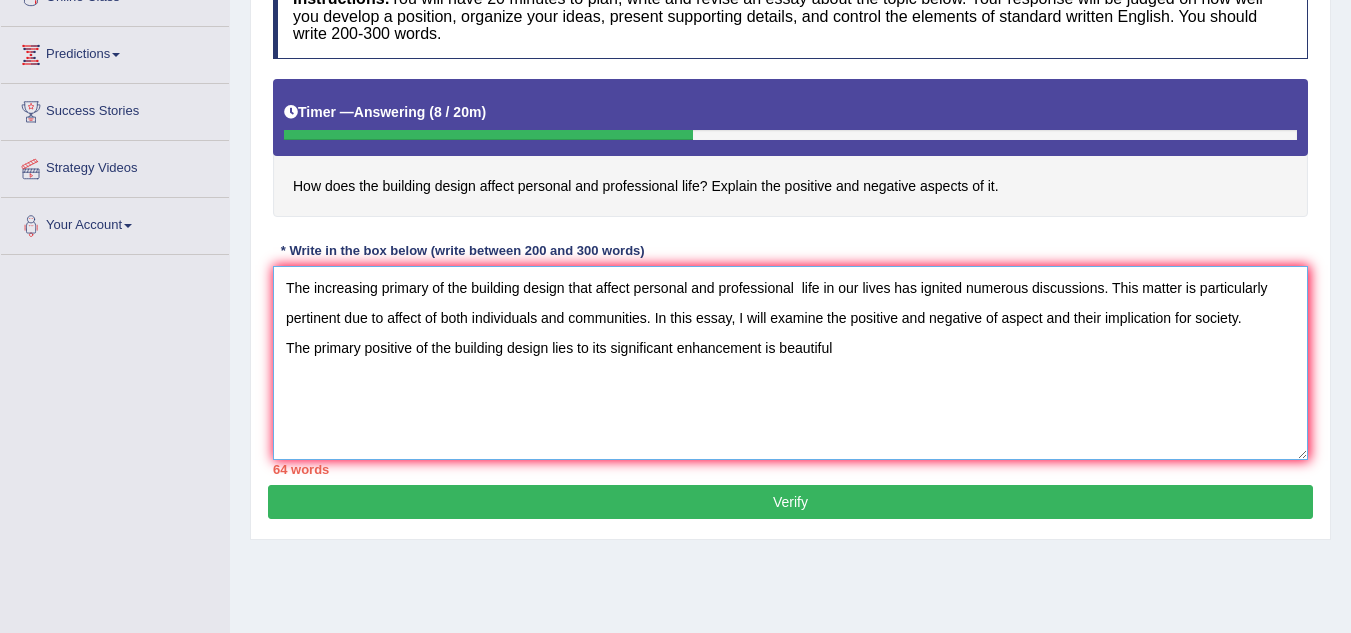 click on "The increasing primary of the building design that affect personal and professional  life in our lives has ignited numerous discussions. This matter is particularly pertinent due to affect of both individuals and communities. In this essay, I will examine the positive and negative of aspect and their implication for society.
The primary positive of the building design lies to its significant enhancement is beautiful" at bounding box center (790, 363) 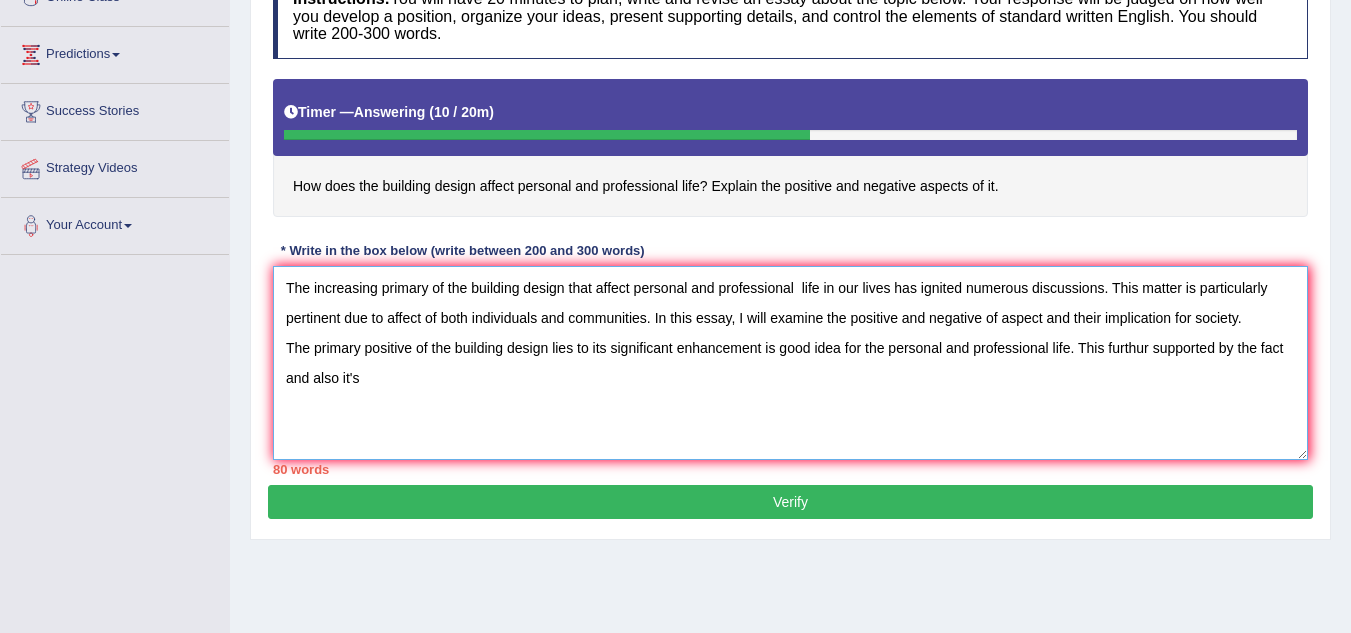 click on "The increasing primary of the building design that affect personal and professional  life in our lives has ignited numerous discussions. This matter is particularly pertinent due to affect of both individuals and communities. In this essay, I will examine the positive and negative of aspect and their implication for society.
The primary positive of the building design lies to its significant enhancement is good idea for the personal and professional life. This furthur supported by the fact and also it's" at bounding box center (790, 363) 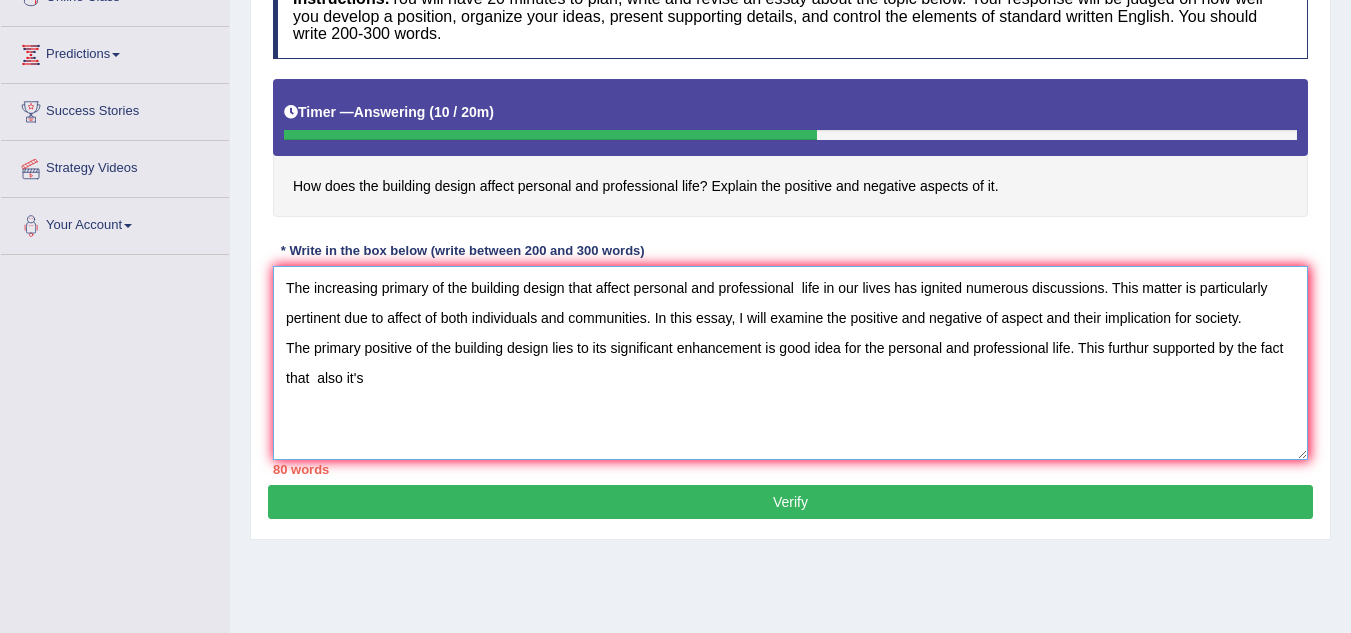 drag, startPoint x: 367, startPoint y: 381, endPoint x: 345, endPoint y: 382, distance: 22.022715 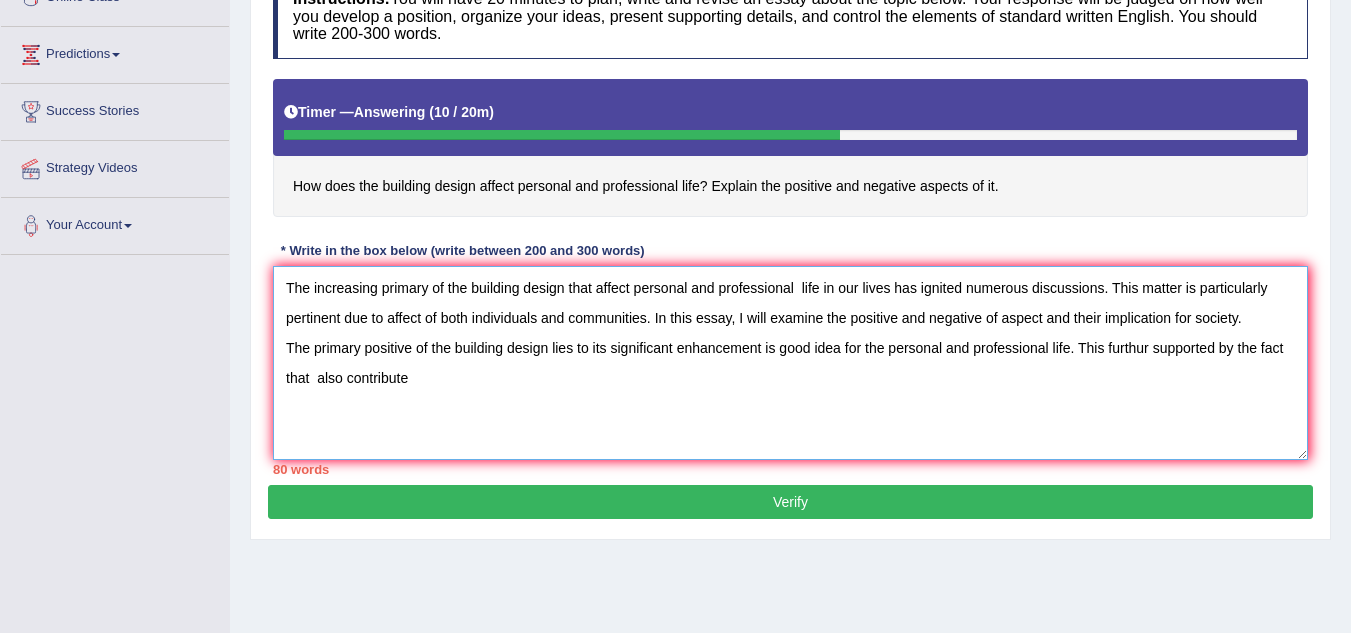 drag, startPoint x: 1068, startPoint y: 350, endPoint x: 903, endPoint y: 359, distance: 165.24527 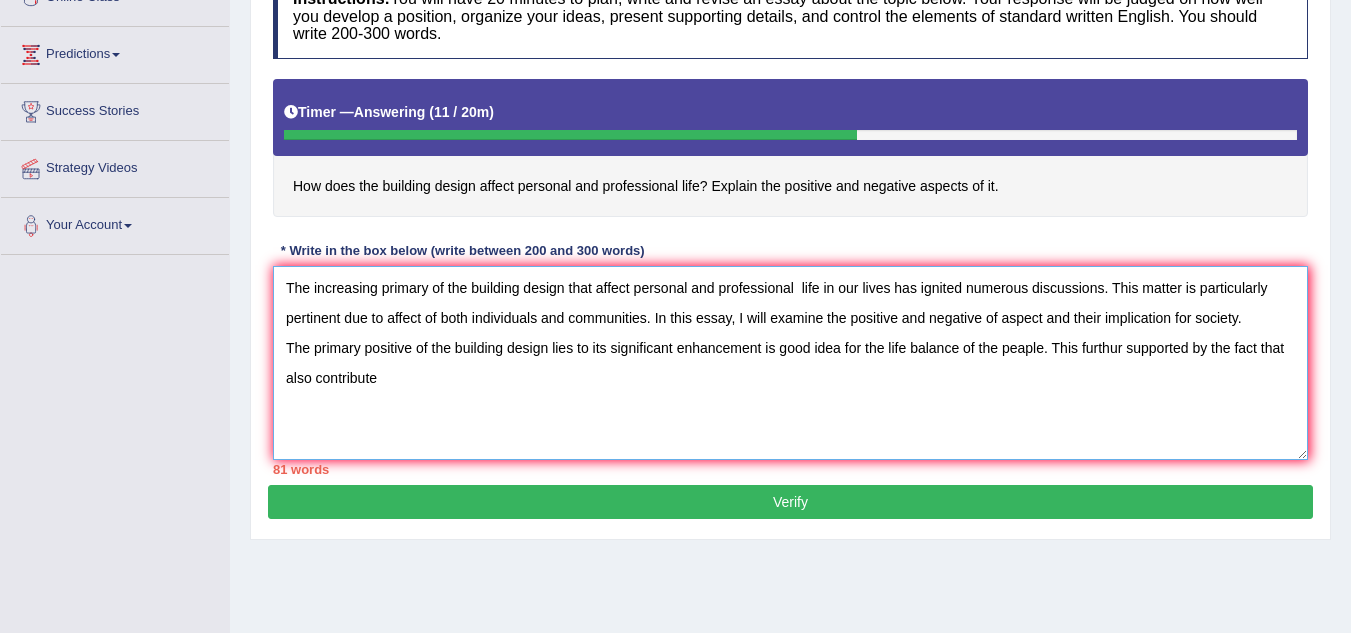 click on "The increasing primary of the building design that affect personal and professional  life in our lives has ignited numerous discussions. This matter is particularly pertinent due to affect of both individuals and communities. In this essay, I will examine the positive and negative of aspect and their implication for society.
The primary positive of the building design lies to its significant enhancement is good idea for the life balance of the peaple. This furthur supported by the fact that  also contribute" at bounding box center [790, 363] 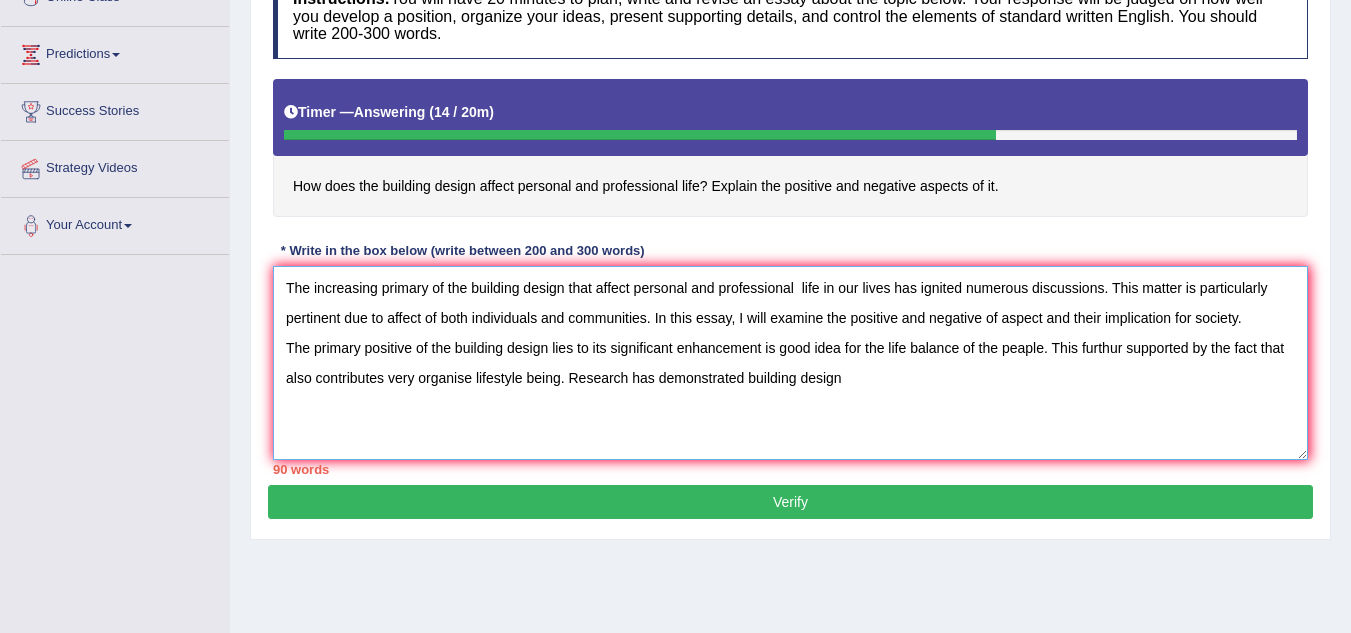 click on "The increasing primary of the building design that affect personal and professional  life in our lives has ignited numerous discussions. This matter is particularly pertinent due to affect of both individuals and communities. In this essay, I will examine the positive and negative of aspect and their implication for society.
The primary positive of the building design lies to its significant enhancement is good idea for the life balance of the peaple. This furthur supported by the fact that  also contributes very organise lifestyle being. Research has demonstrated building design" at bounding box center (790, 363) 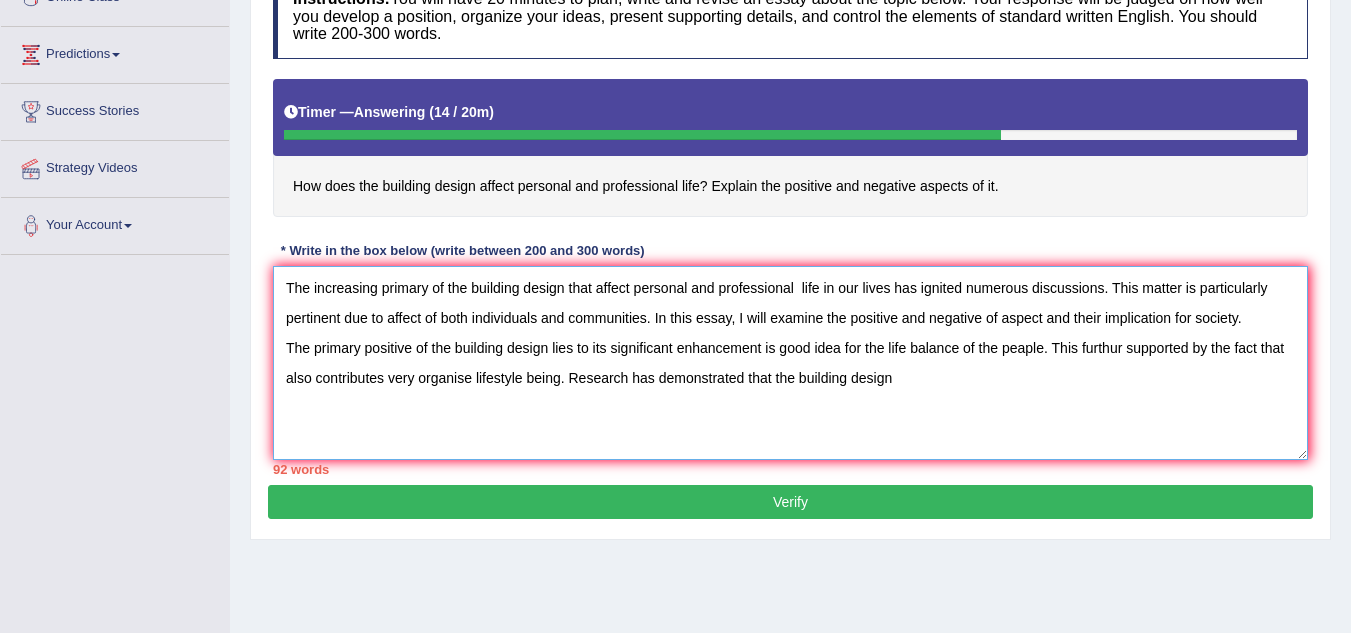 click on "The increasing primary of the building design that affect personal and professional  life in our lives has ignited numerous discussions. This matter is particularly pertinent due to affect of both individuals and communities. In this essay, I will examine the positive and negative of aspect and their implication for society.
The primary positive of the building design lies to its significant enhancement is good idea for the life balance of the peaple. This furthur supported by the fact that  also contributes very organise lifestyle being. Research has demonstrated that the building design" at bounding box center (790, 363) 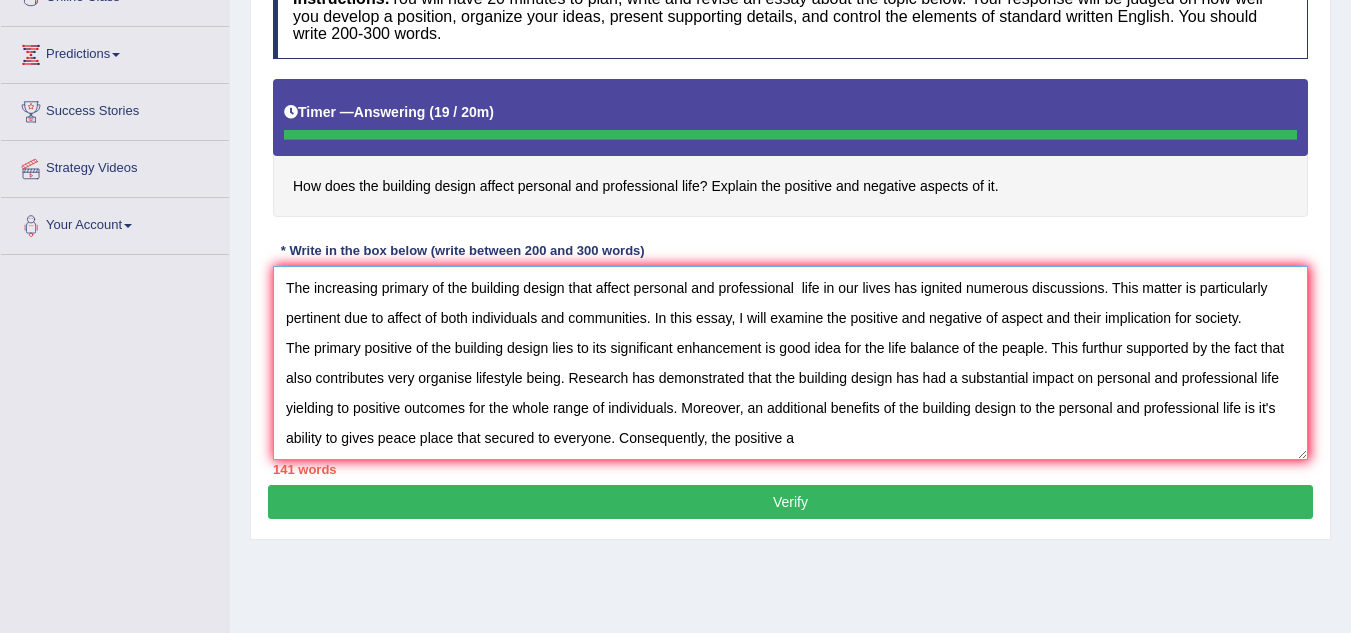 type on "The increasing primary of the building design that affect personal and professional  life in our lives has ignited numerous discussions. This matter is particularly pertinent due to affect of both individuals and communities. In this essay, I will examine the positive and negative of aspect and their implication for society.
The primary positive of the building design lies to its significant enhancement is good idea for the life balance of the peaple. This furthur supported by the fact that  also contributes very organise lifestyle being. Research has demonstrated that the building design has had a substantial impact on personal and professional life yielding to positive outcomes for the whole range of individuals. Moreover, an additional benefits of the building design to the personal and professional life is it's ability to gives peace place that secured to everyone. Consequently, the positive a" 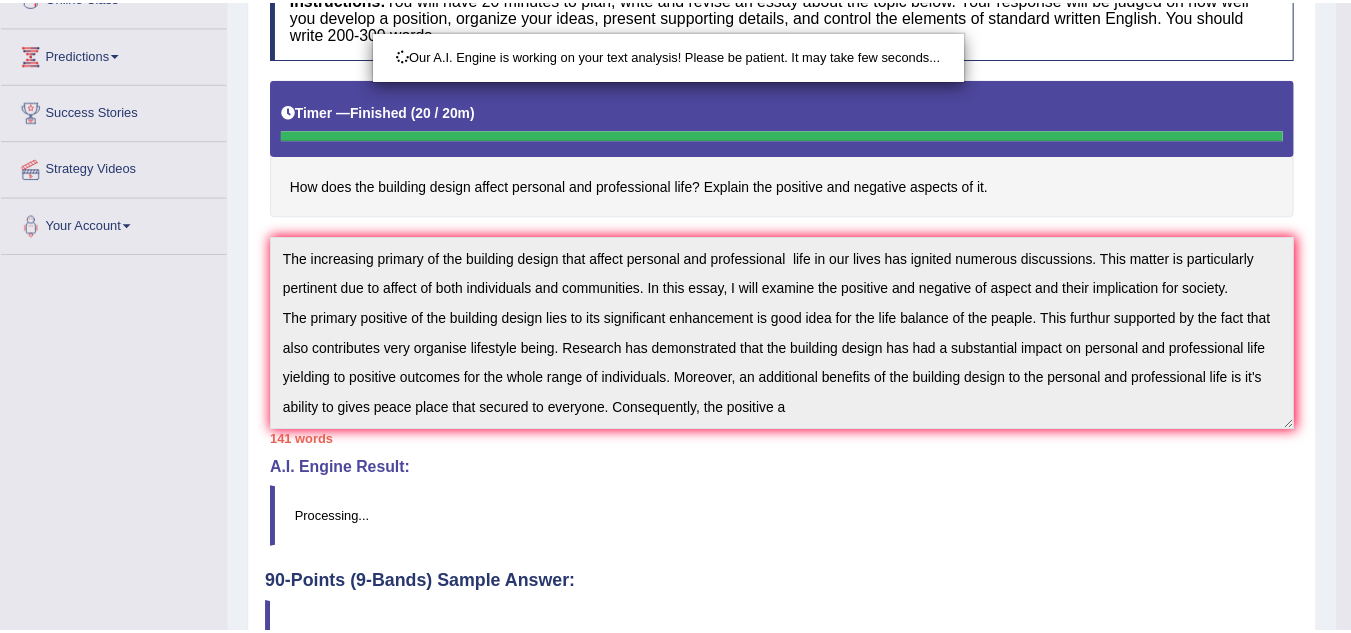 scroll, scrollTop: 429, scrollLeft: 0, axis: vertical 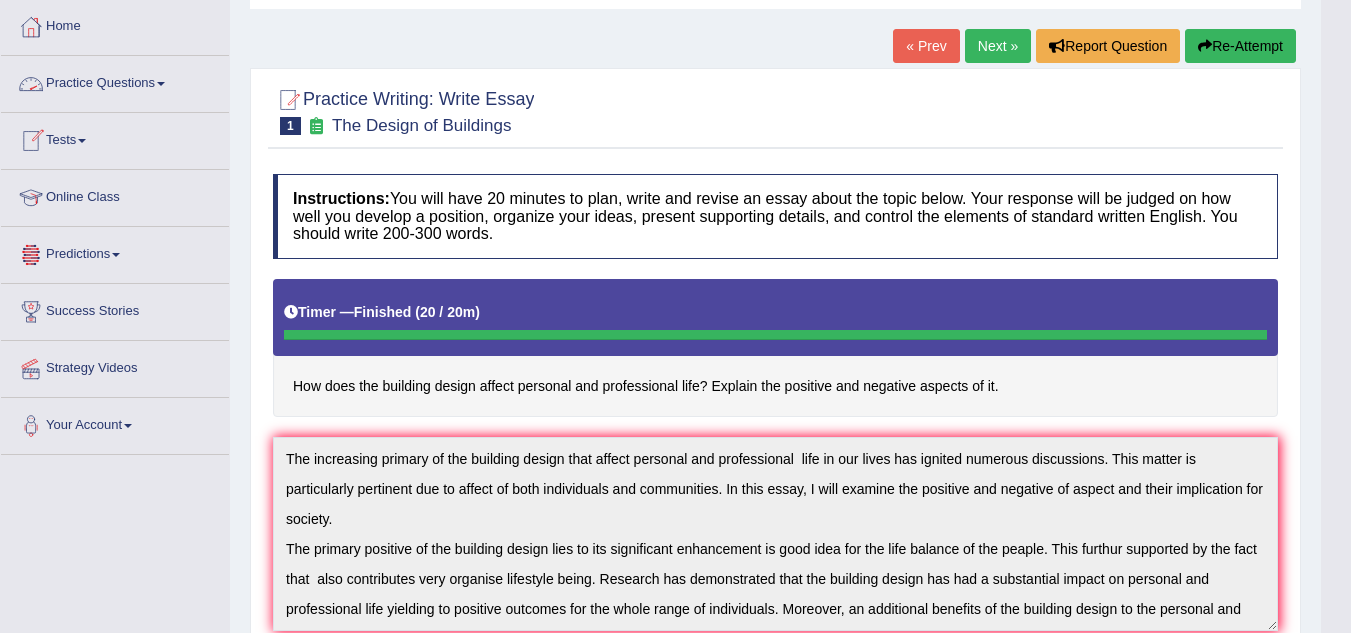 click on "Practice Questions" at bounding box center [115, 81] 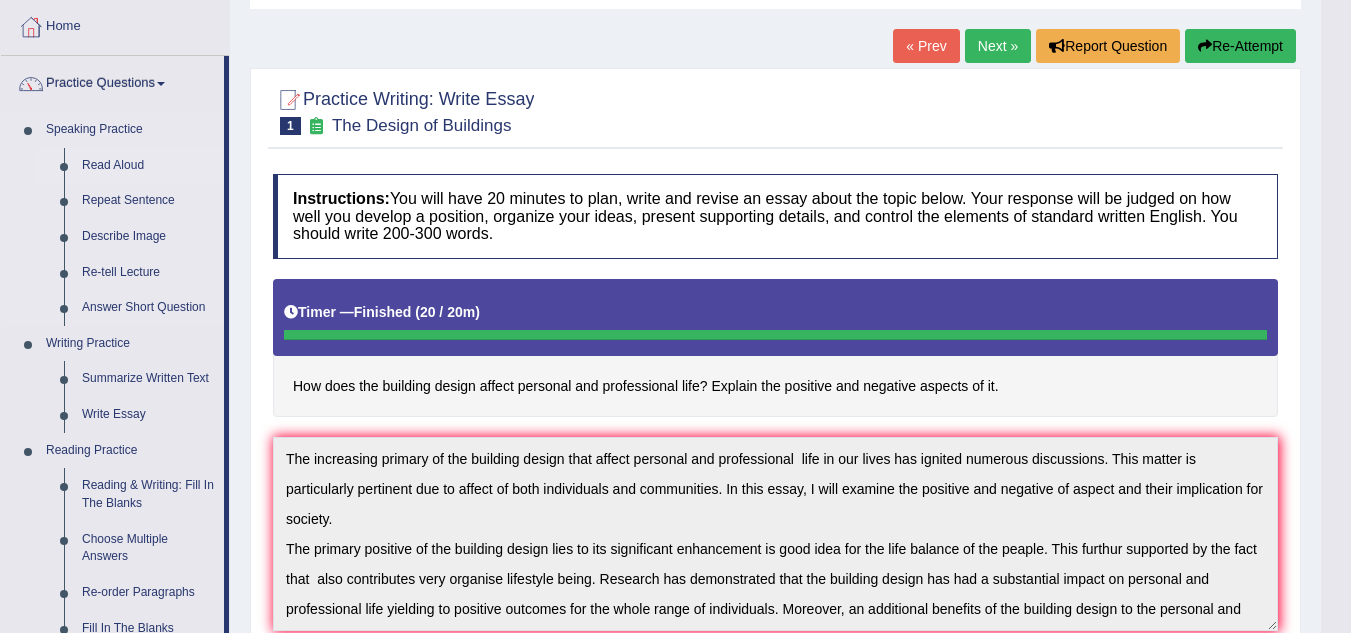 click on "Read Aloud" at bounding box center [148, 166] 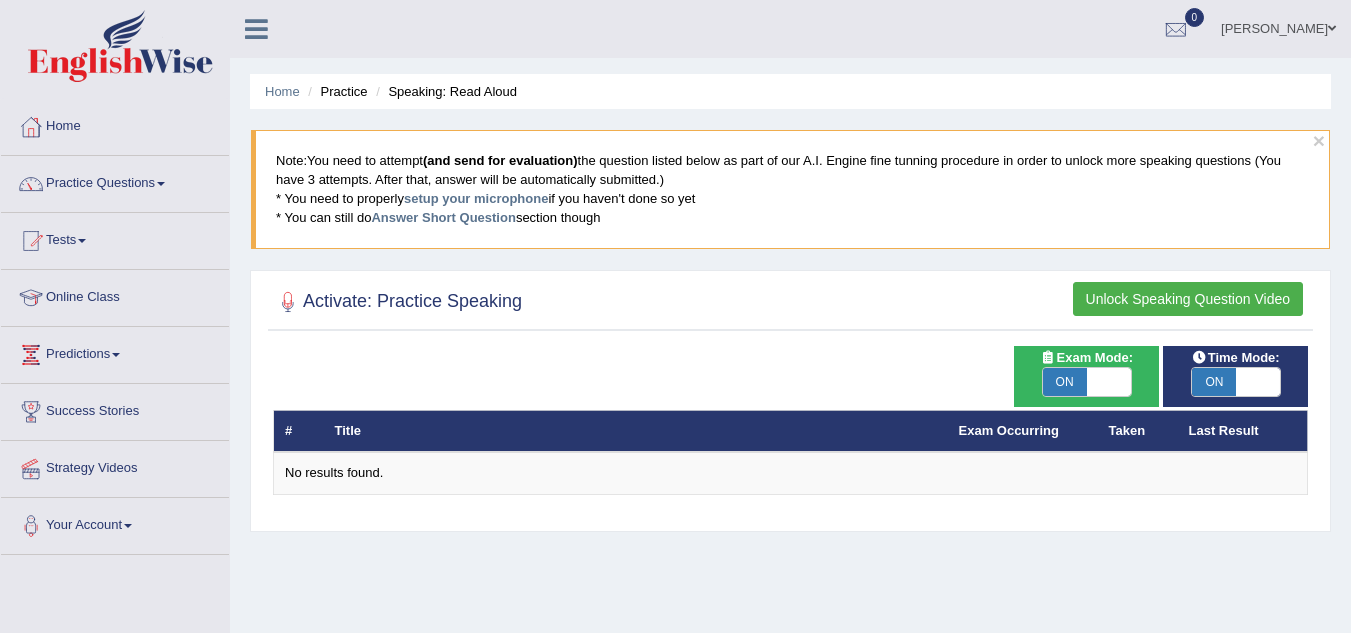 scroll, scrollTop: 0, scrollLeft: 0, axis: both 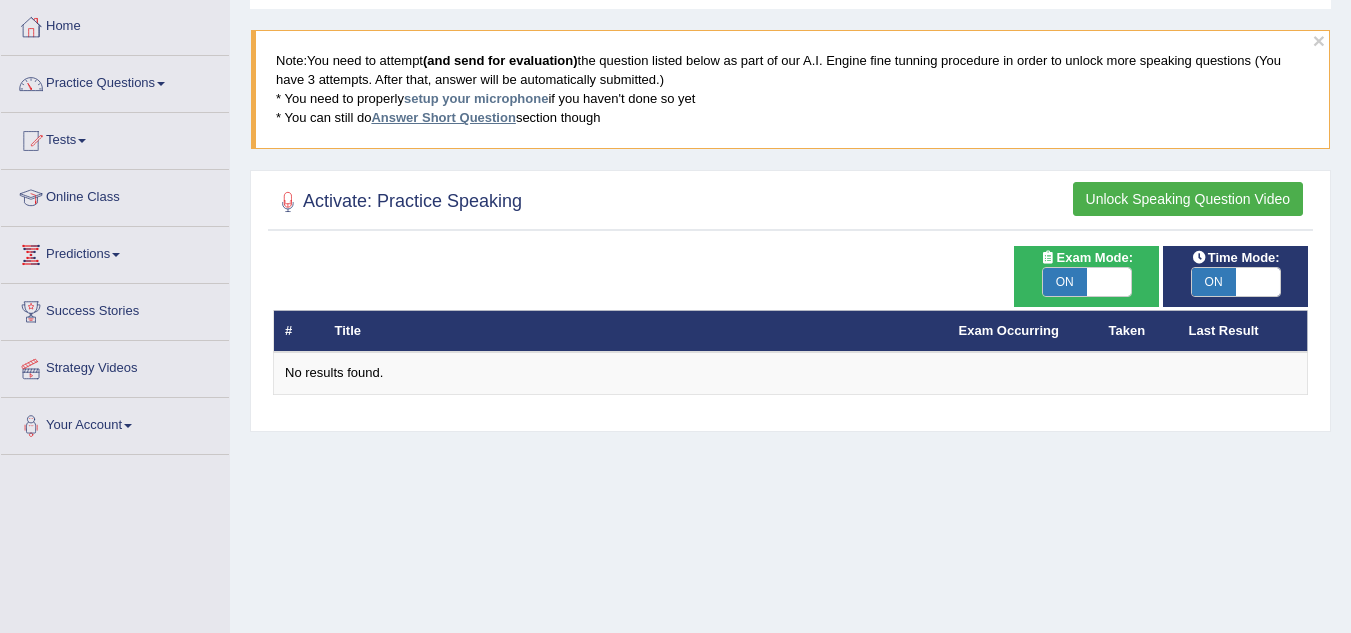 click on "Answer Short Question" at bounding box center [443, 117] 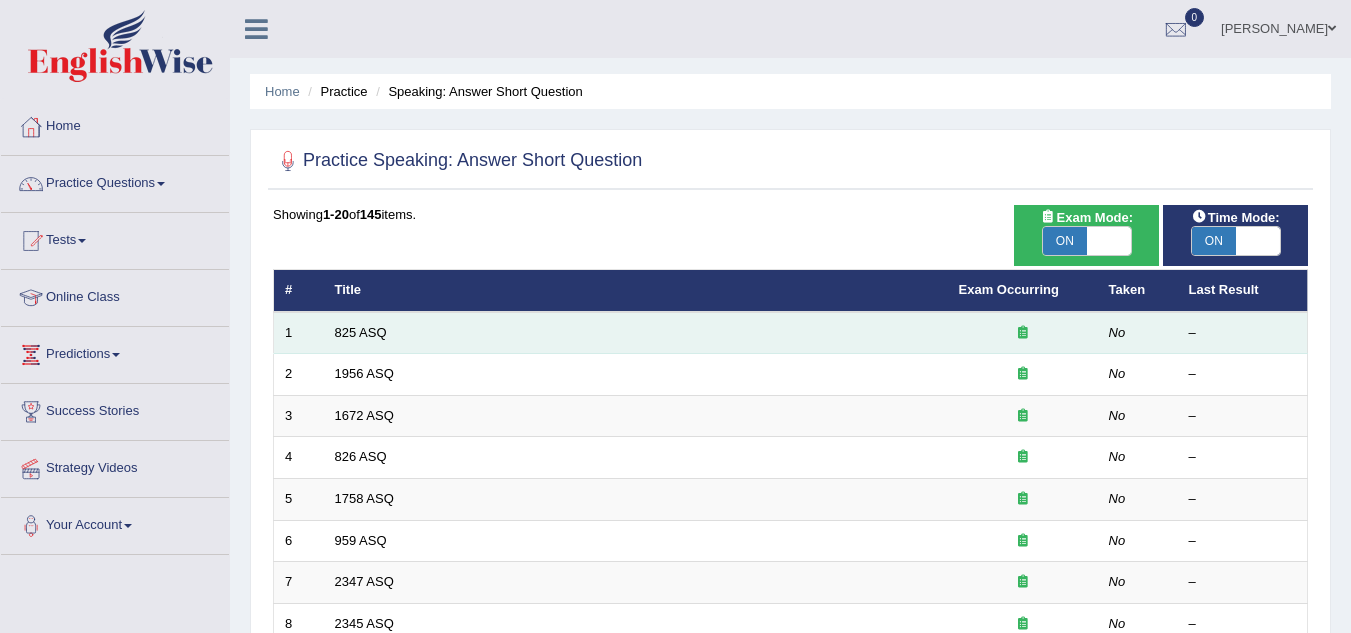 scroll, scrollTop: 0, scrollLeft: 0, axis: both 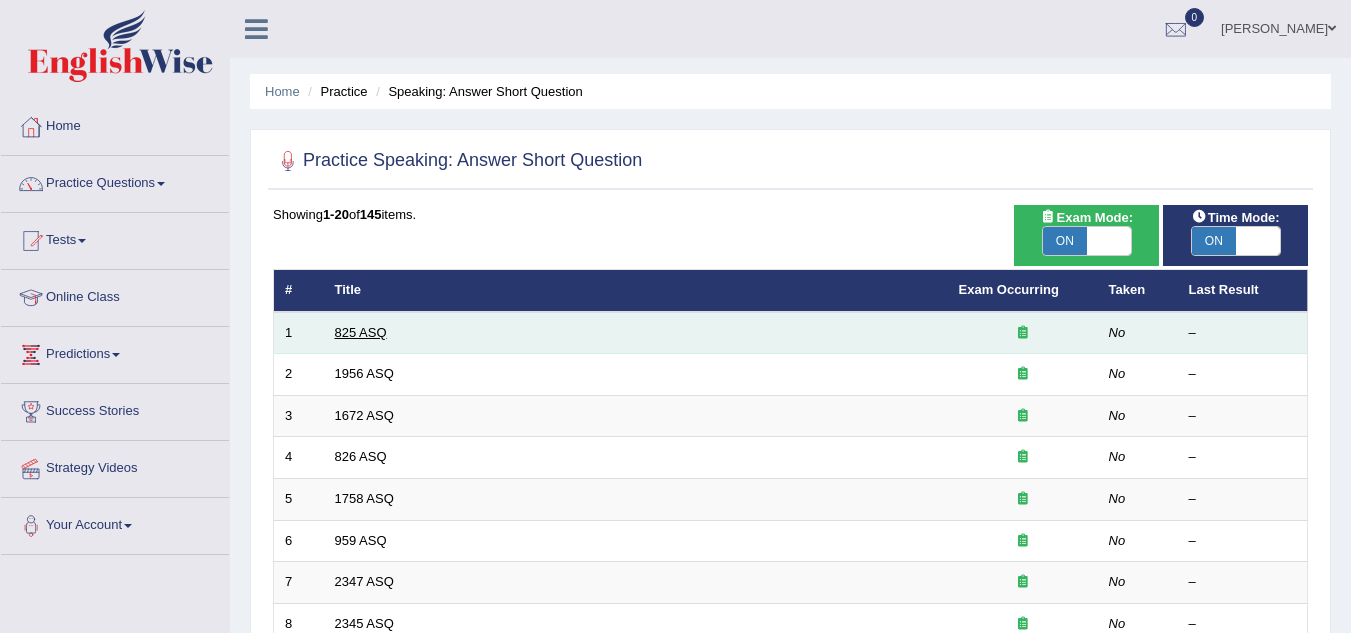 click on "825 ASQ" at bounding box center (361, 332) 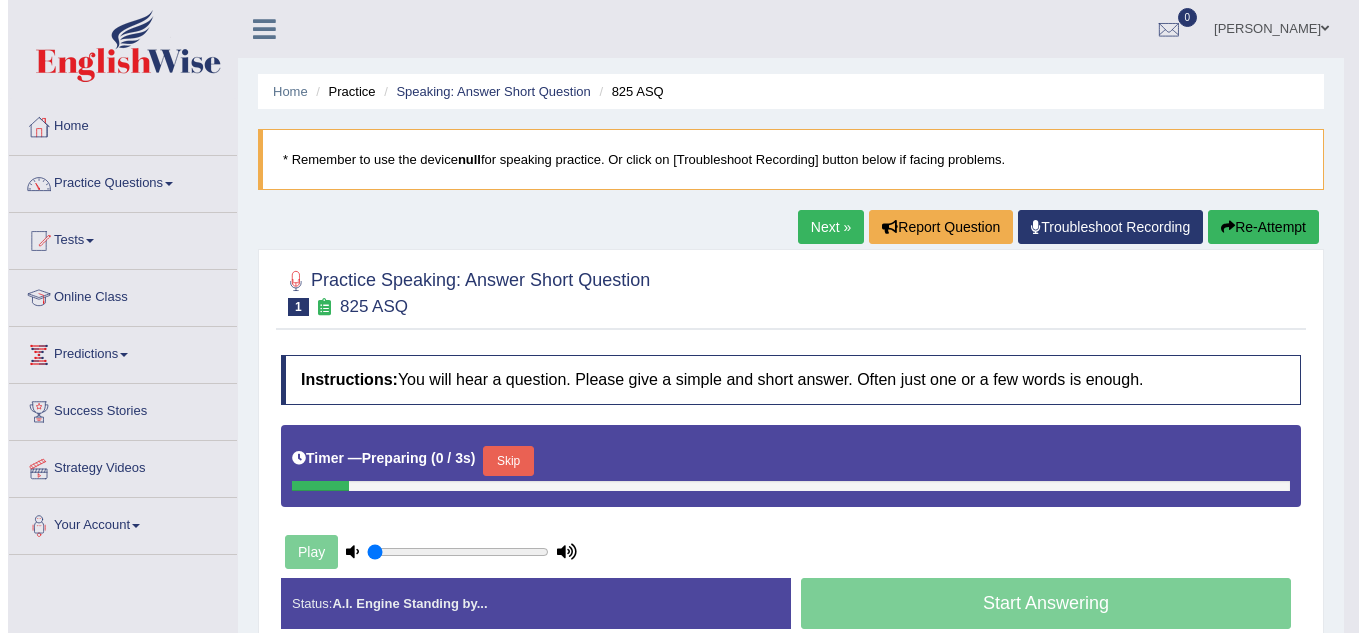 scroll, scrollTop: 0, scrollLeft: 0, axis: both 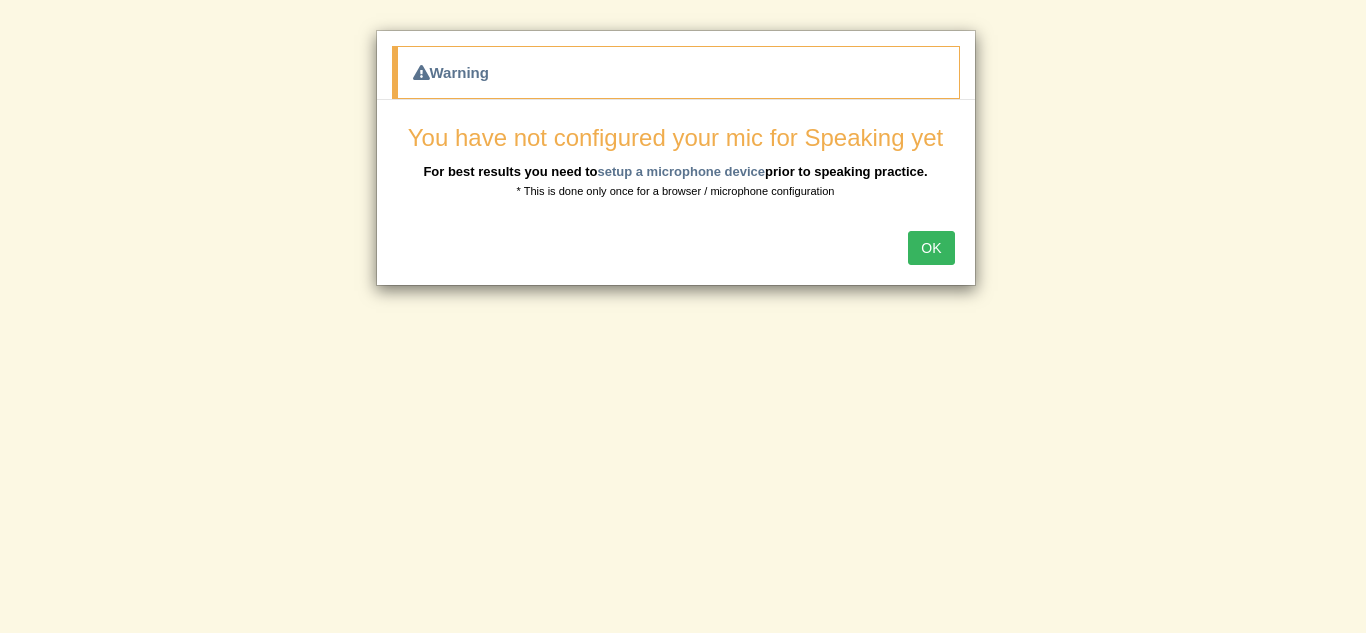 click on "OK" at bounding box center [931, 248] 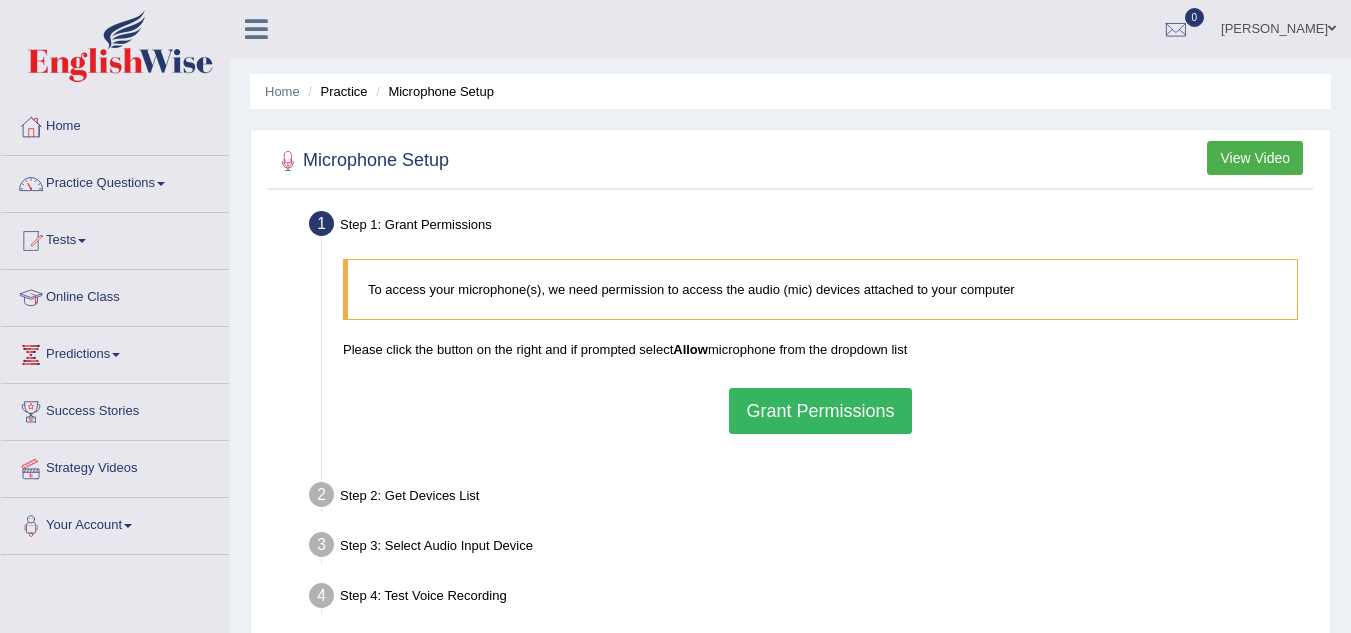 scroll, scrollTop: 0, scrollLeft: 0, axis: both 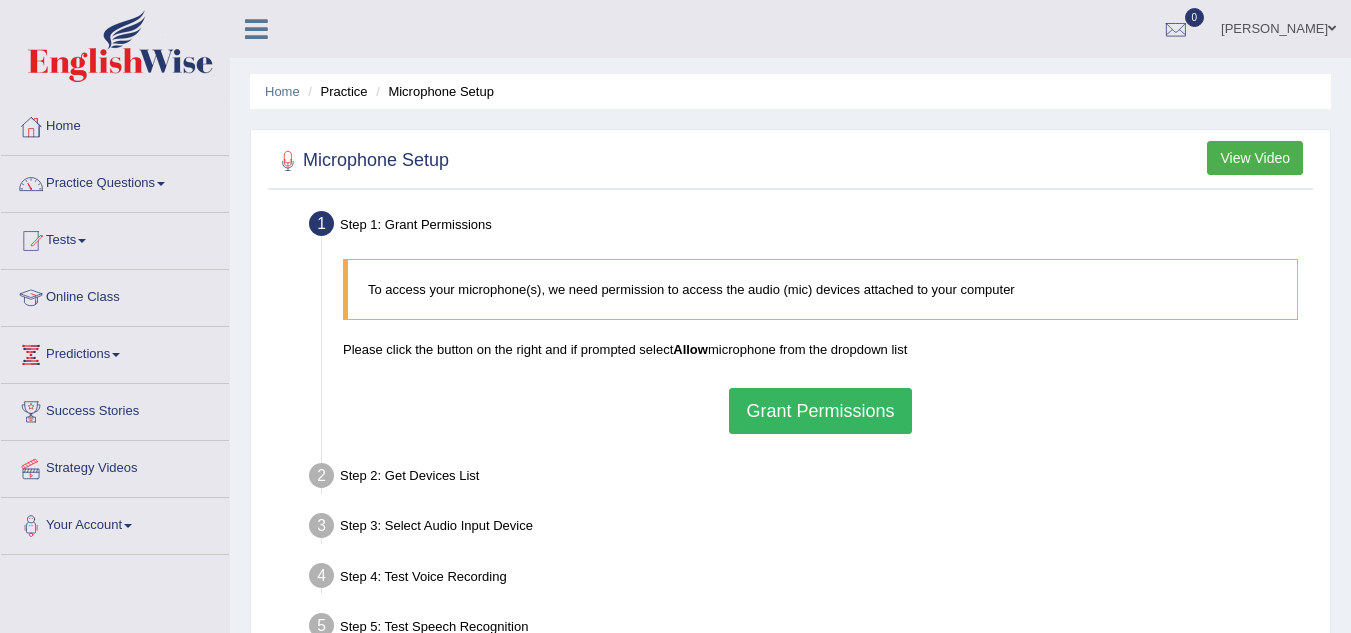 click on "Grant Permissions" at bounding box center (820, 411) 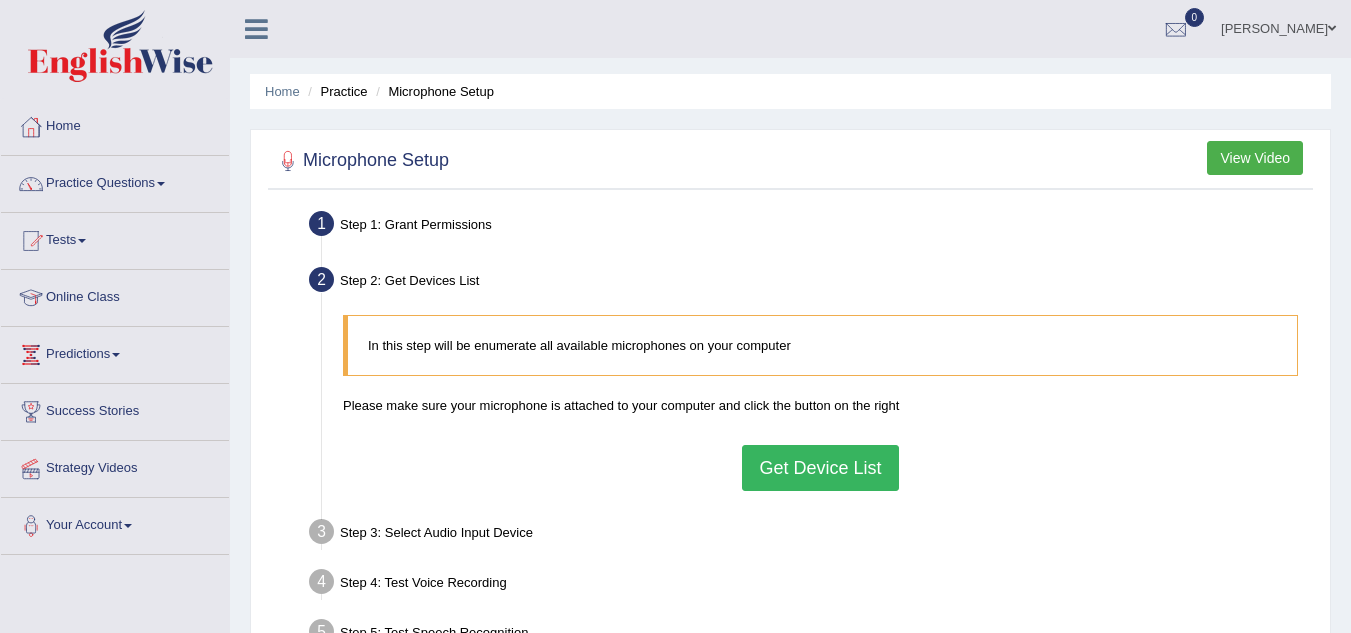 click on "Get Device List" at bounding box center (820, 468) 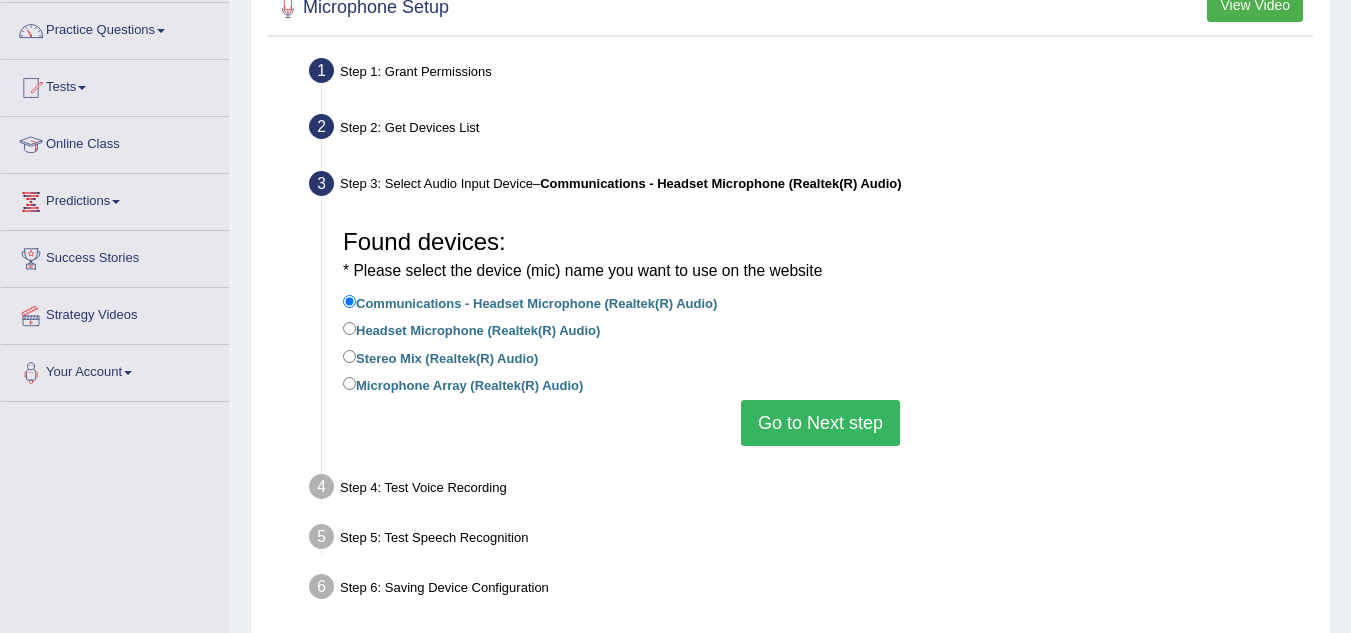 scroll, scrollTop: 300, scrollLeft: 0, axis: vertical 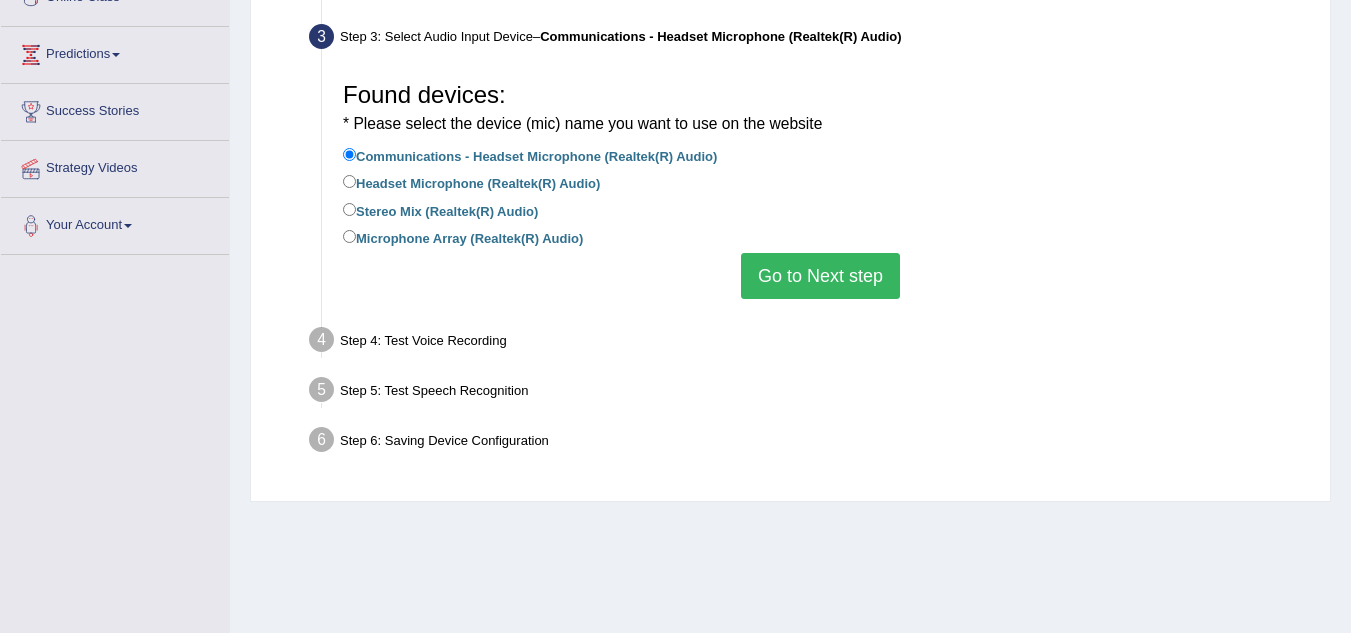 click on "Go to Next step" at bounding box center (820, 276) 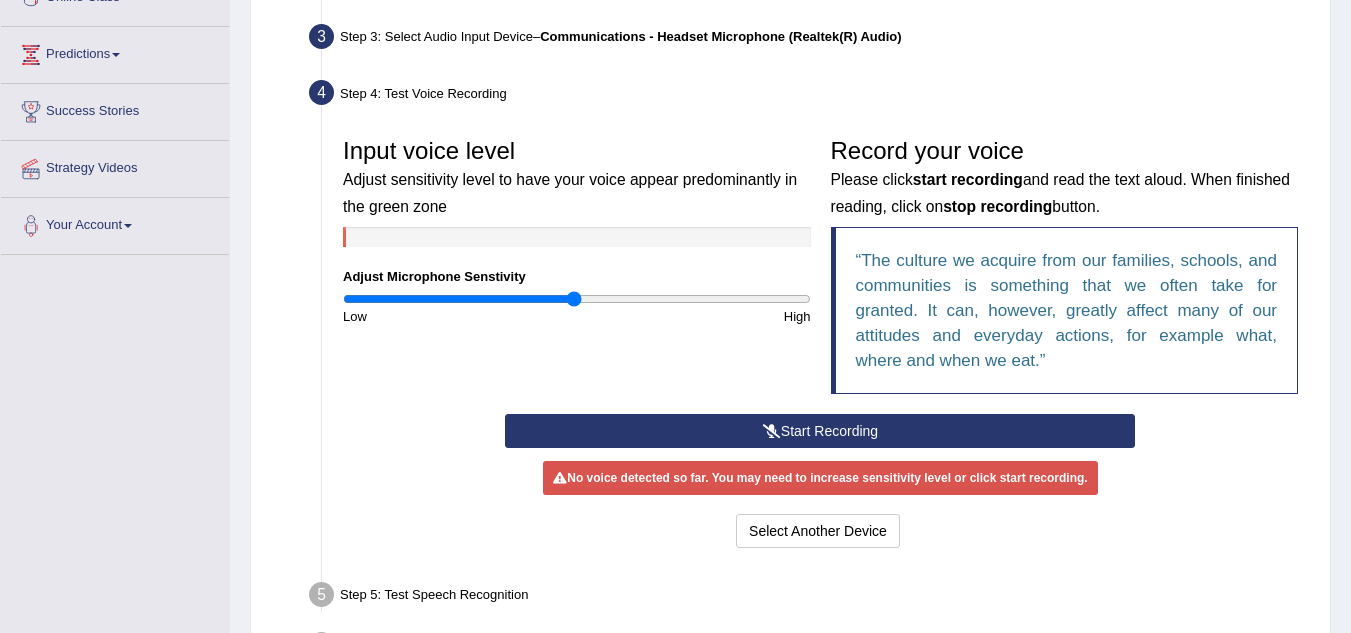 click on "Start Recording" at bounding box center [820, 431] 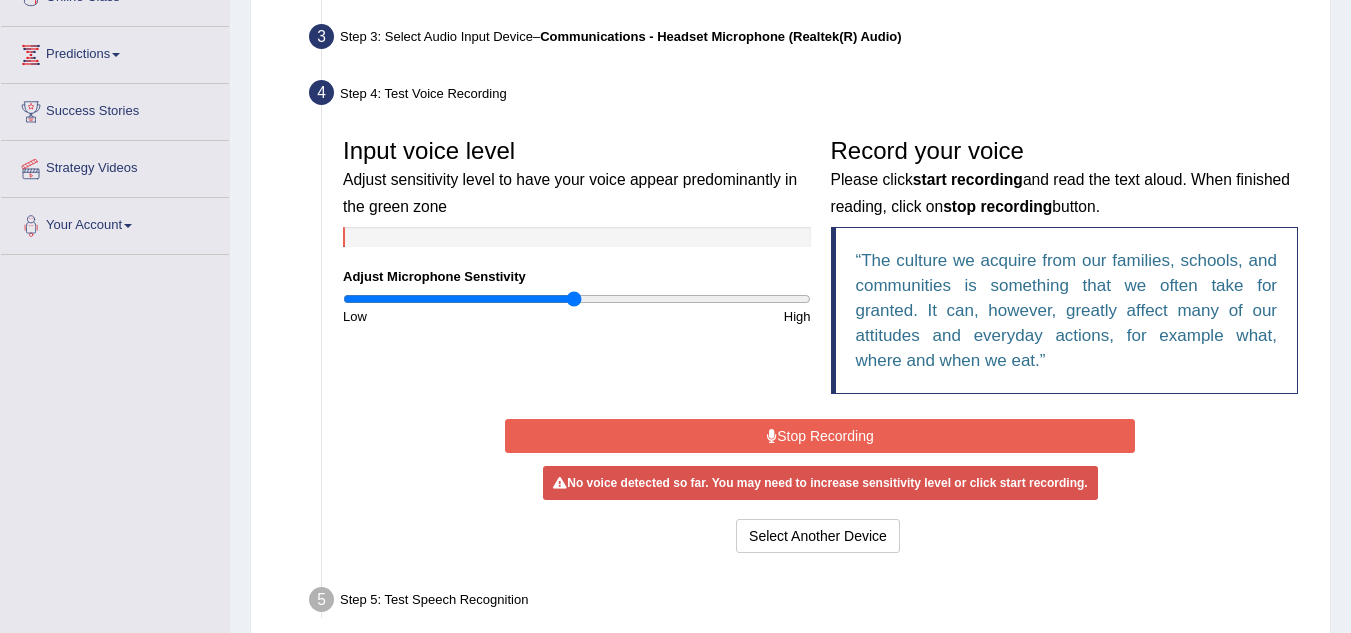 click on "Stop Recording" at bounding box center (820, 436) 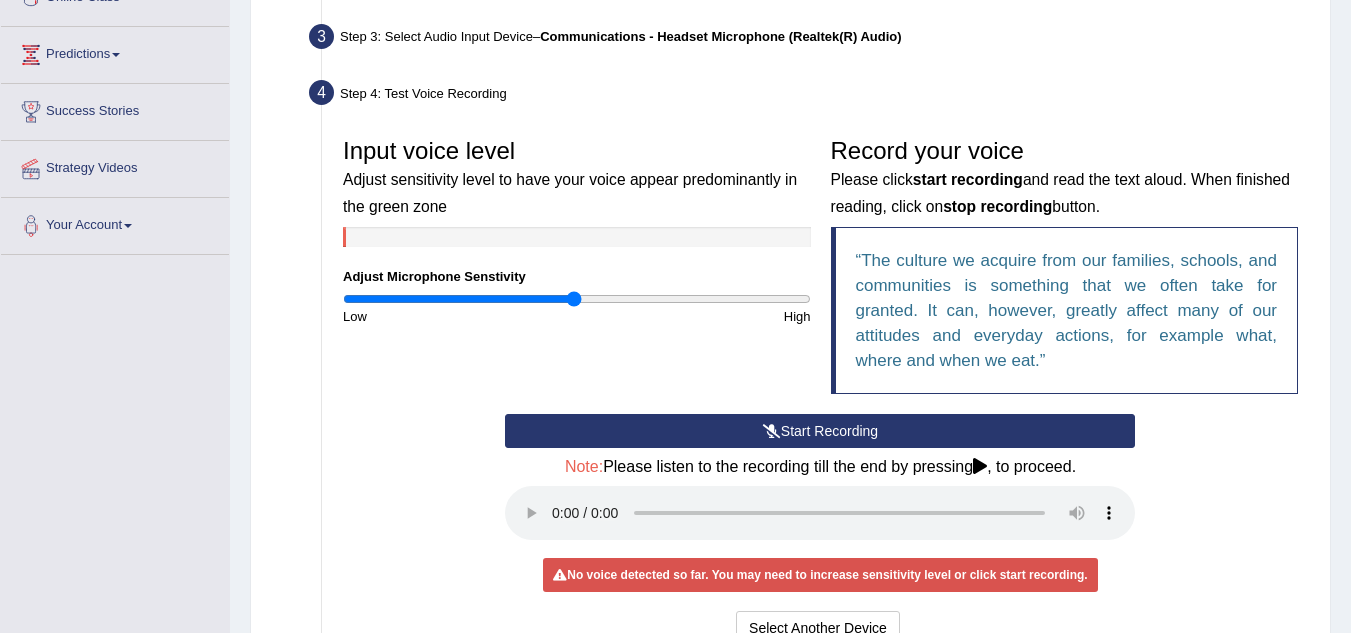 click at bounding box center [980, 466] 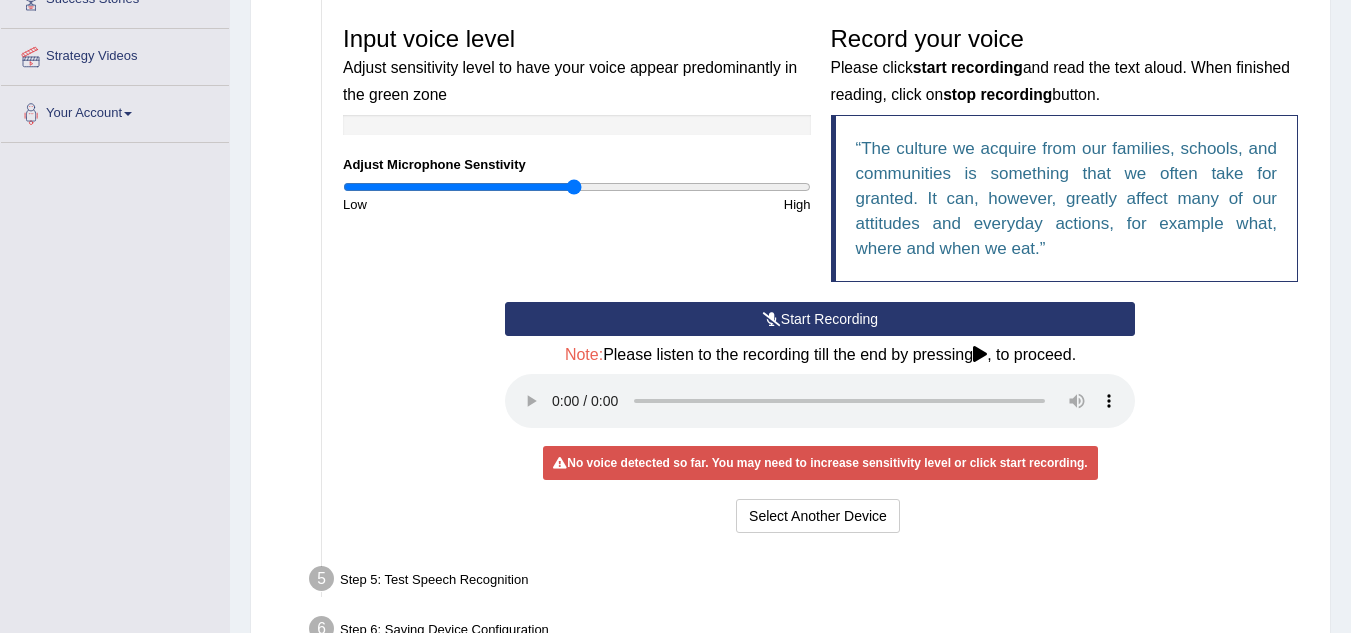 scroll, scrollTop: 500, scrollLeft: 0, axis: vertical 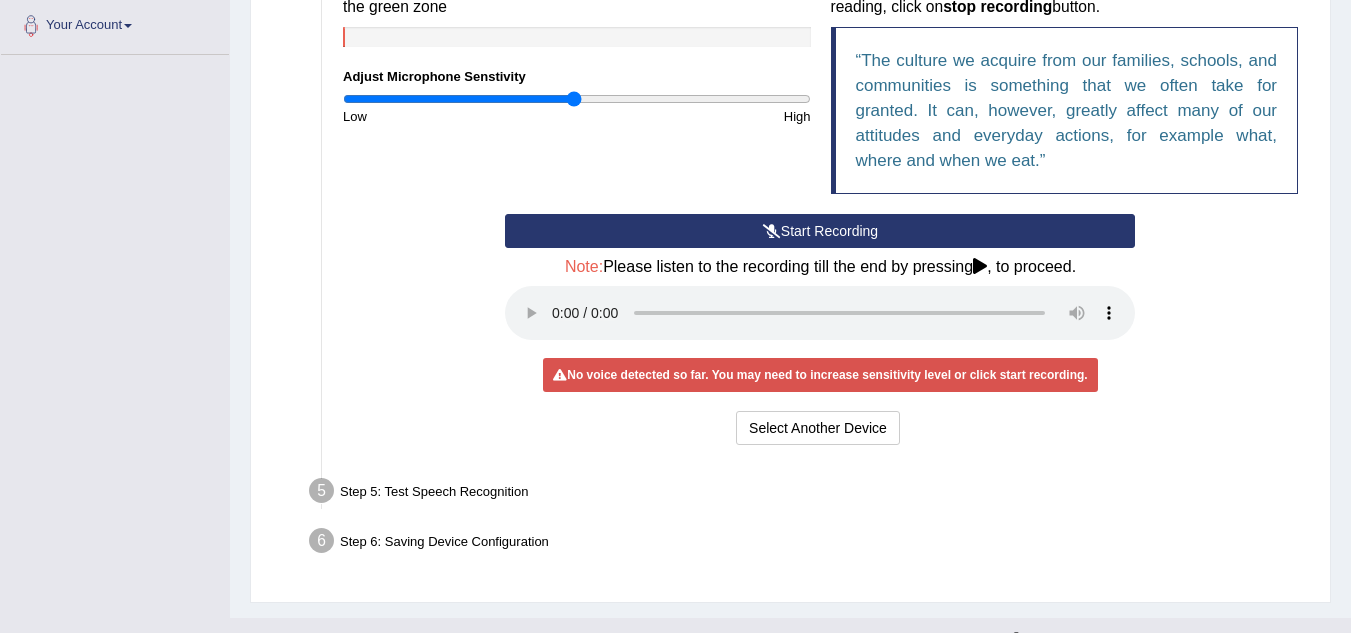 click on "Step 5: Test Speech Recognition" at bounding box center (810, 494) 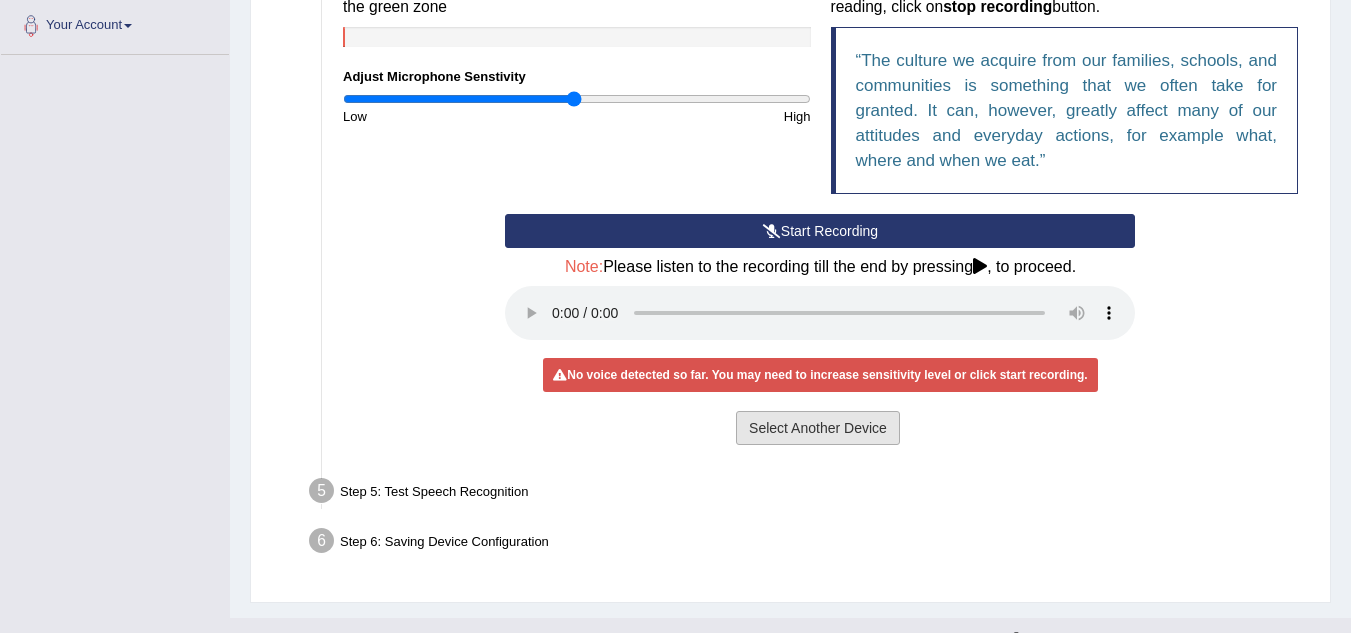 click on "Select Another Device" at bounding box center (818, 428) 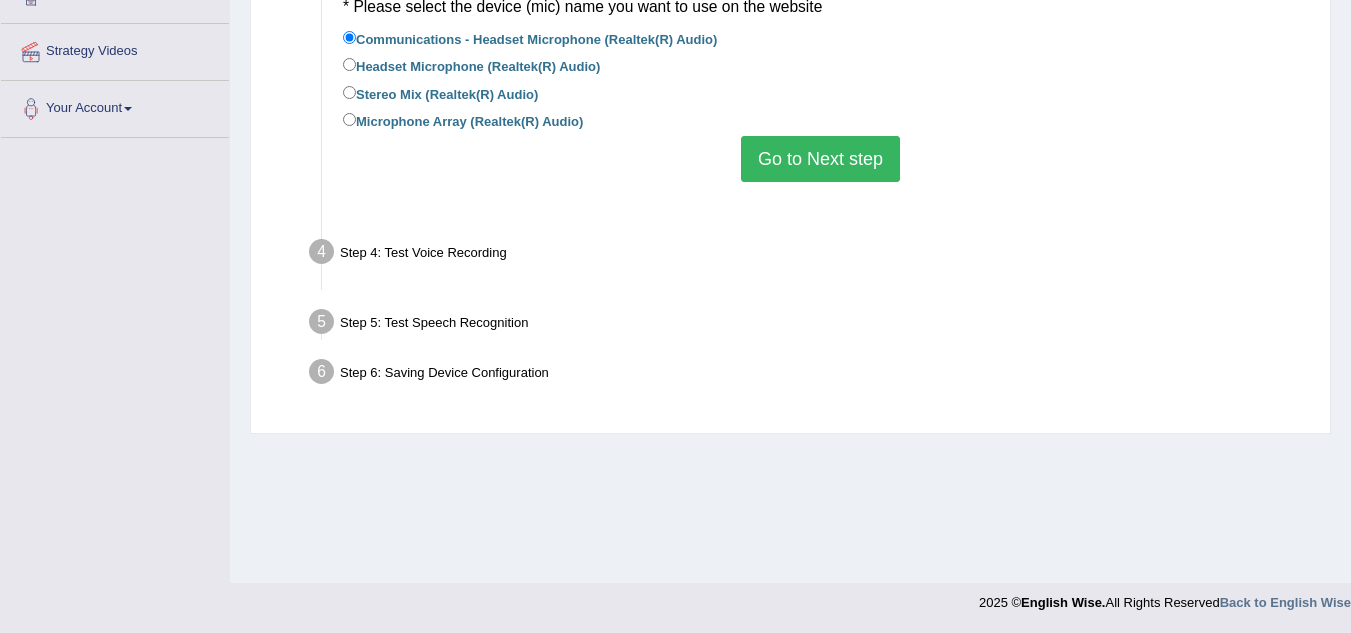 scroll, scrollTop: 417, scrollLeft: 0, axis: vertical 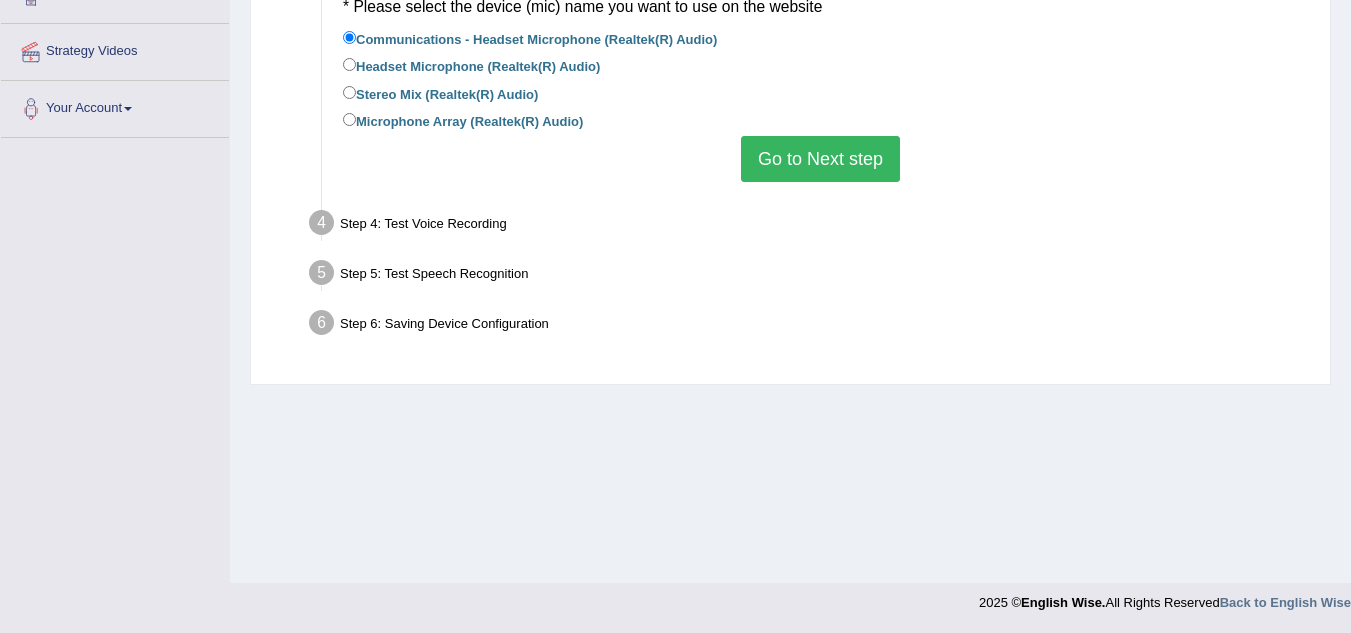 click on "Go to Next step" at bounding box center [820, 159] 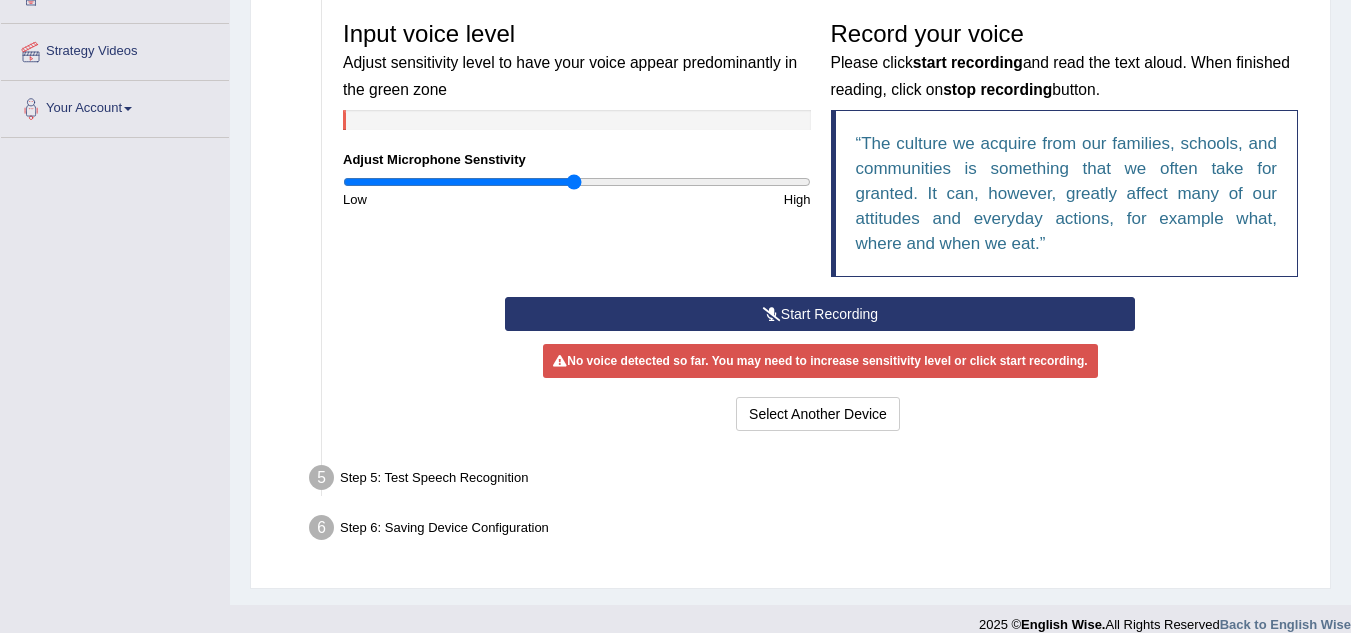 click on "Start Recording" at bounding box center [820, 314] 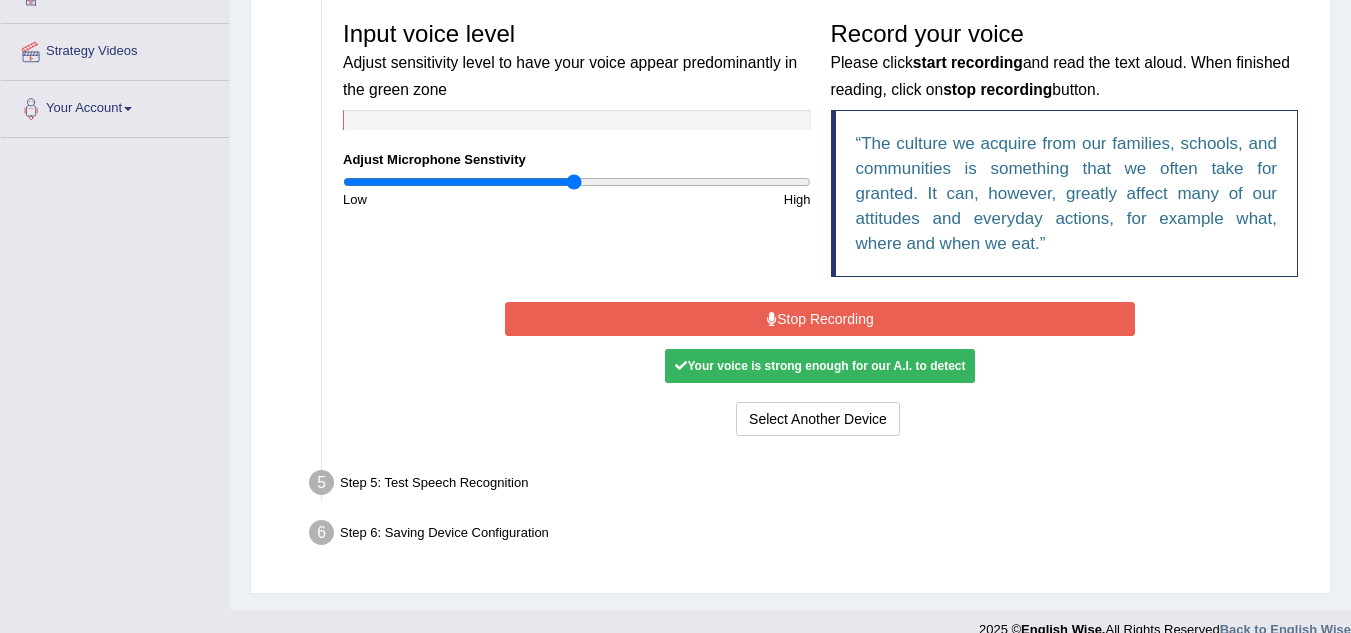 click on "Stop Recording" at bounding box center (820, 319) 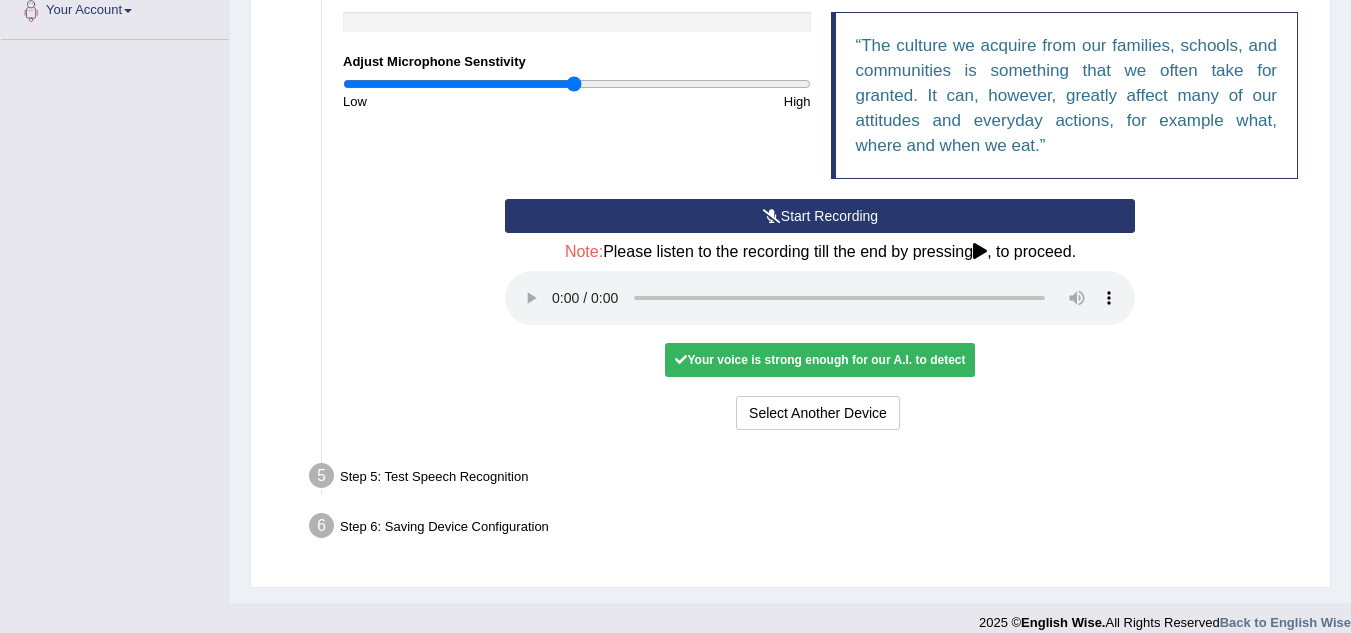 scroll, scrollTop: 535, scrollLeft: 0, axis: vertical 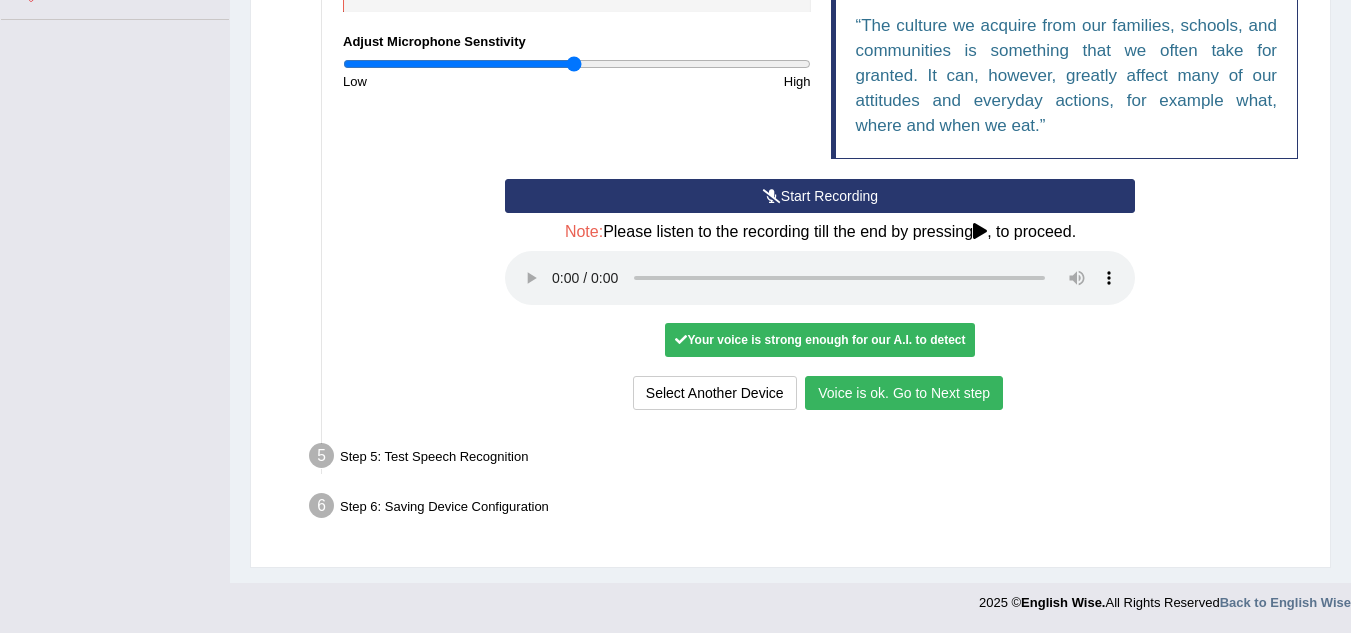 click on "Voice is ok. Go to Next step" at bounding box center [904, 393] 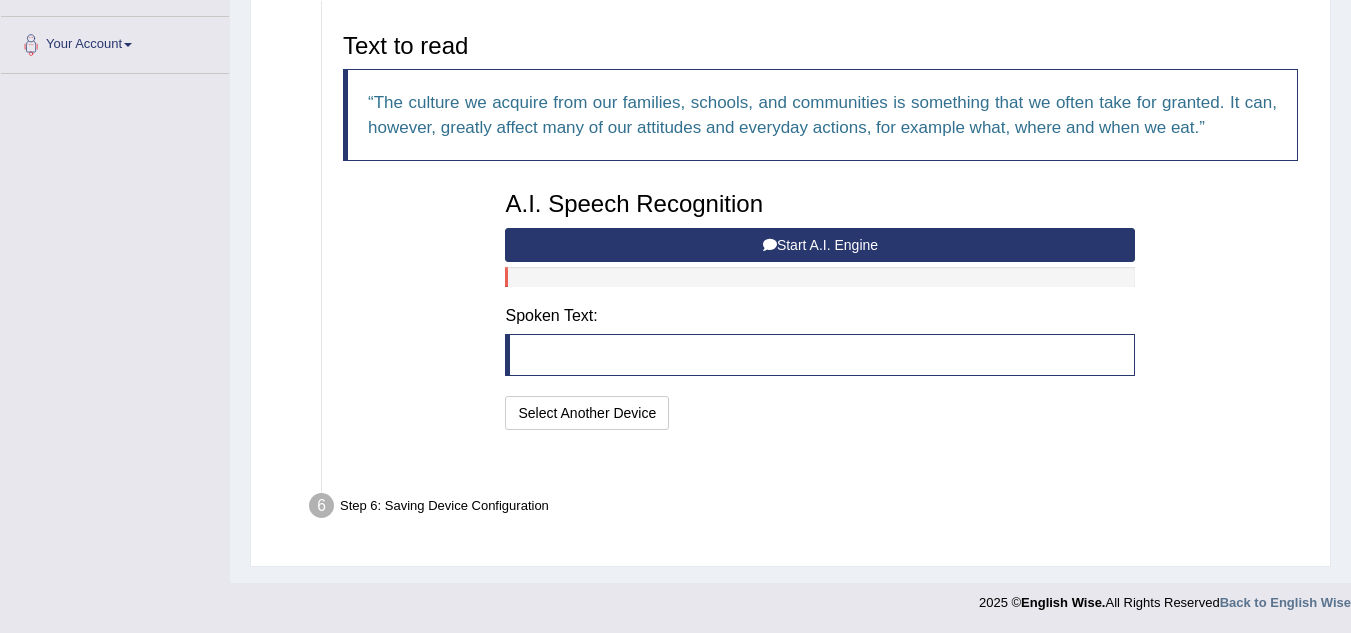 scroll, scrollTop: 432, scrollLeft: 0, axis: vertical 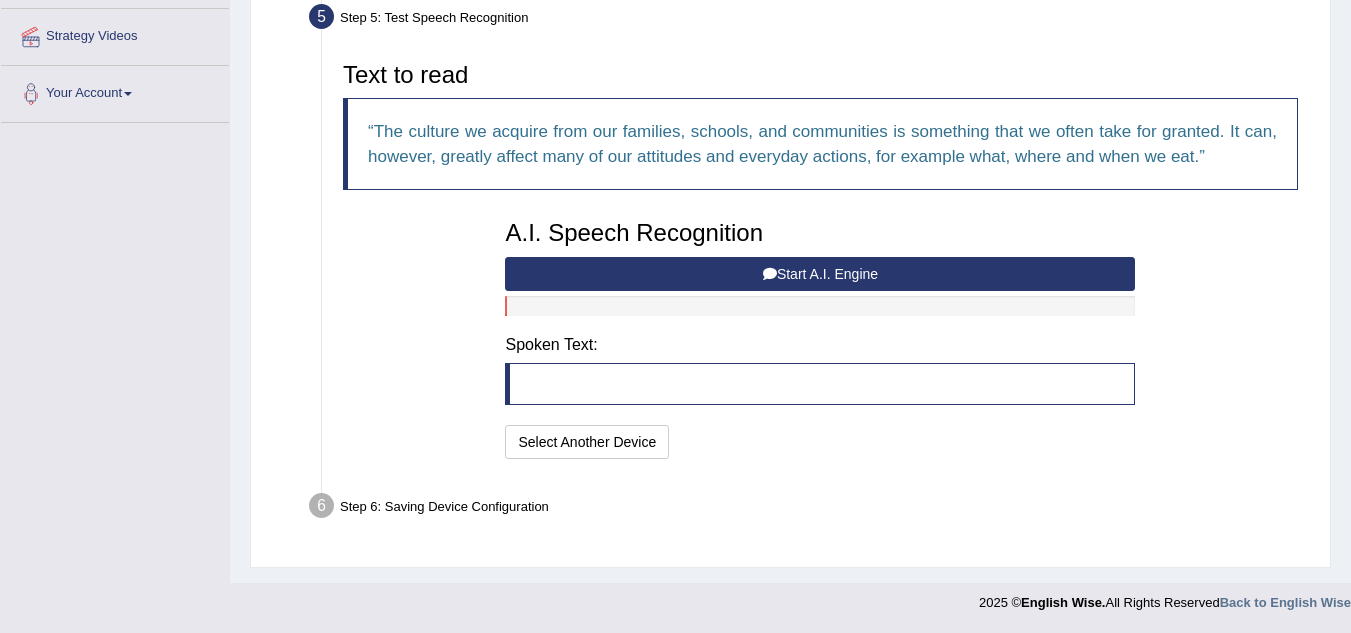 click on "Start A.I. Engine" at bounding box center (820, 274) 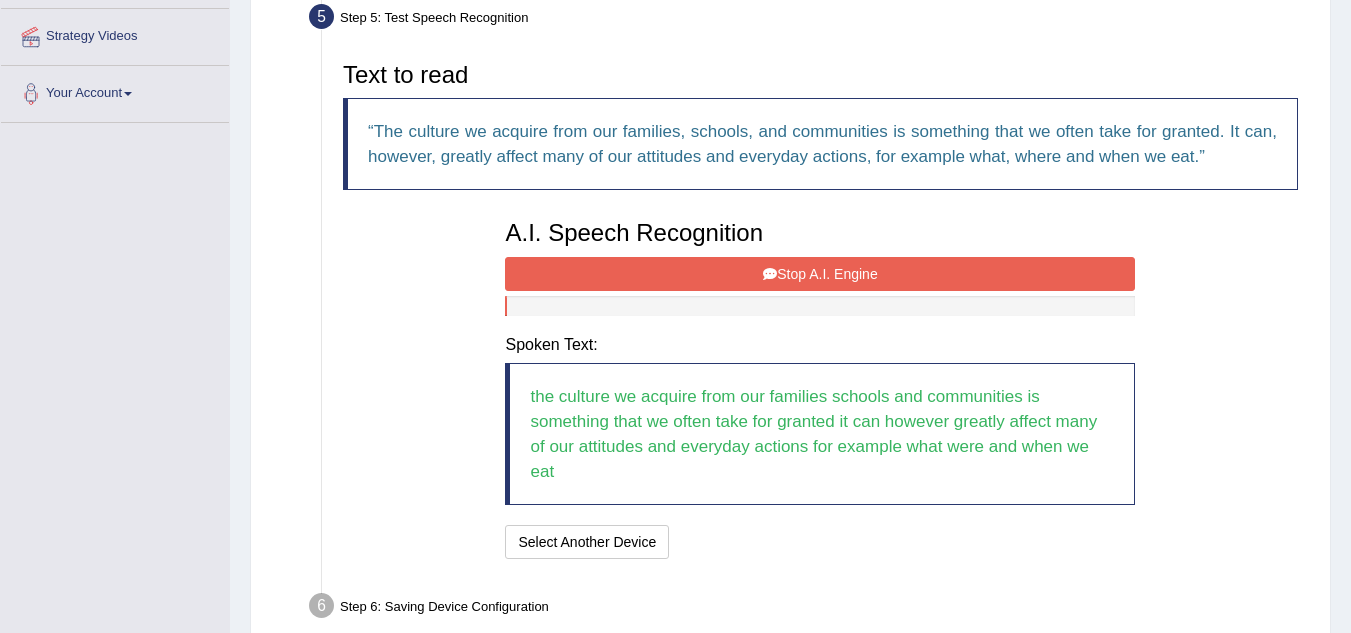 click on "Stop A.I. Engine" at bounding box center (820, 274) 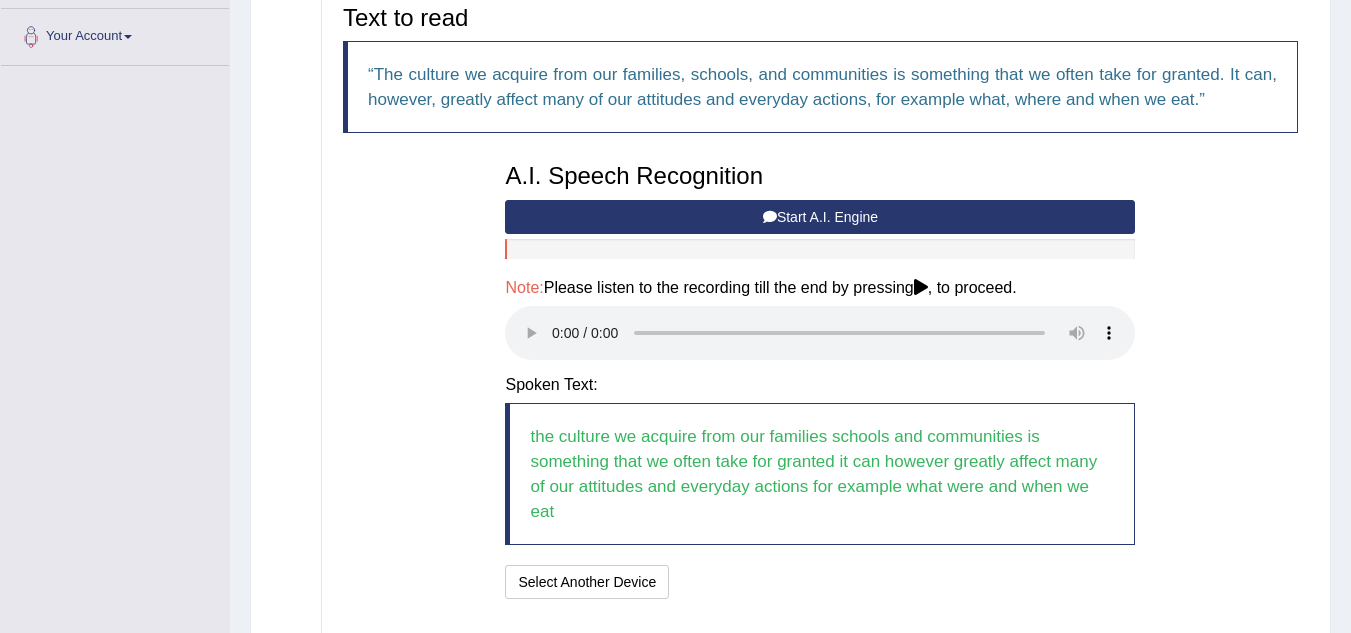 scroll, scrollTop: 629, scrollLeft: 0, axis: vertical 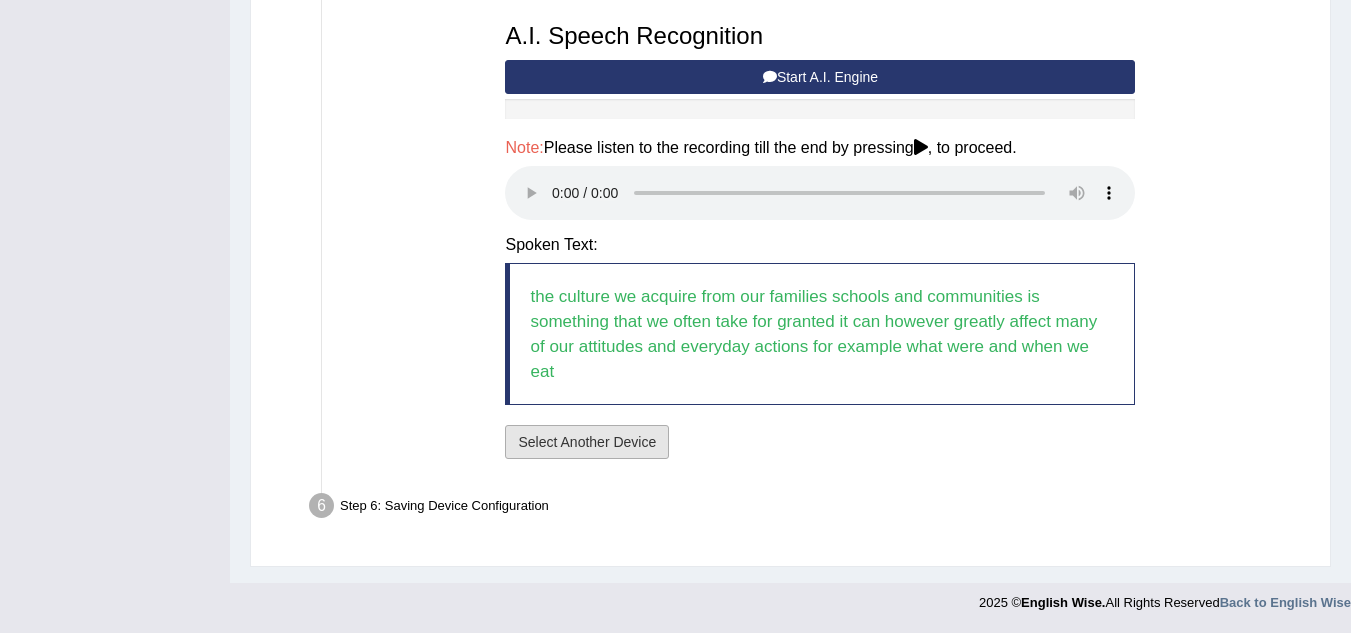 click on "Select Another Device" at bounding box center [587, 442] 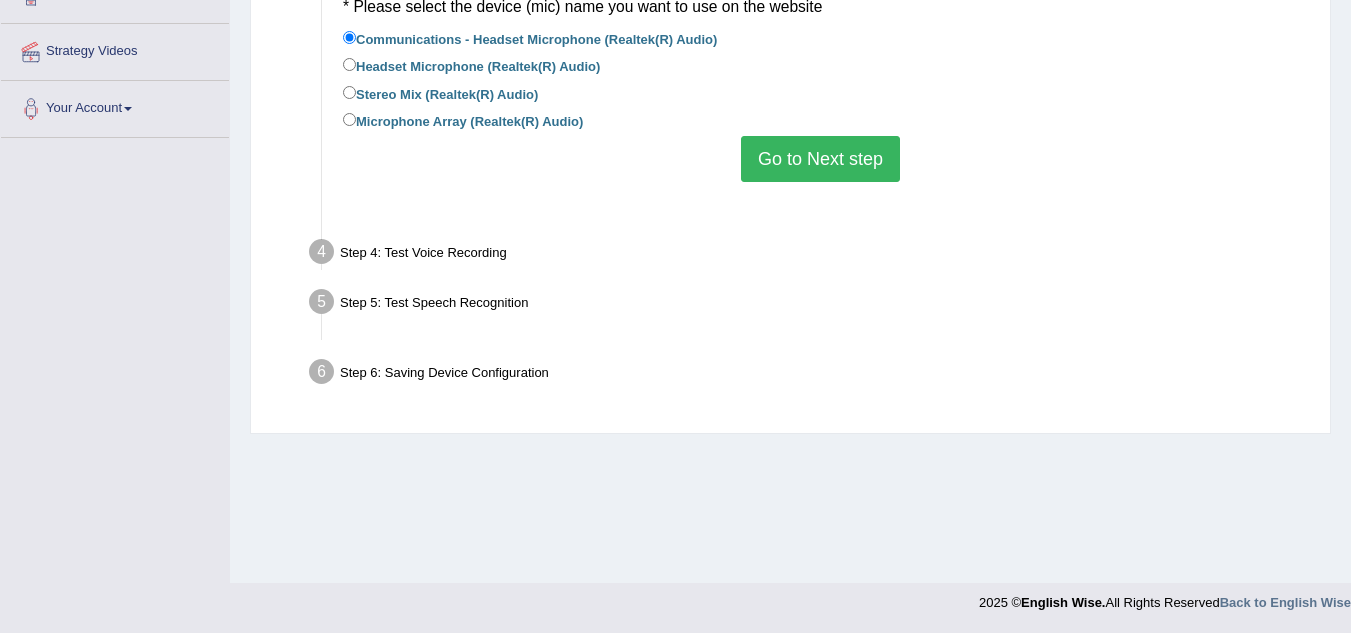 scroll, scrollTop: 417, scrollLeft: 0, axis: vertical 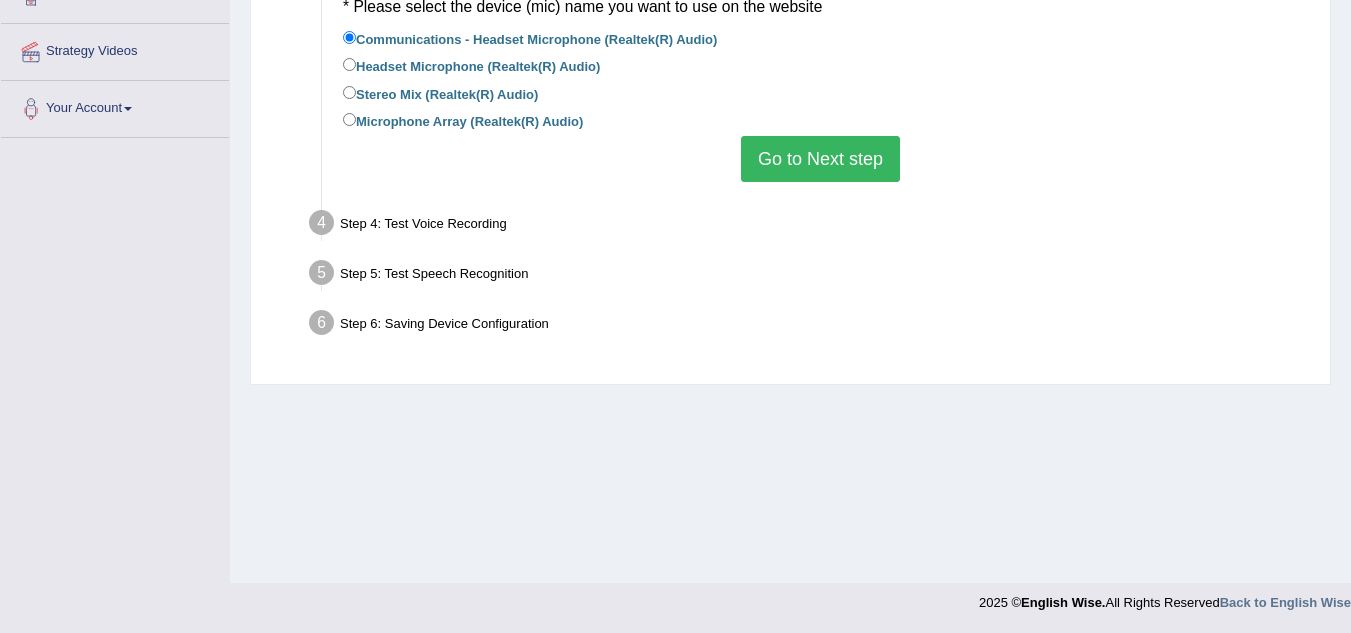 click on "Go to Next step" at bounding box center [820, 159] 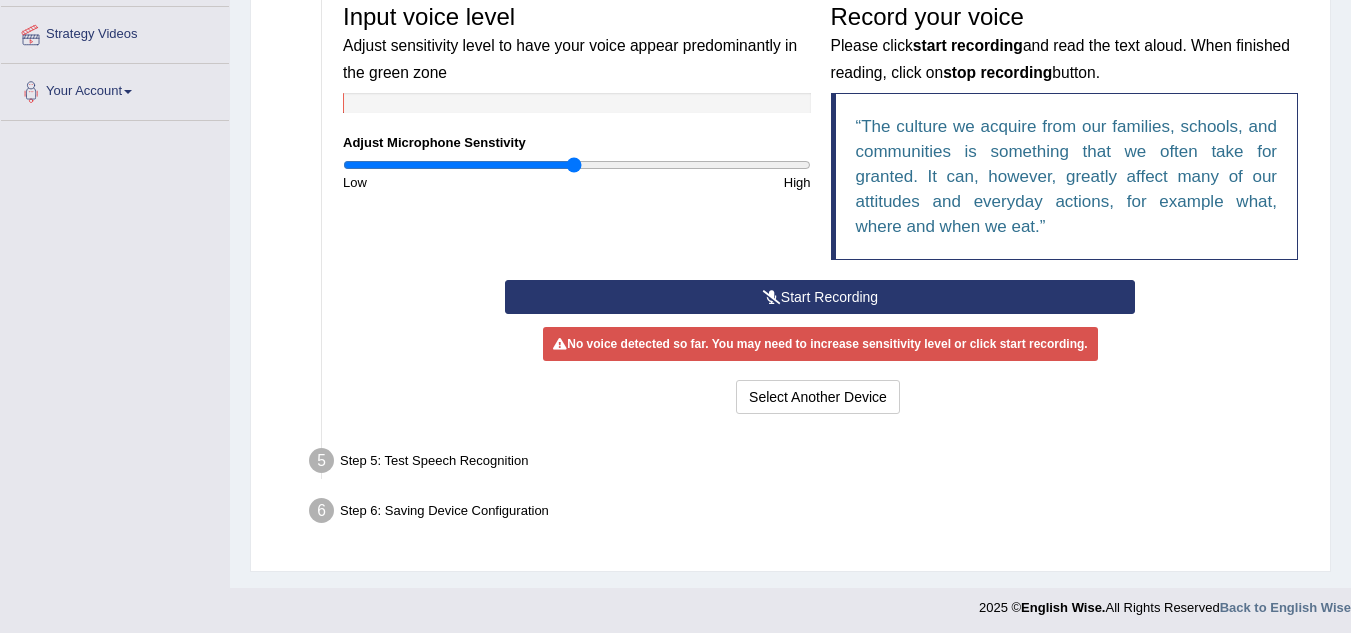 scroll, scrollTop: 439, scrollLeft: 0, axis: vertical 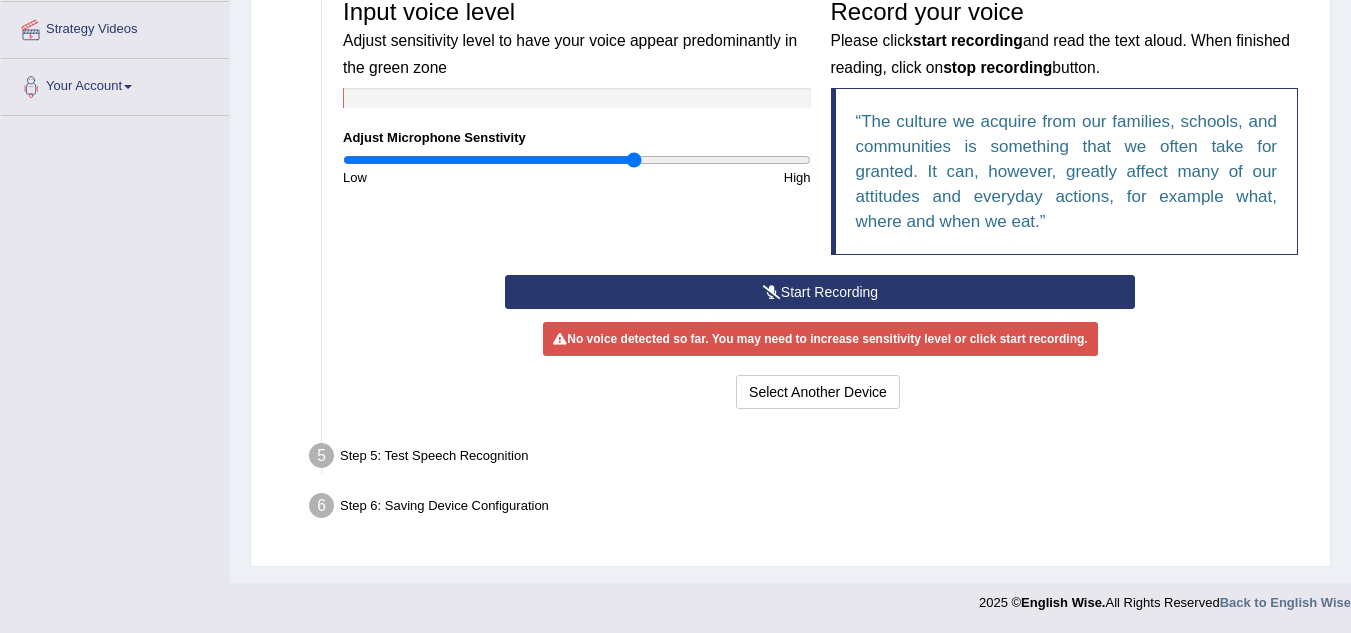 click at bounding box center [577, 160] 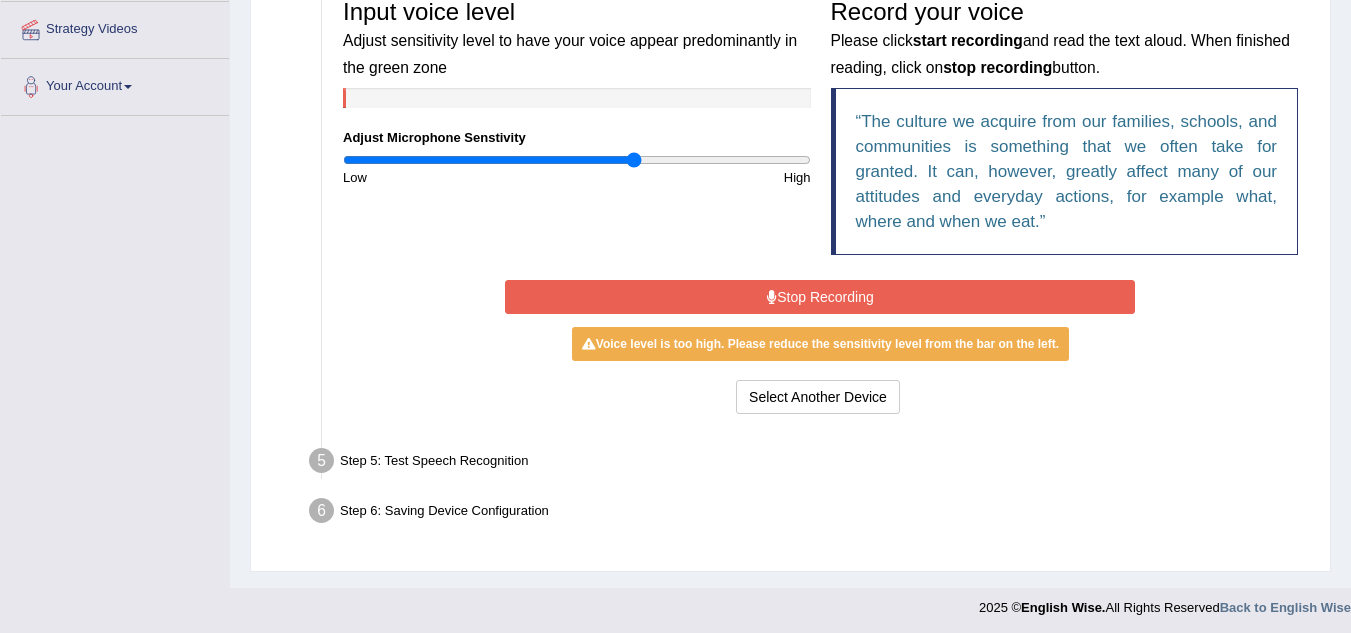 click on "Stop Recording" at bounding box center [820, 297] 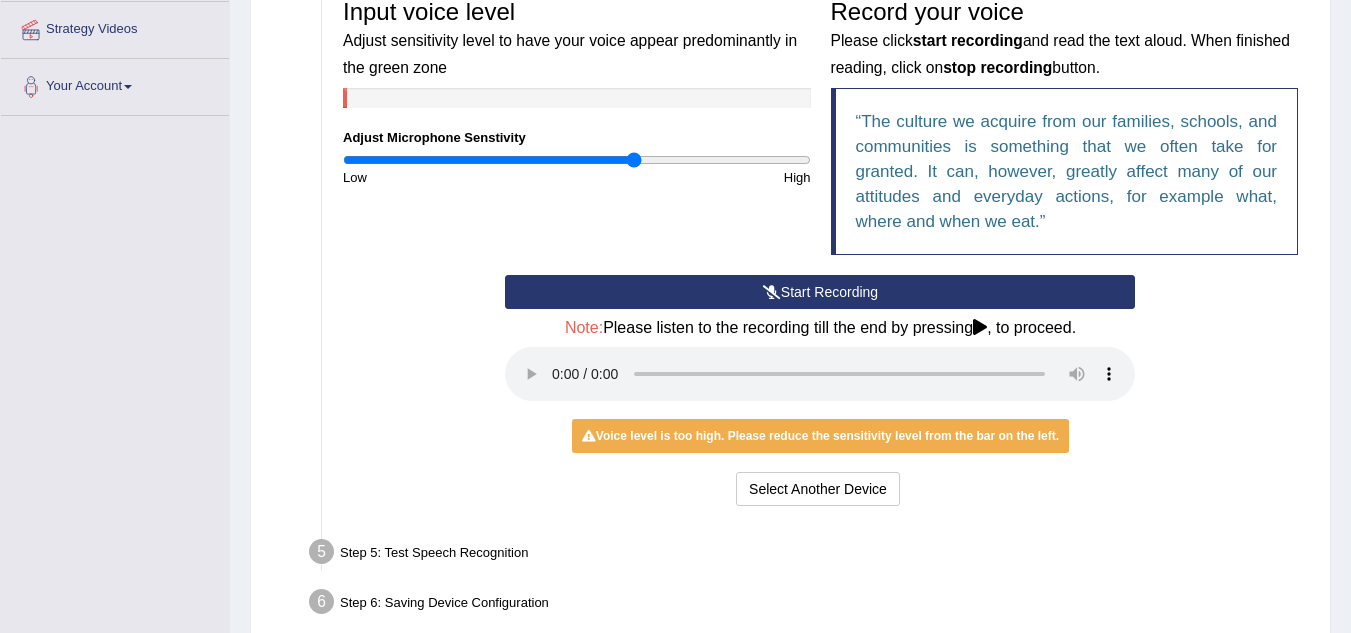 click at bounding box center [980, 327] 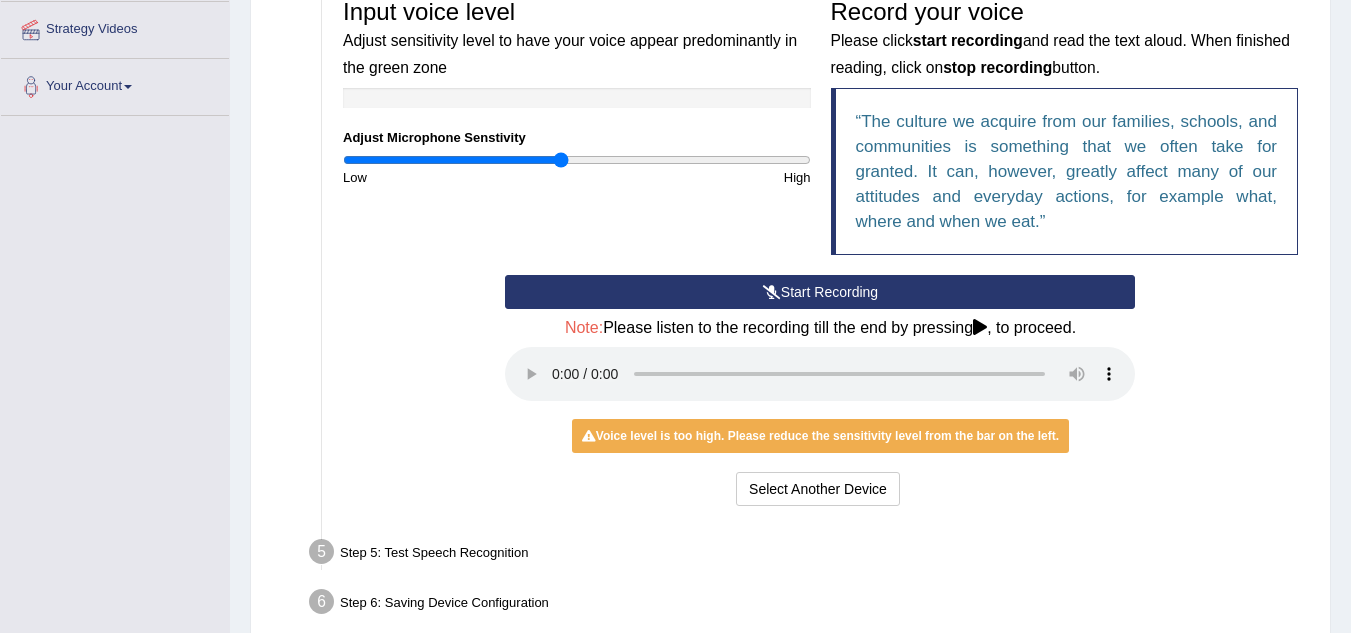 type on "0.94" 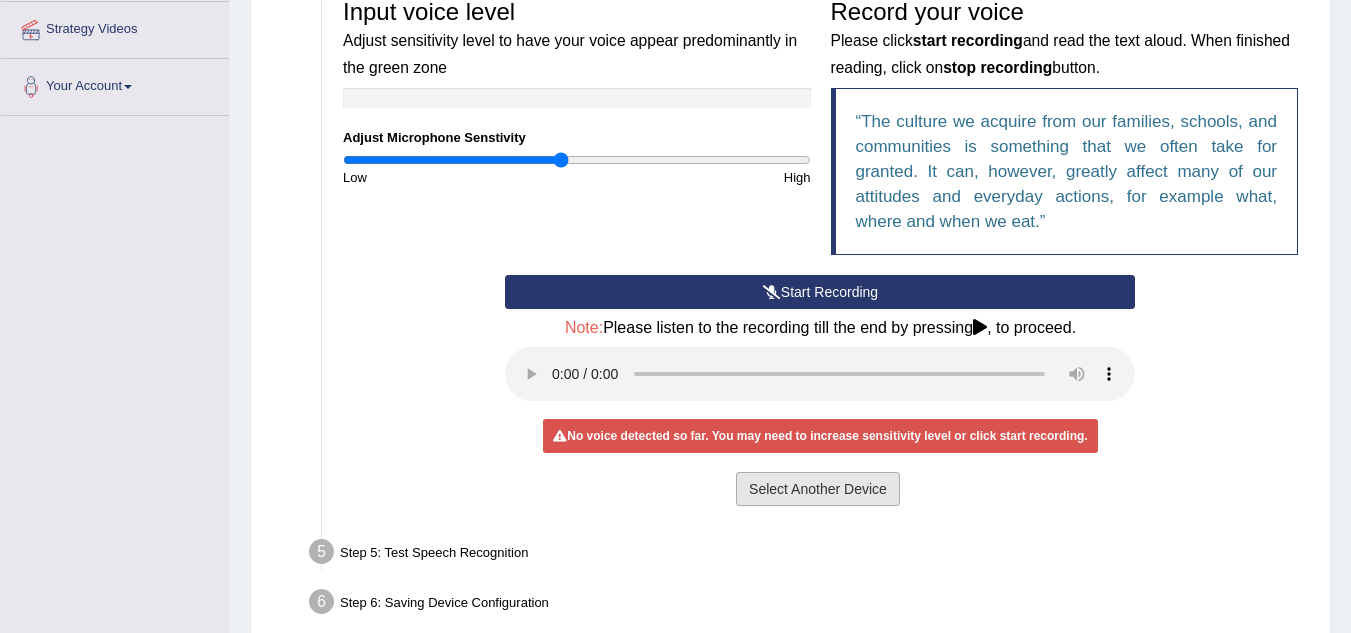 click on "Select Another Device" at bounding box center (818, 489) 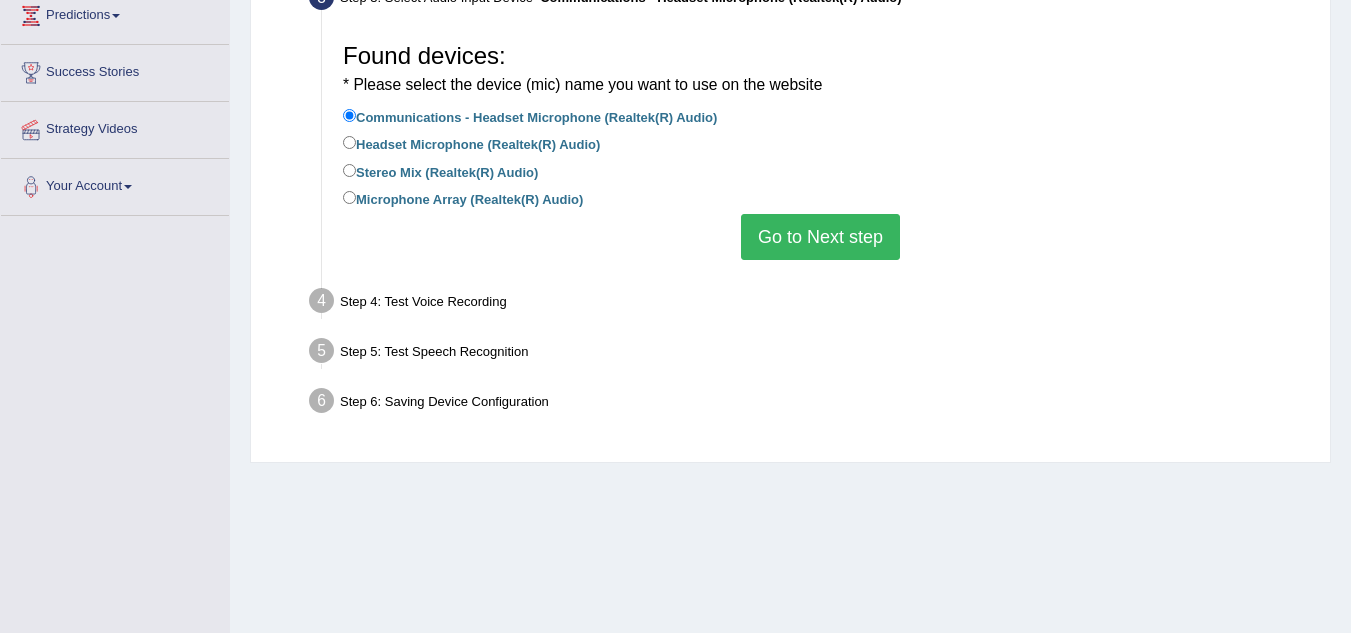 scroll, scrollTop: 400, scrollLeft: 0, axis: vertical 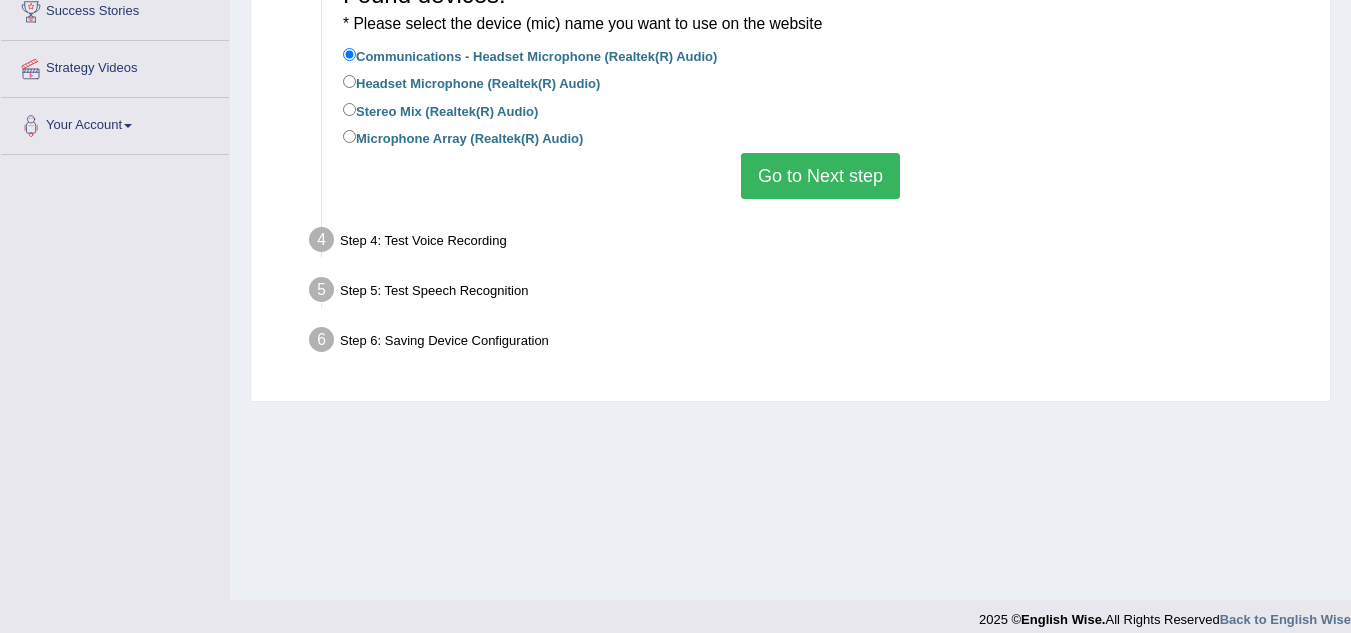 click on "Go to Next step" at bounding box center [820, 176] 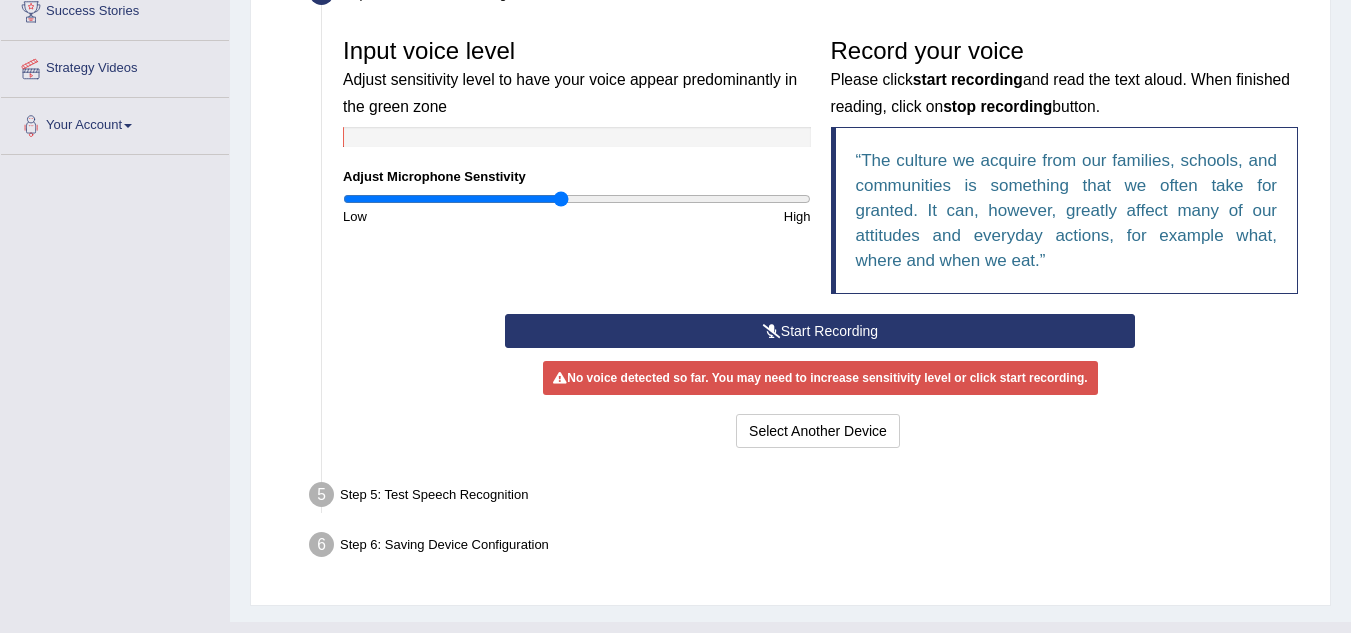 click at bounding box center [772, 331] 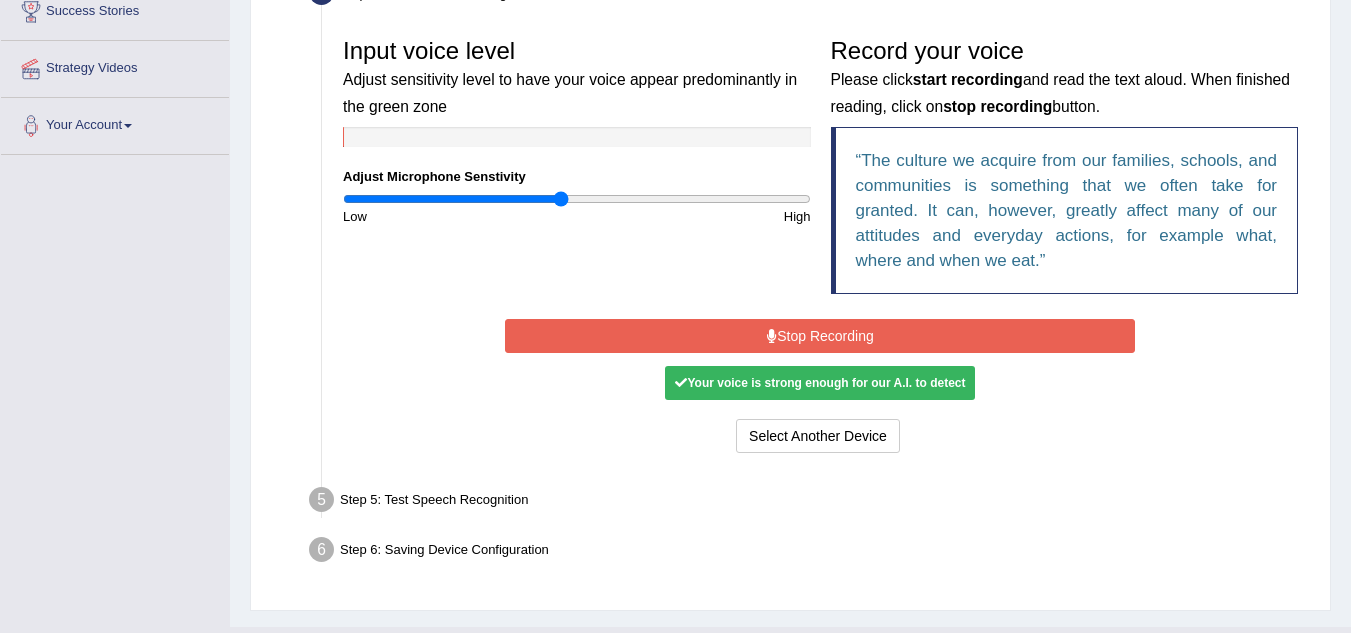 click on "Stop Recording" at bounding box center (820, 336) 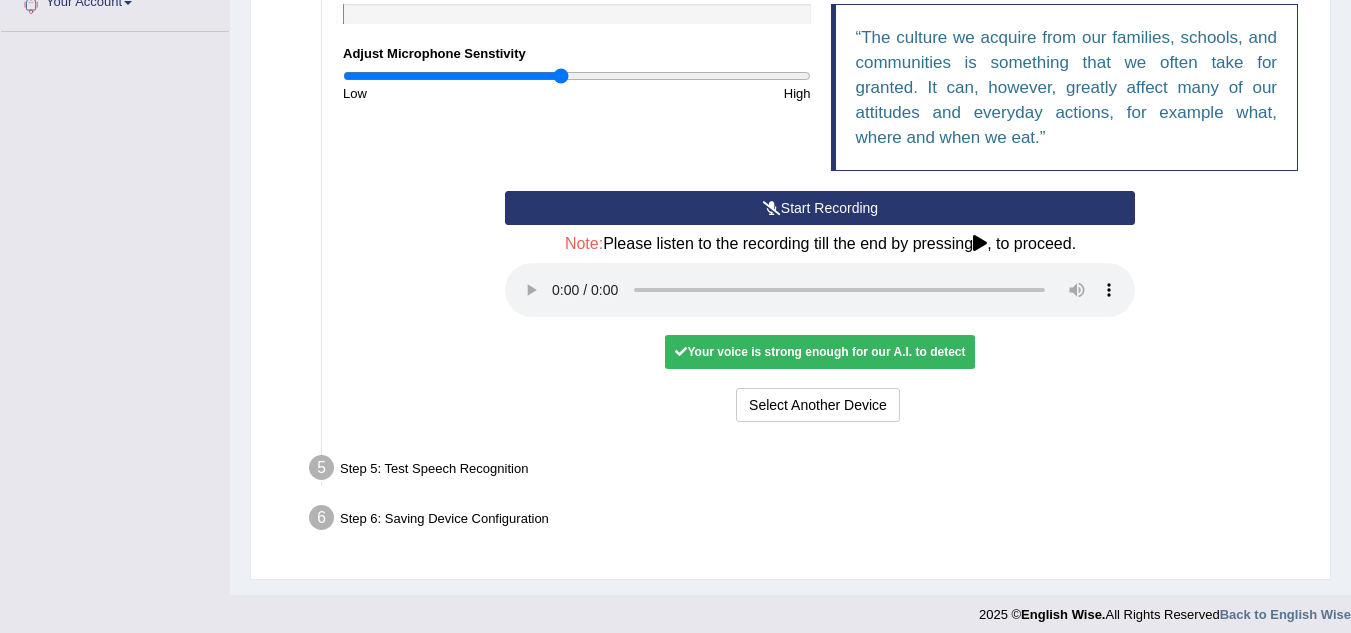 scroll, scrollTop: 535, scrollLeft: 0, axis: vertical 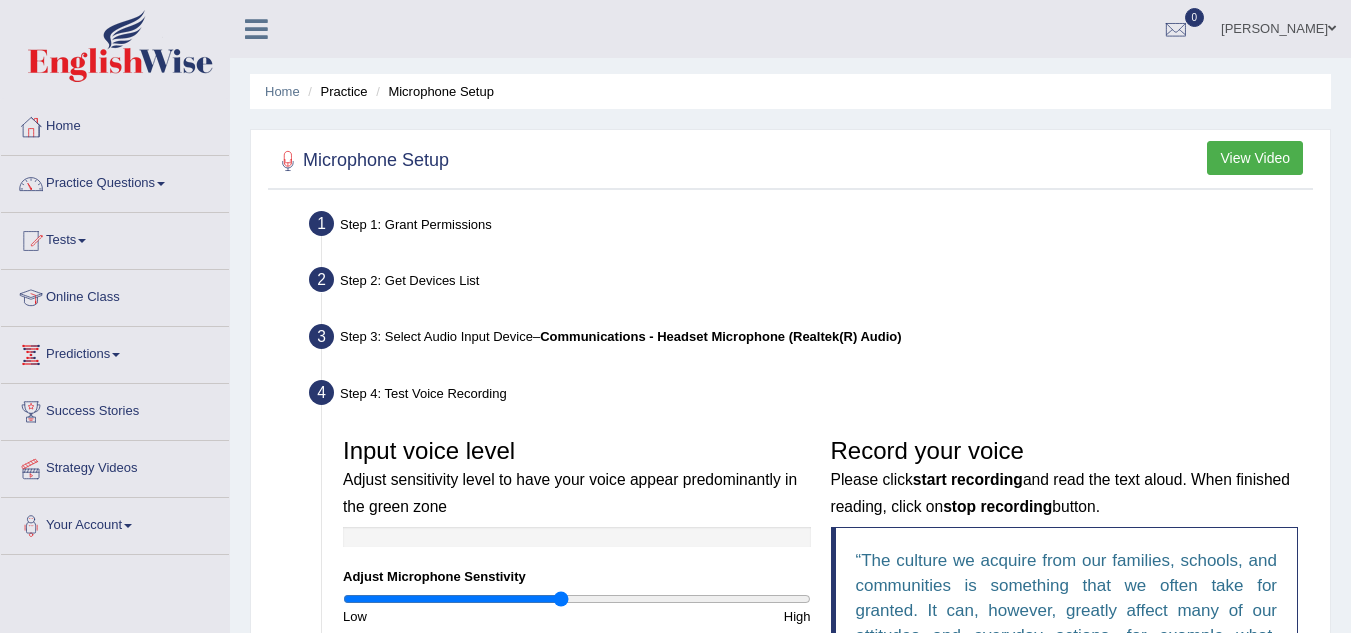 click on "Practice" at bounding box center (335, 91) 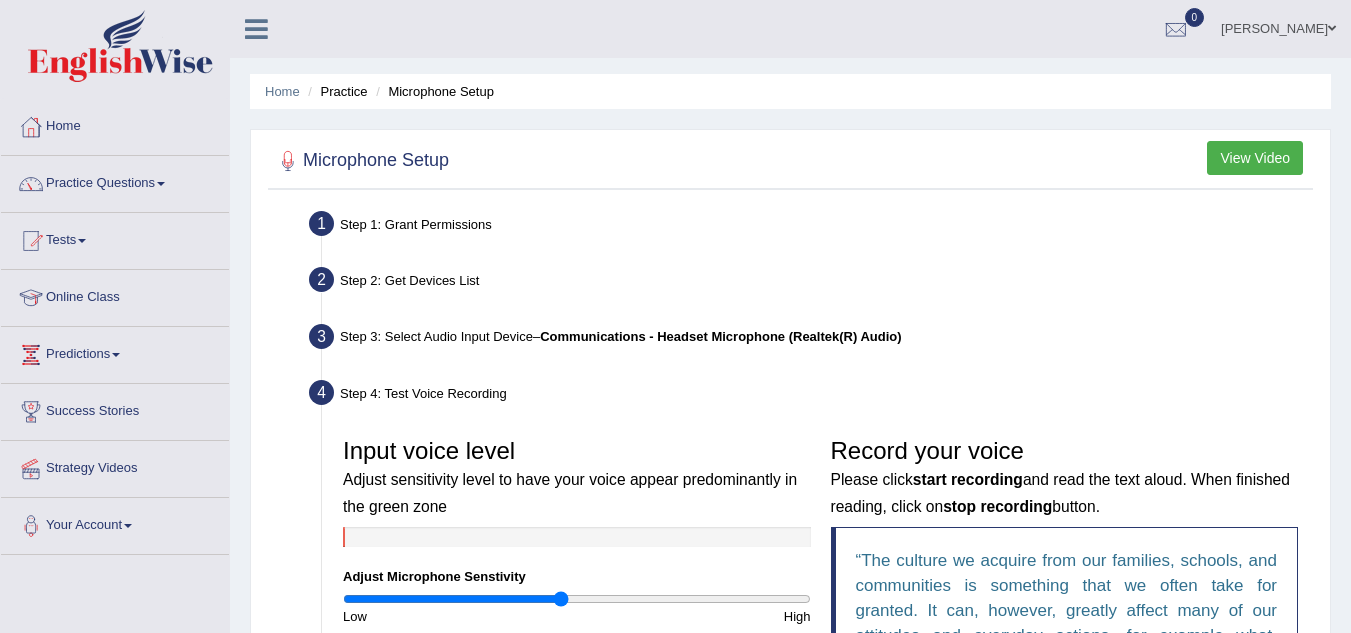 click on "Microphone Setup" at bounding box center [432, 91] 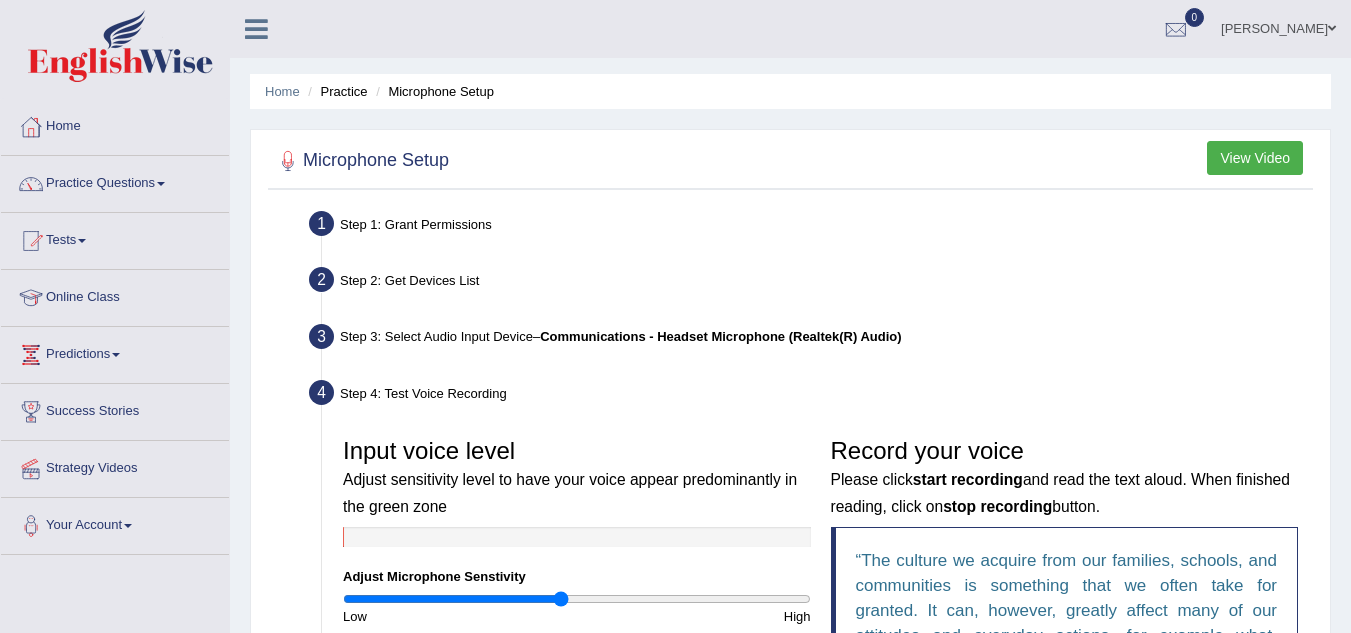 drag, startPoint x: 394, startPoint y: 98, endPoint x: 316, endPoint y: 88, distance: 78.63841 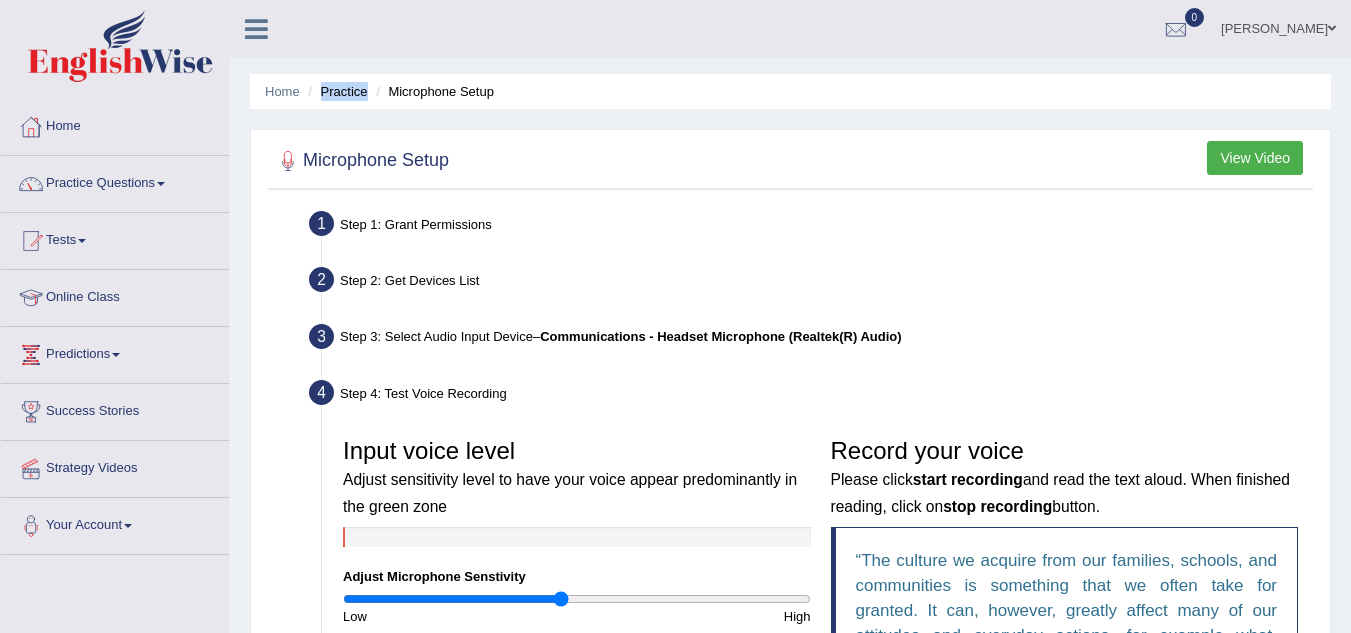click on "Practice" at bounding box center (335, 91) 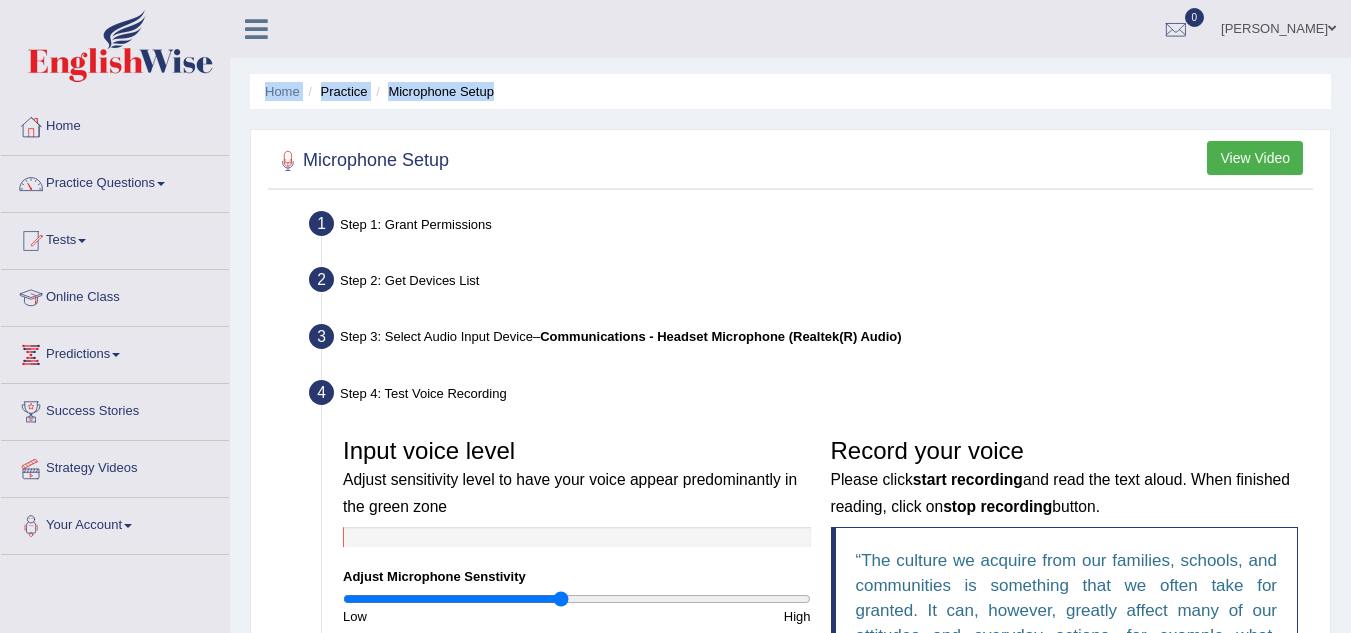 click on "Practice" at bounding box center [335, 91] 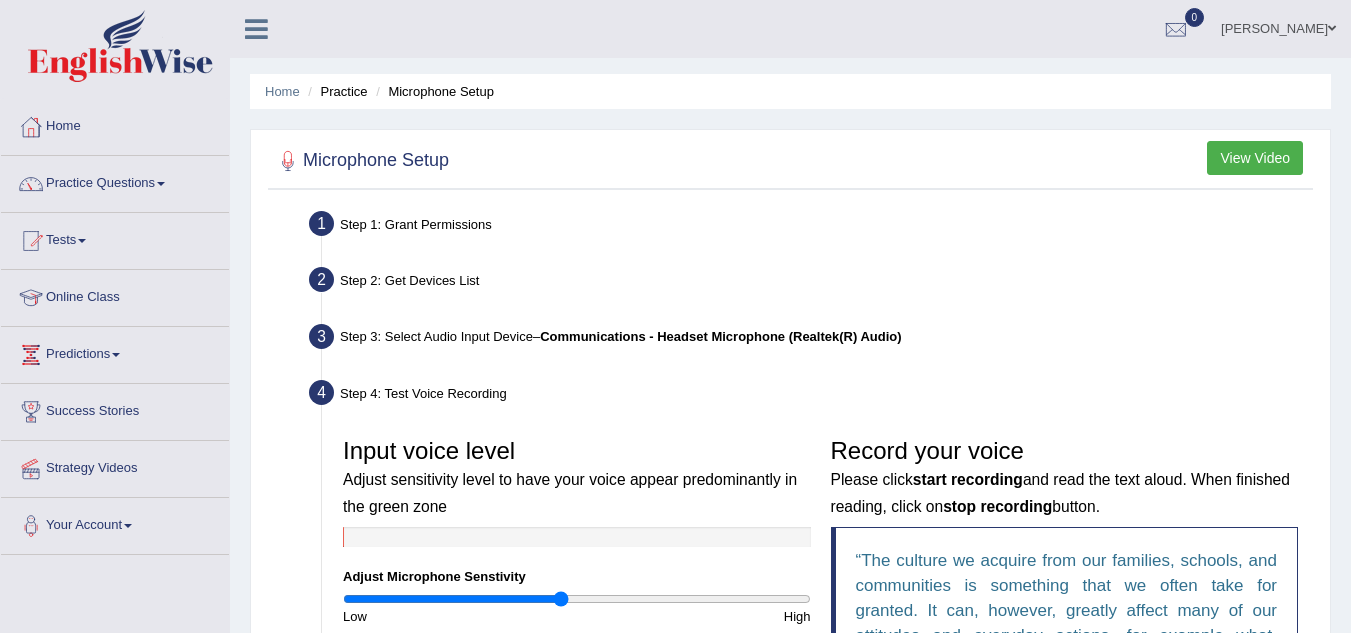 drag, startPoint x: 553, startPoint y: 178, endPoint x: 559, endPoint y: 213, distance: 35.510563 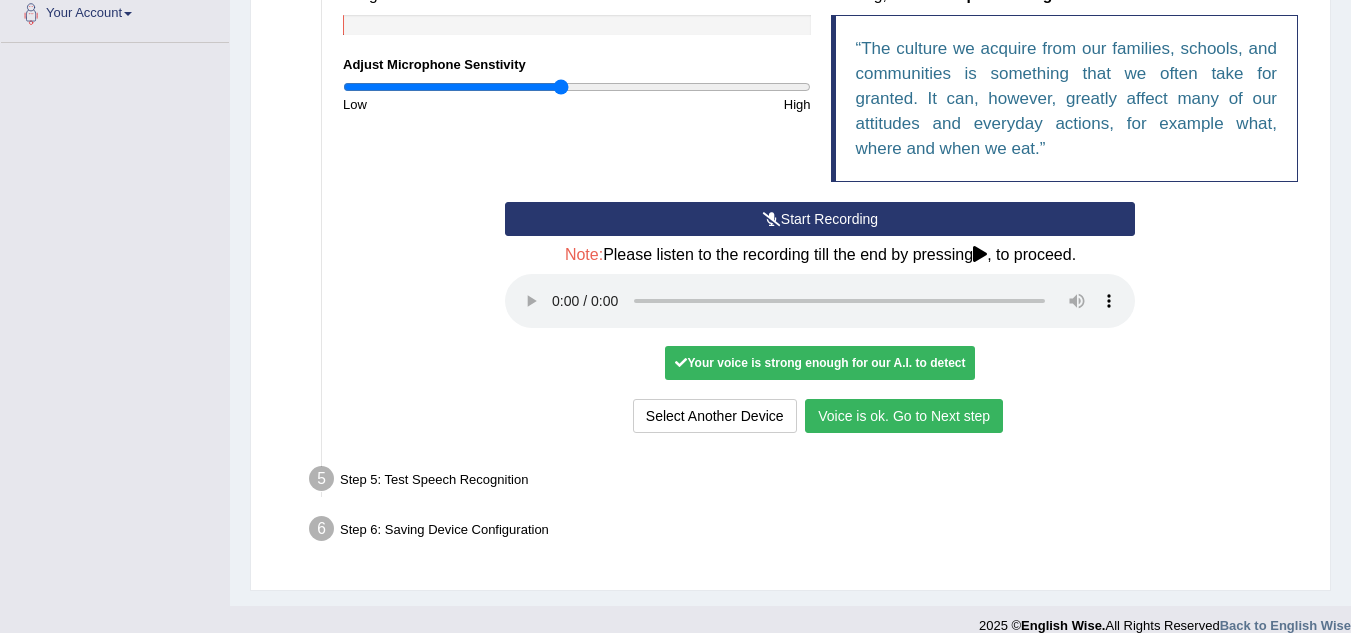scroll, scrollTop: 535, scrollLeft: 0, axis: vertical 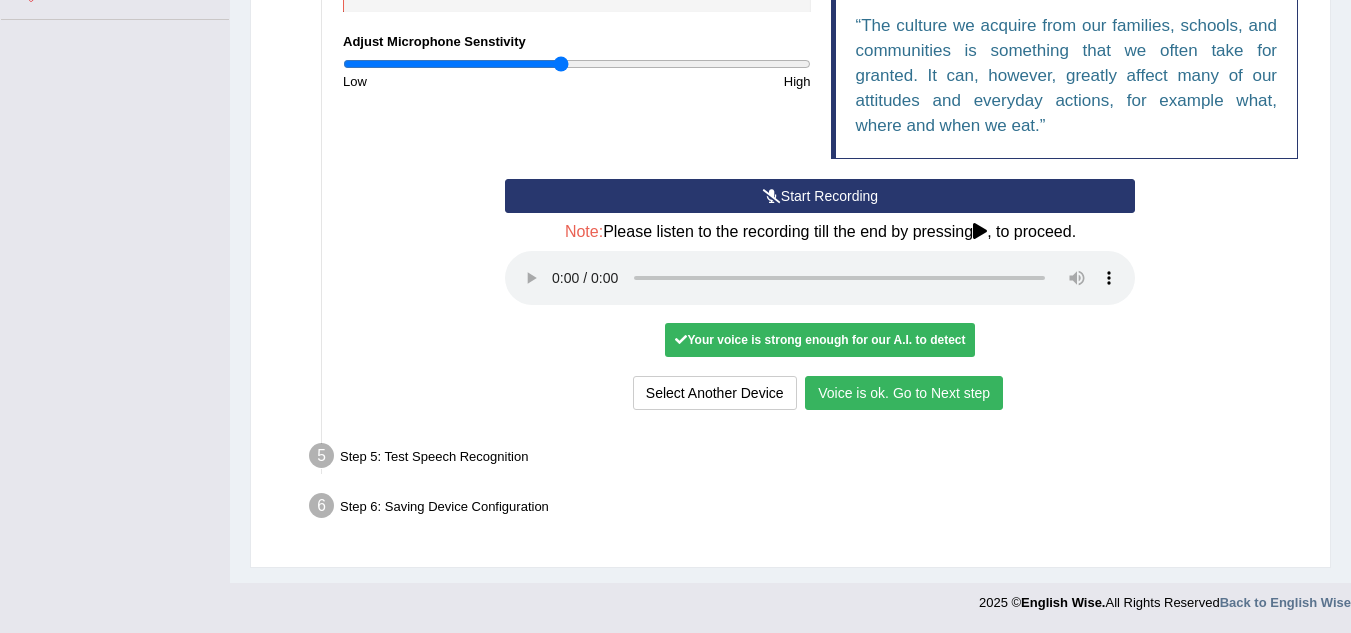 click on "Voice is ok. Go to Next step" at bounding box center (904, 393) 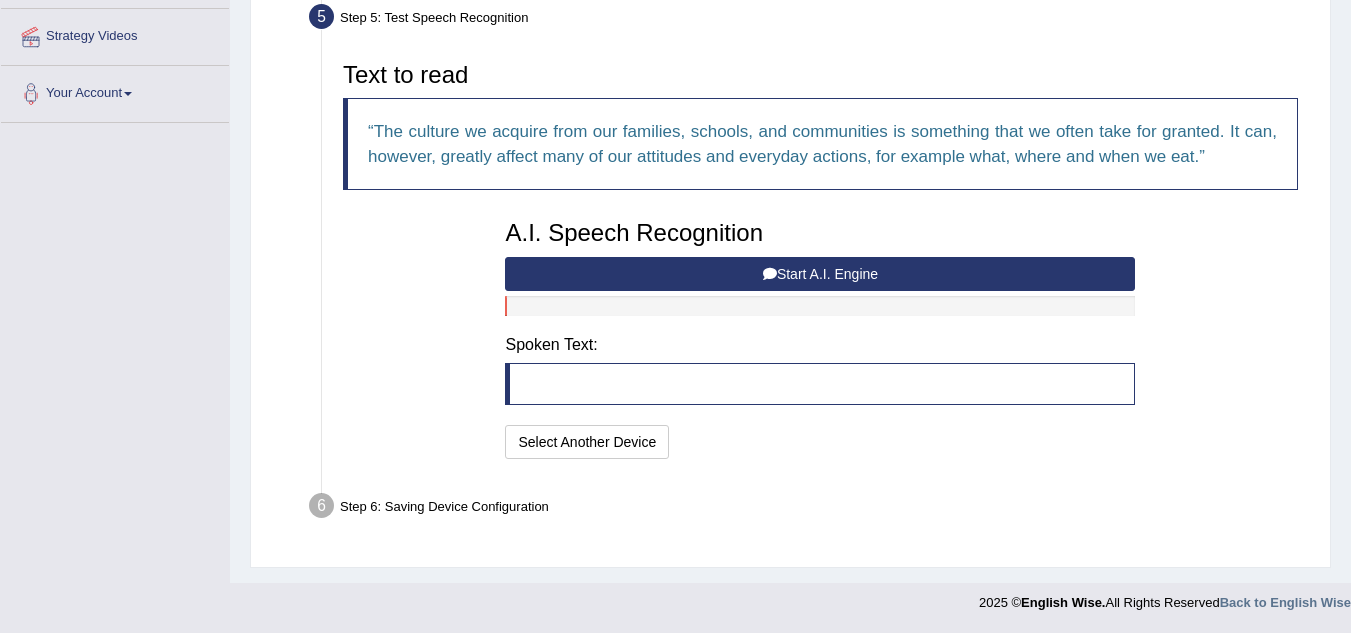 scroll, scrollTop: 432, scrollLeft: 0, axis: vertical 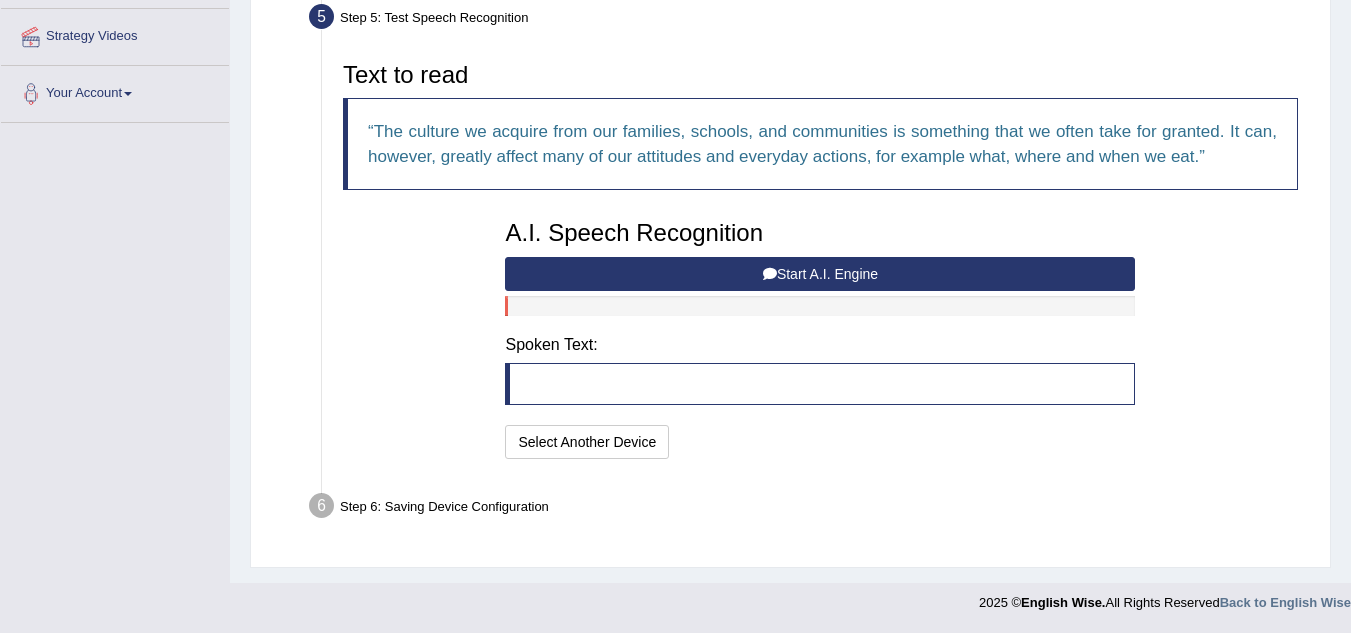 click on "Start A.I. Engine" at bounding box center (820, 274) 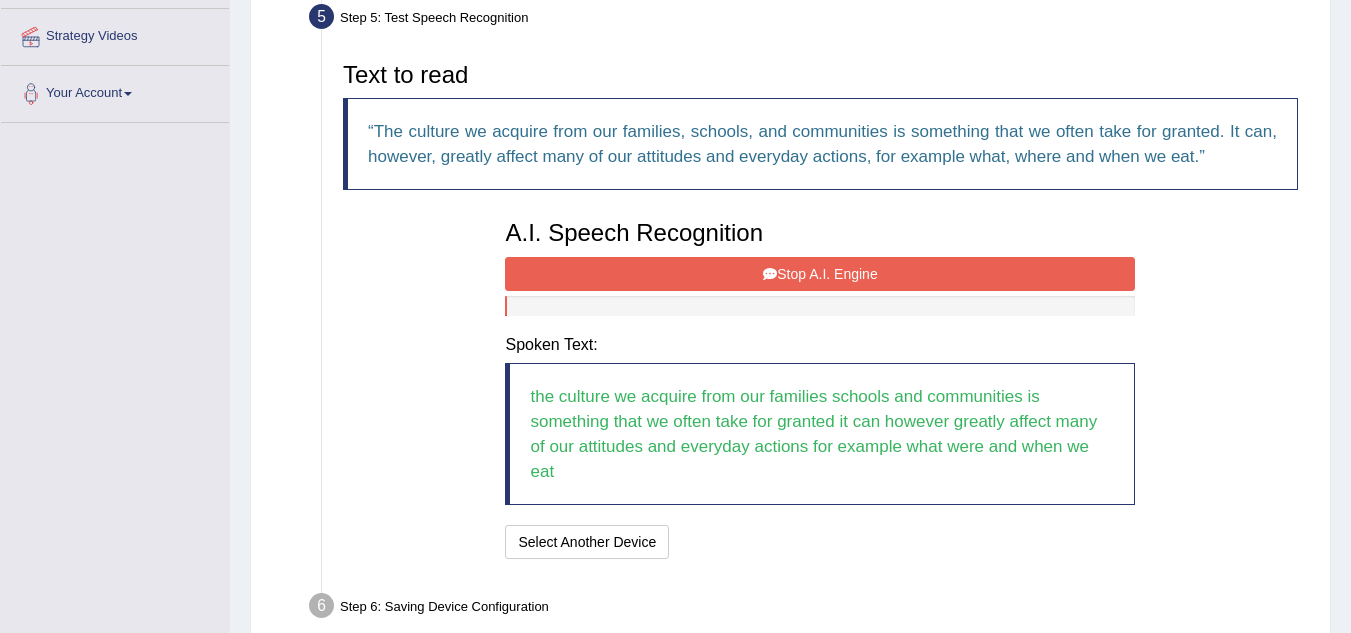click on "Stop A.I. Engine" at bounding box center [820, 274] 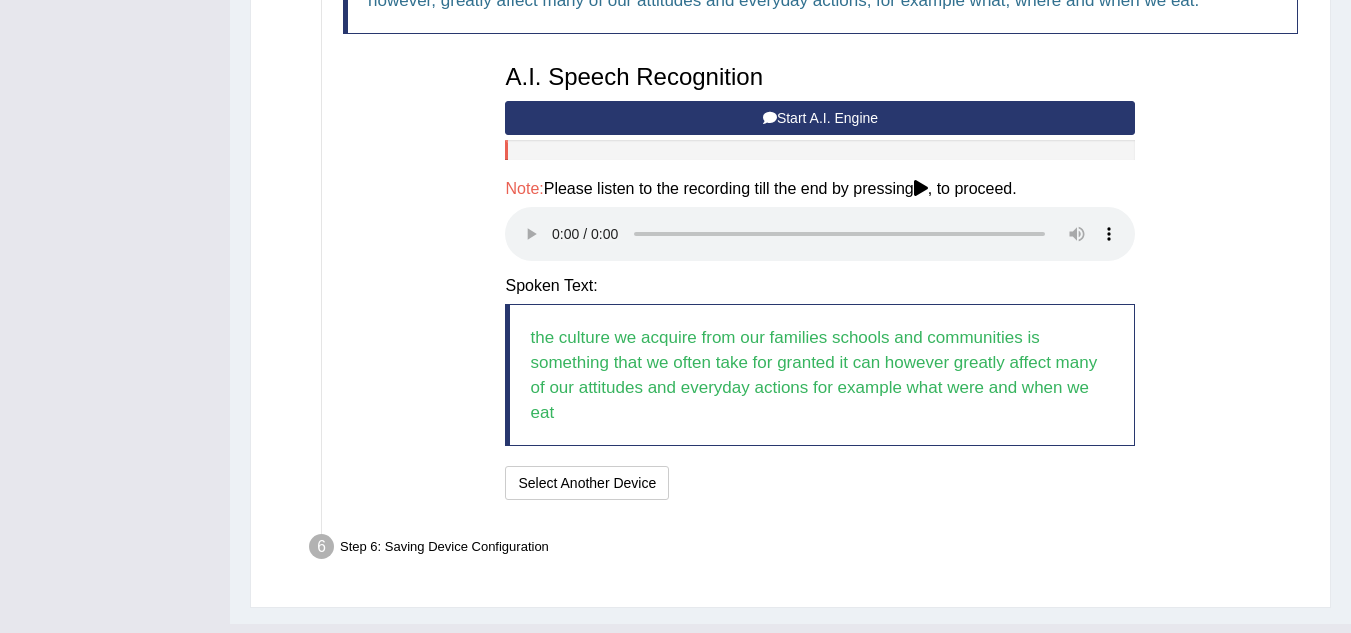 scroll, scrollTop: 629, scrollLeft: 0, axis: vertical 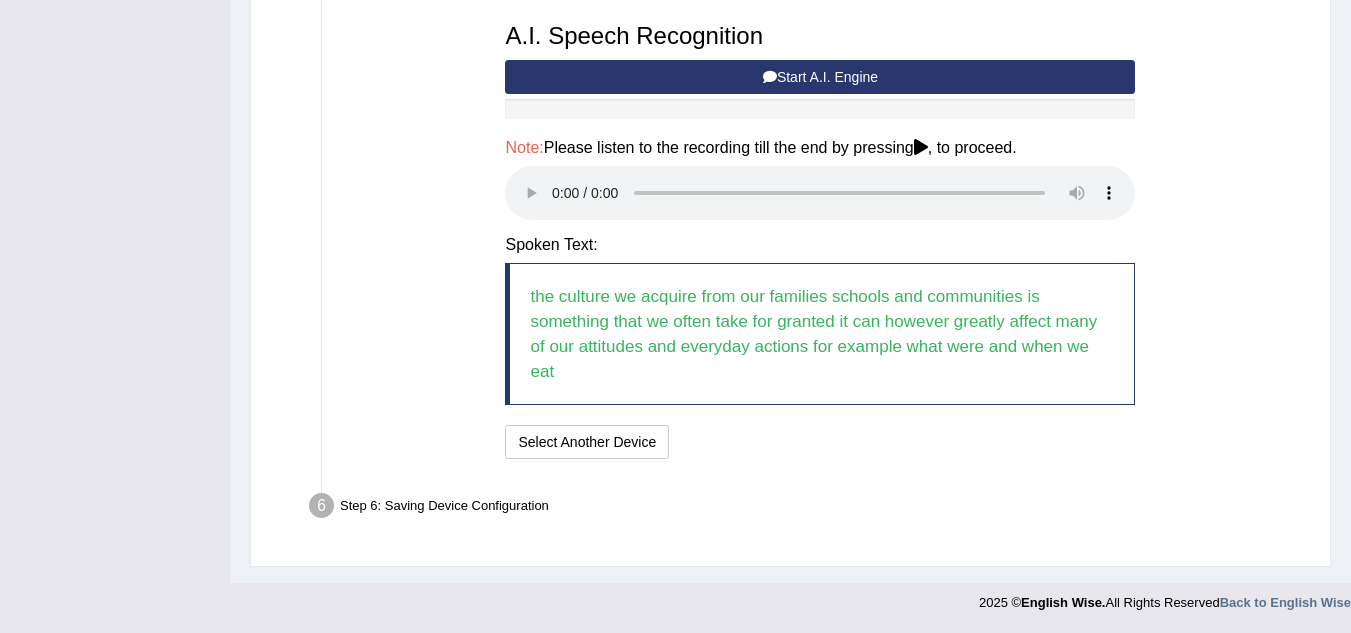 click on "Start A.I. Engine" at bounding box center (820, 77) 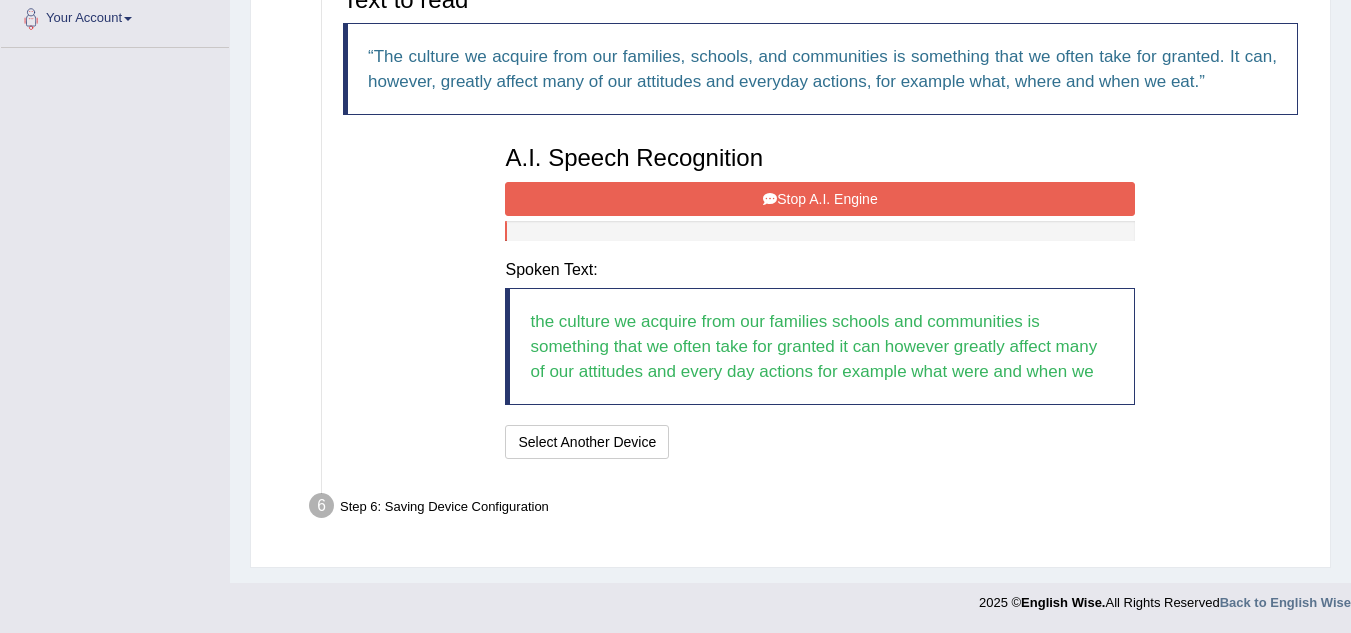 scroll, scrollTop: 529, scrollLeft: 0, axis: vertical 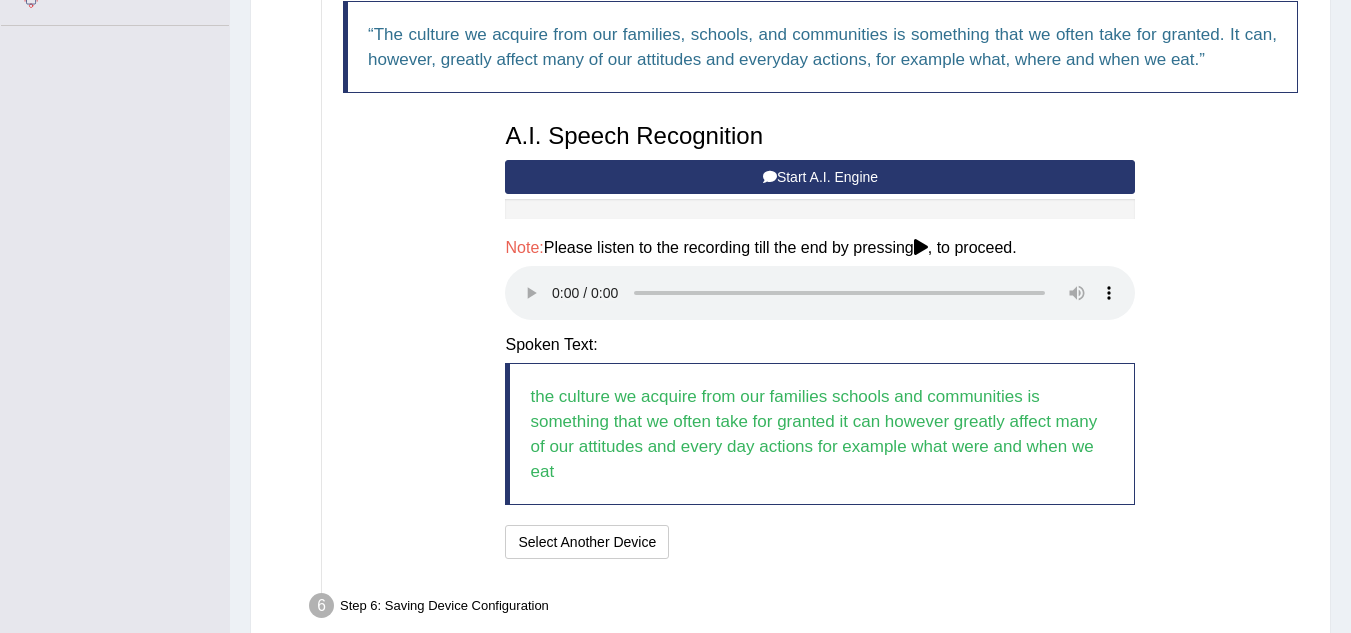 click on "Start A.I. Engine" at bounding box center [820, 177] 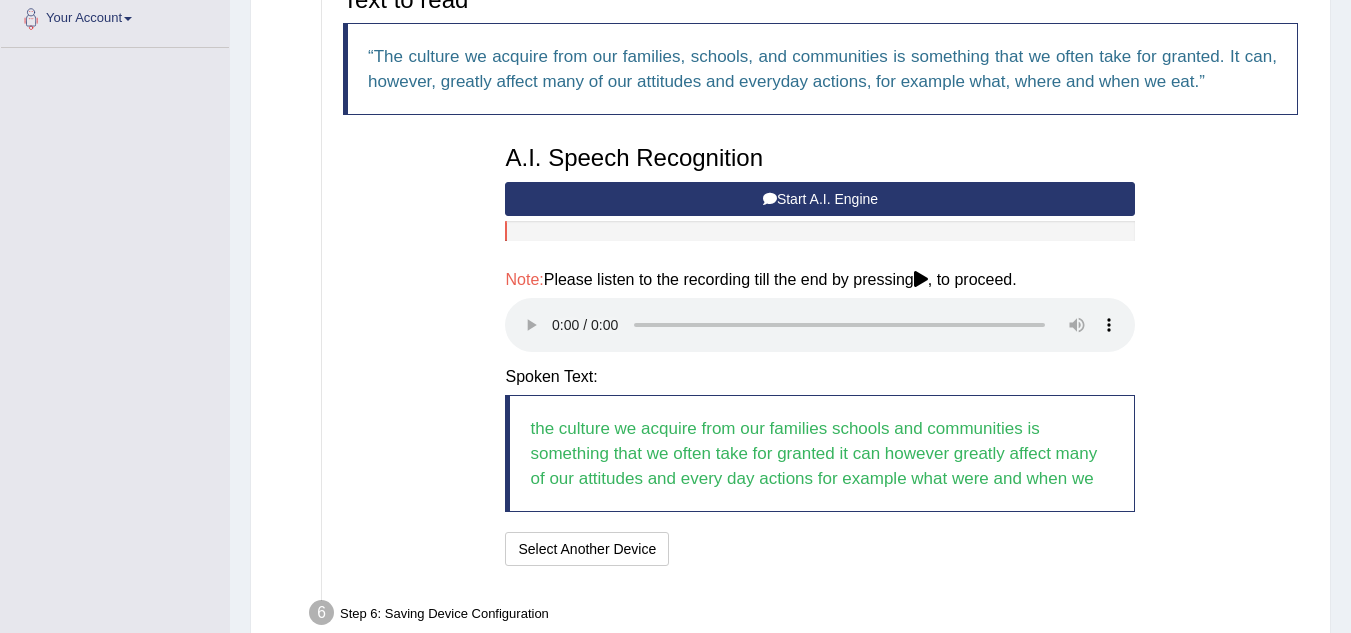 scroll, scrollTop: 521, scrollLeft: 0, axis: vertical 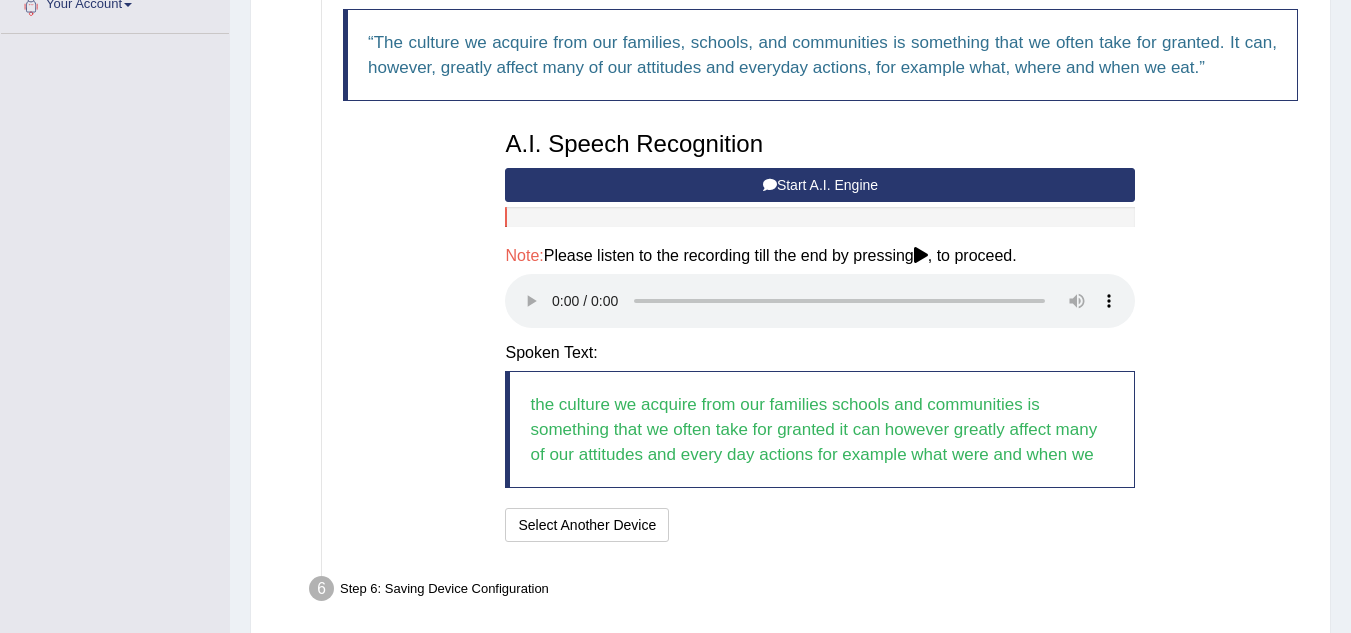 click at bounding box center (921, 255) 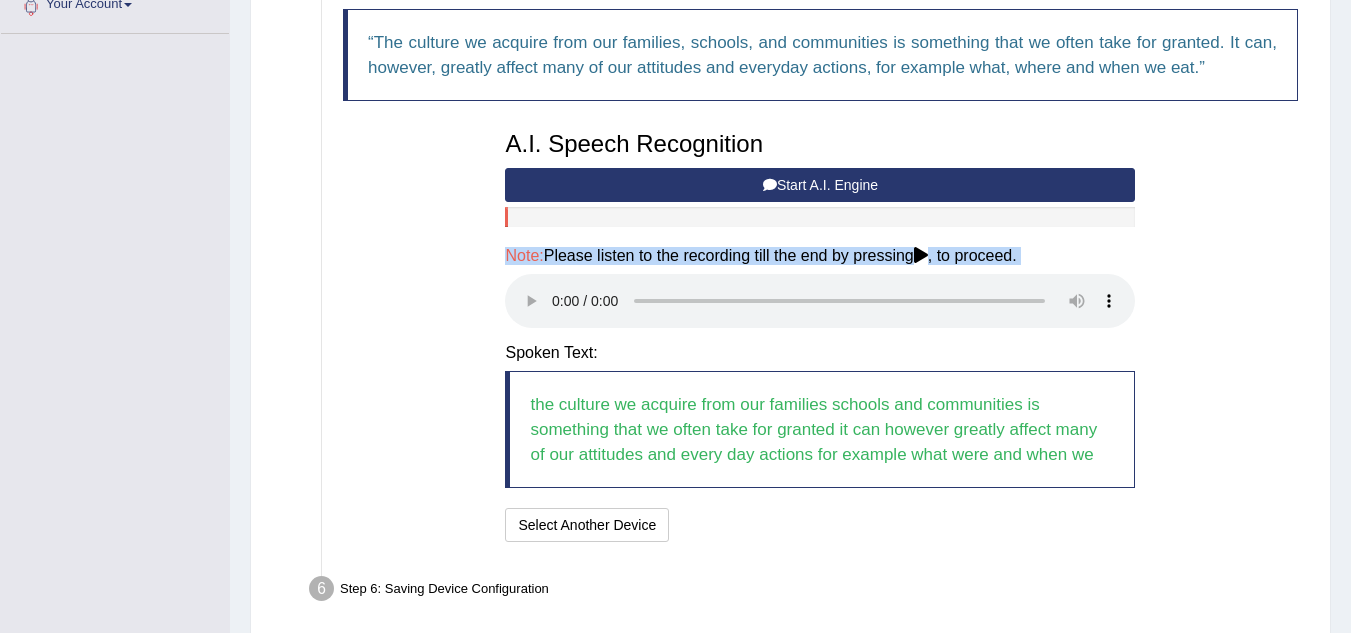 click at bounding box center [921, 255] 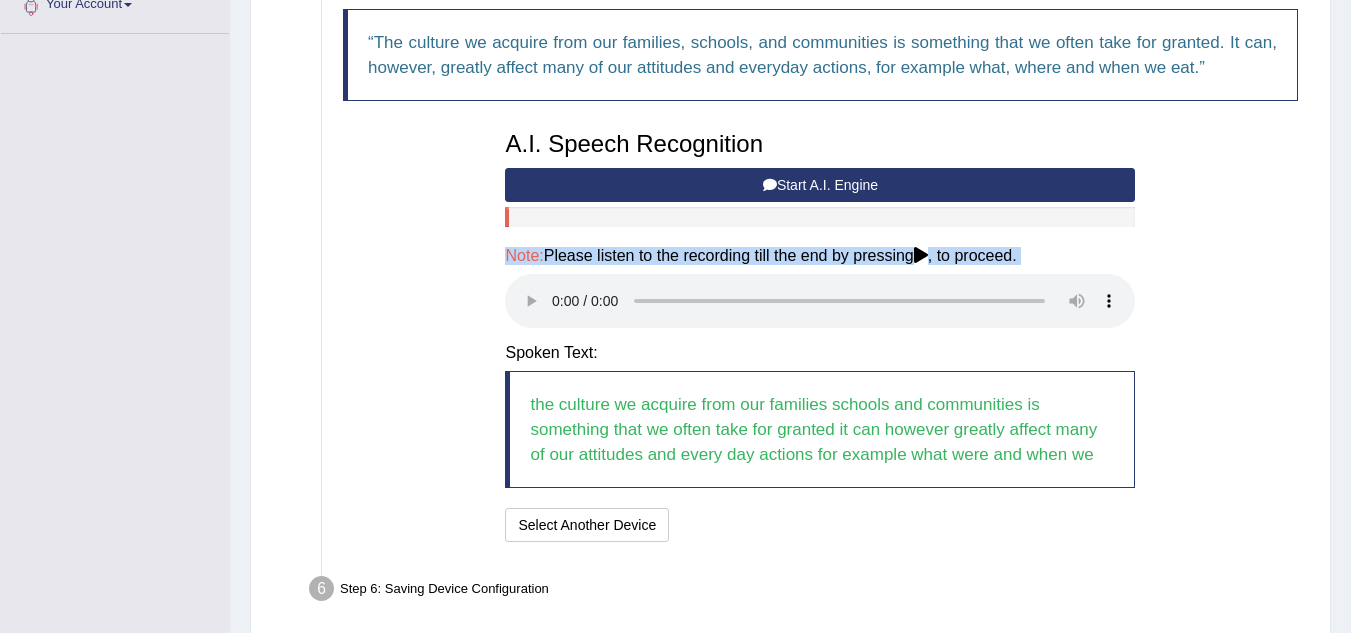 drag, startPoint x: 927, startPoint y: 254, endPoint x: 700, endPoint y: 255, distance: 227.0022 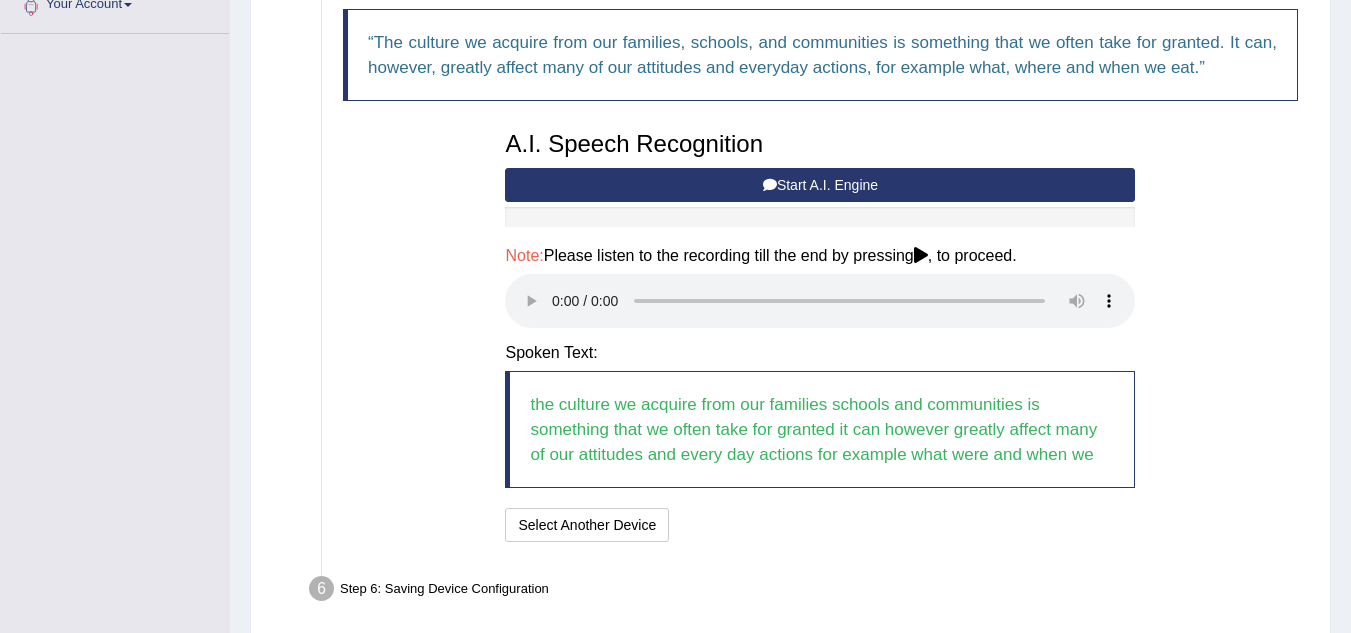 click on "Text to read   The culture we acquire from our families, schools, and communities is something that we often take for granted. It can, however, greatly affect many of our attitudes and everyday actions, for example what, where and when we eat.   A.I. Speech Recognition    Start A.I. Engine    Stop A.I. Engine     Note:  Please listen to the recording till the end by pressing  , to proceed.     Spoken Text:   the culture we acquire from our families schools and communities is something that we often take for granted it can however greatly affect many of our attitudes and every day actions for example what were and when we   I will practice without this feature   Select Another Device   Speech is ok. Go to Last step" at bounding box center (820, 255) 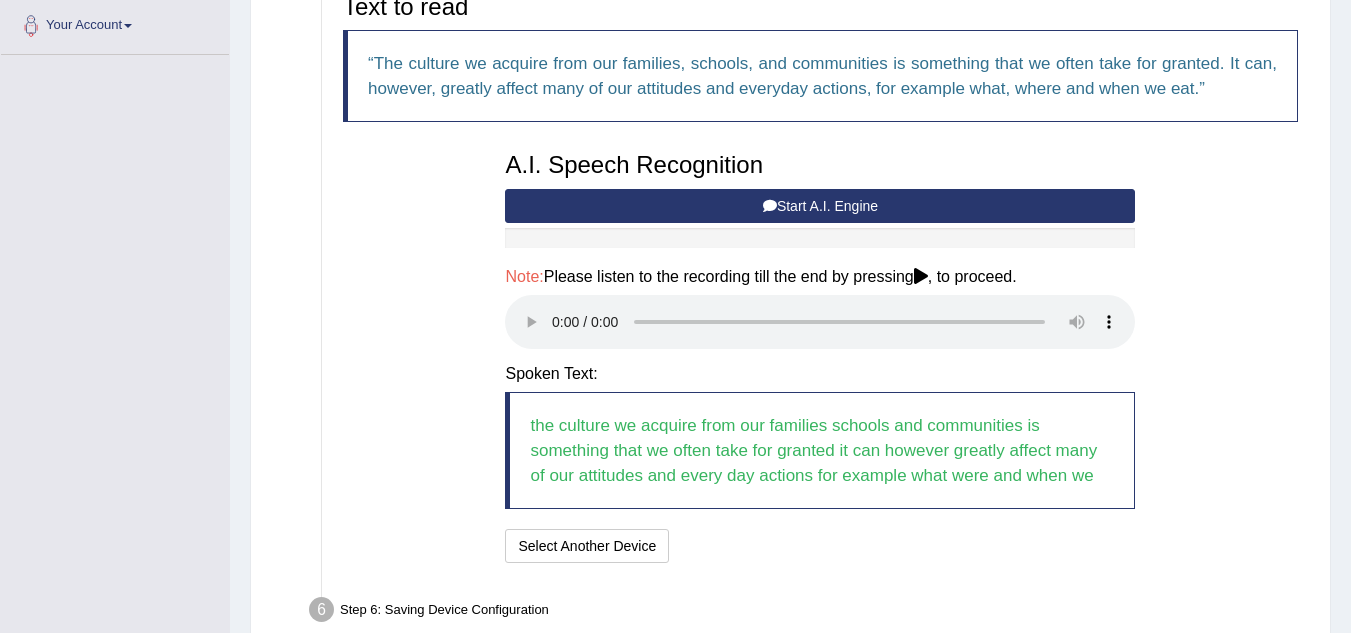 scroll, scrollTop: 604, scrollLeft: 0, axis: vertical 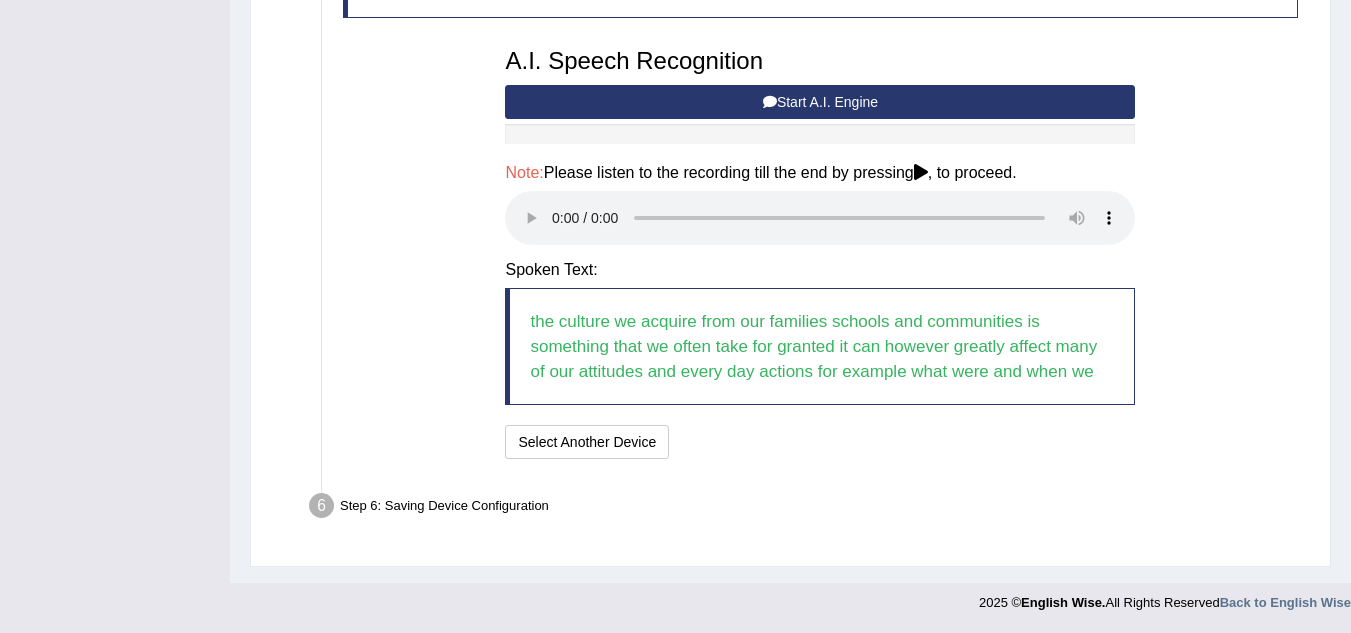 click on "Step 6: Saving Device Configuration" at bounding box center [810, 509] 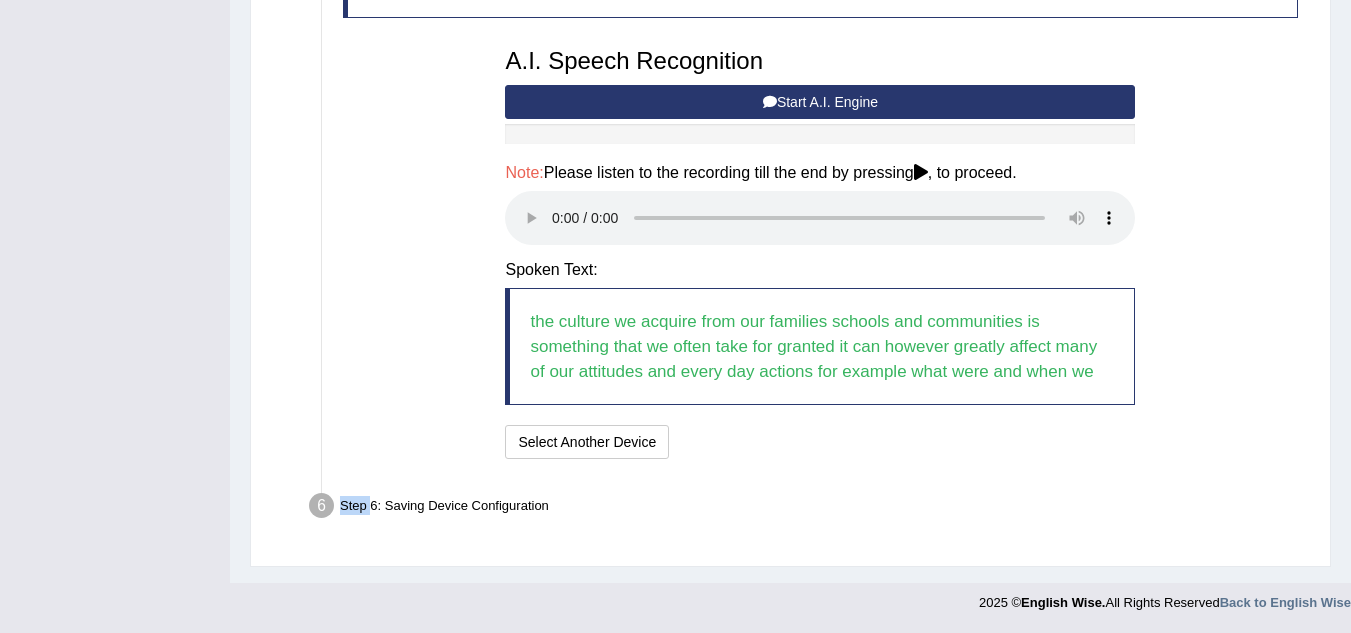 click on "Step 6: Saving Device Configuration   Your Microphone Settings:   Selected Device   Communications - Headset Microphone (Realtek(R) Audio)   Sensitivity Level   0.94   Speech Recognition   Yes   Save & Return to Practice" at bounding box center [810, 509] 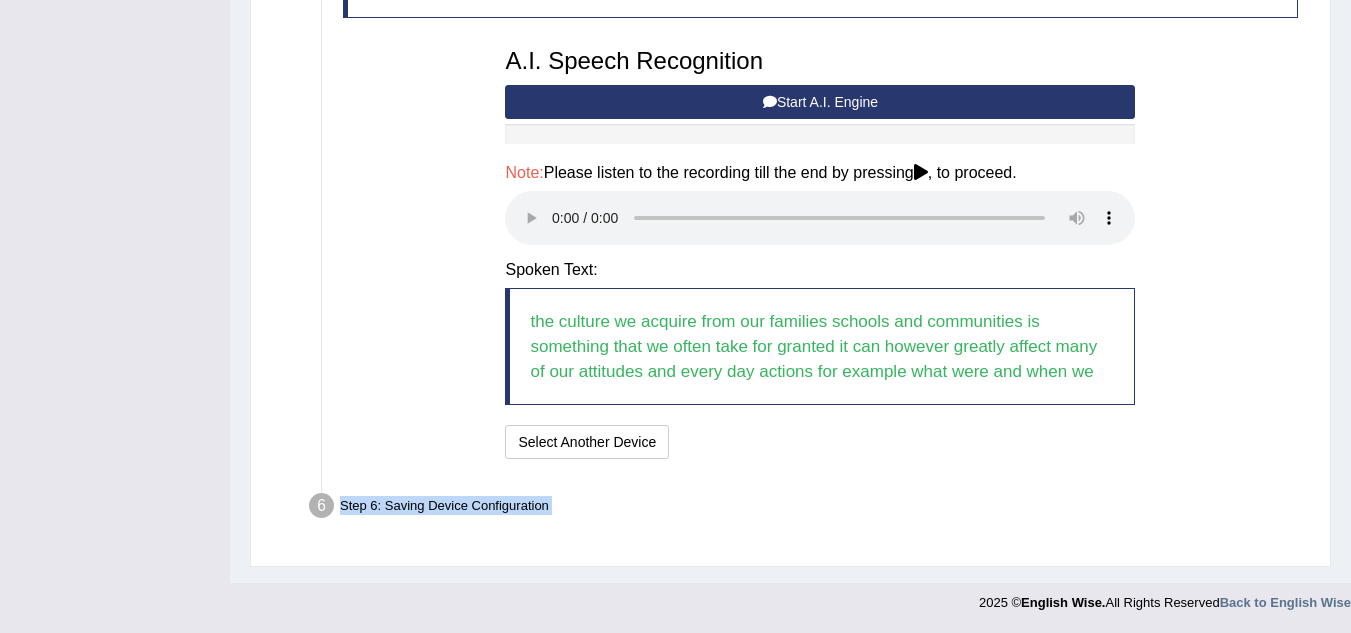 click on "Step 6: Saving Device Configuration   Your Microphone Settings:   Selected Device   Communications - Headset Microphone (Realtek(R) Audio)   Sensitivity Level   0.94   Speech Recognition   Yes   Save & Return to Practice" at bounding box center (810, 509) 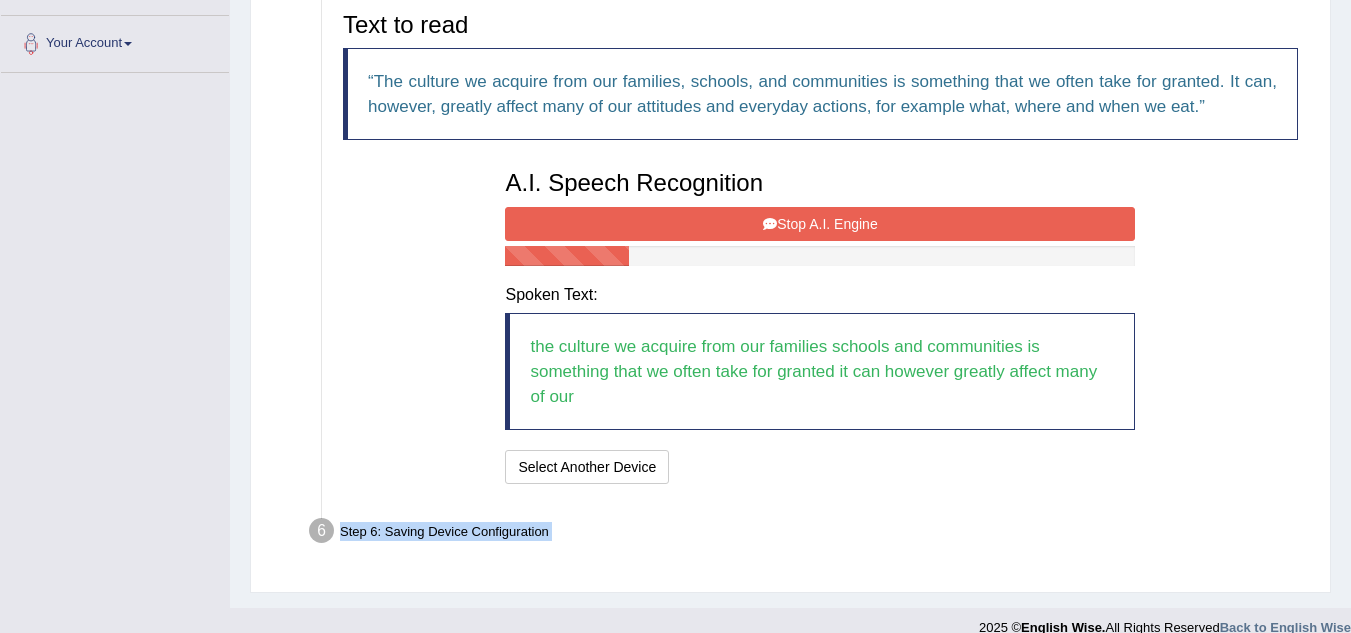 scroll, scrollTop: 507, scrollLeft: 0, axis: vertical 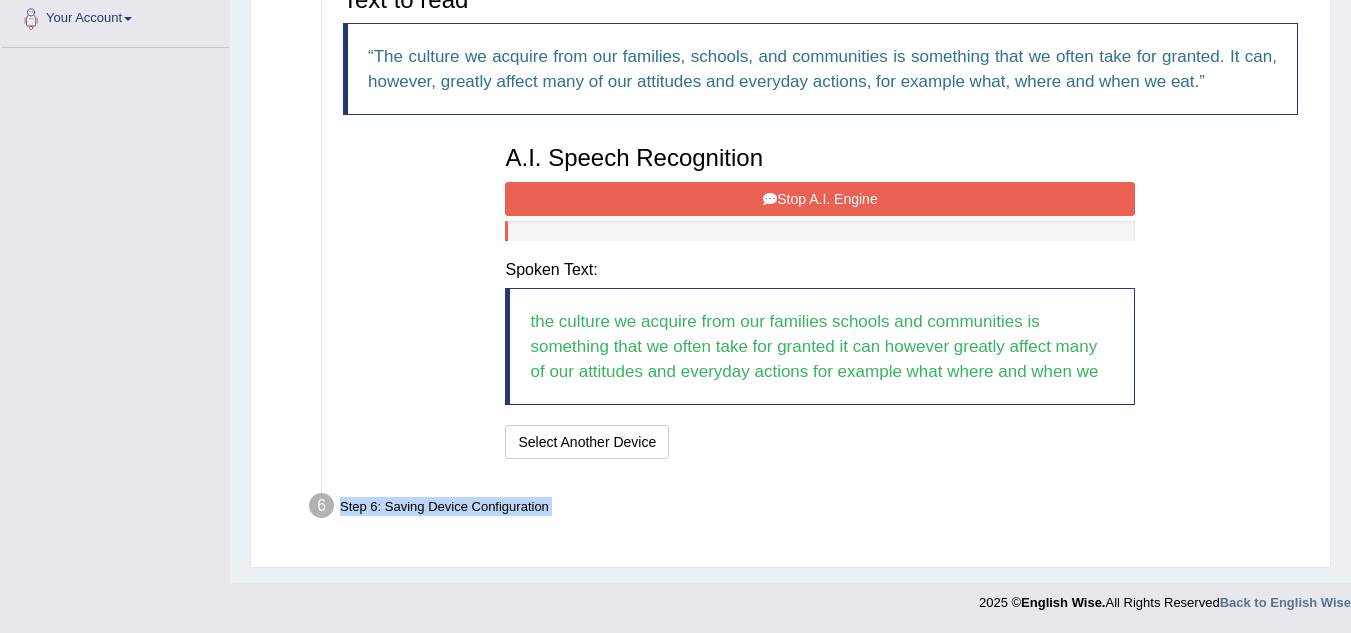 click on "Stop A.I. Engine" at bounding box center [820, 199] 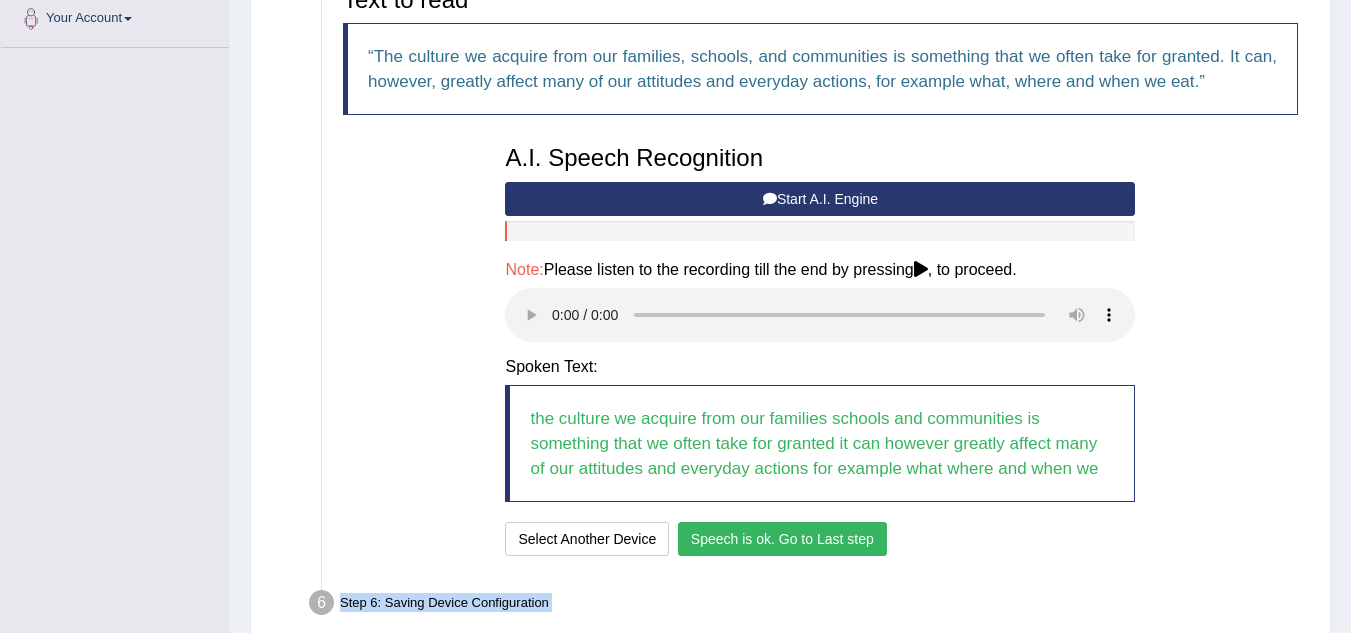 click on "Speech is ok. Go to Last step" at bounding box center (782, 539) 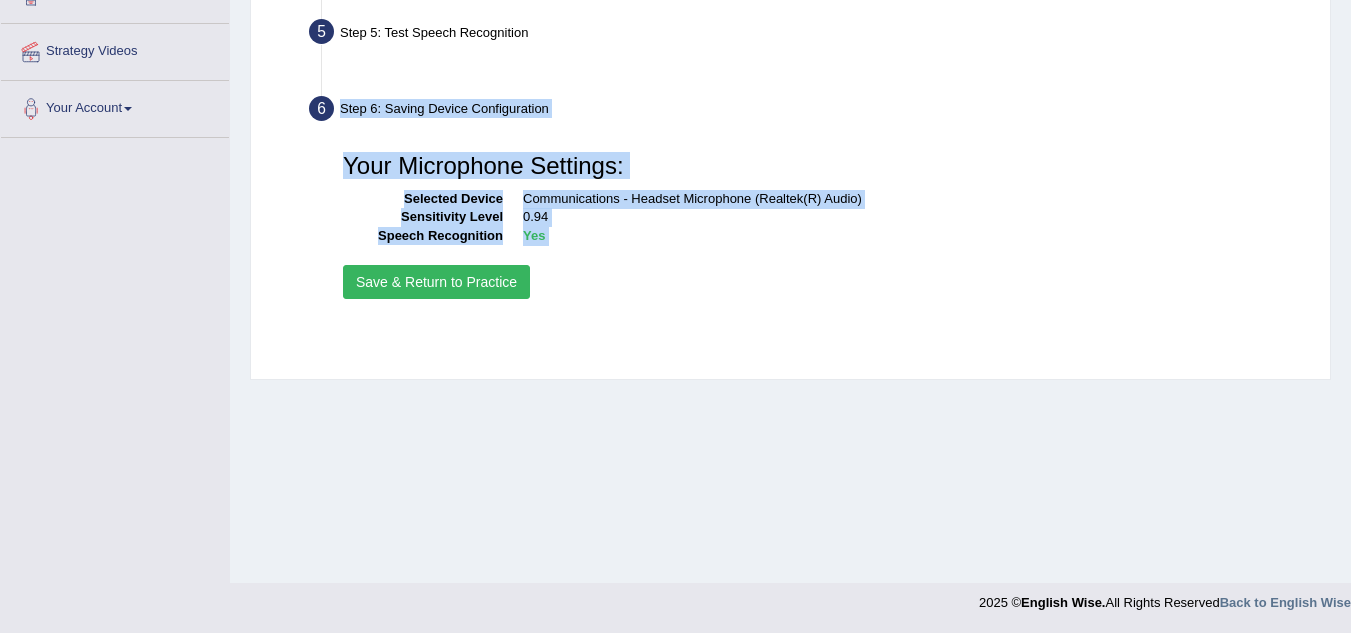 scroll, scrollTop: 417, scrollLeft: 0, axis: vertical 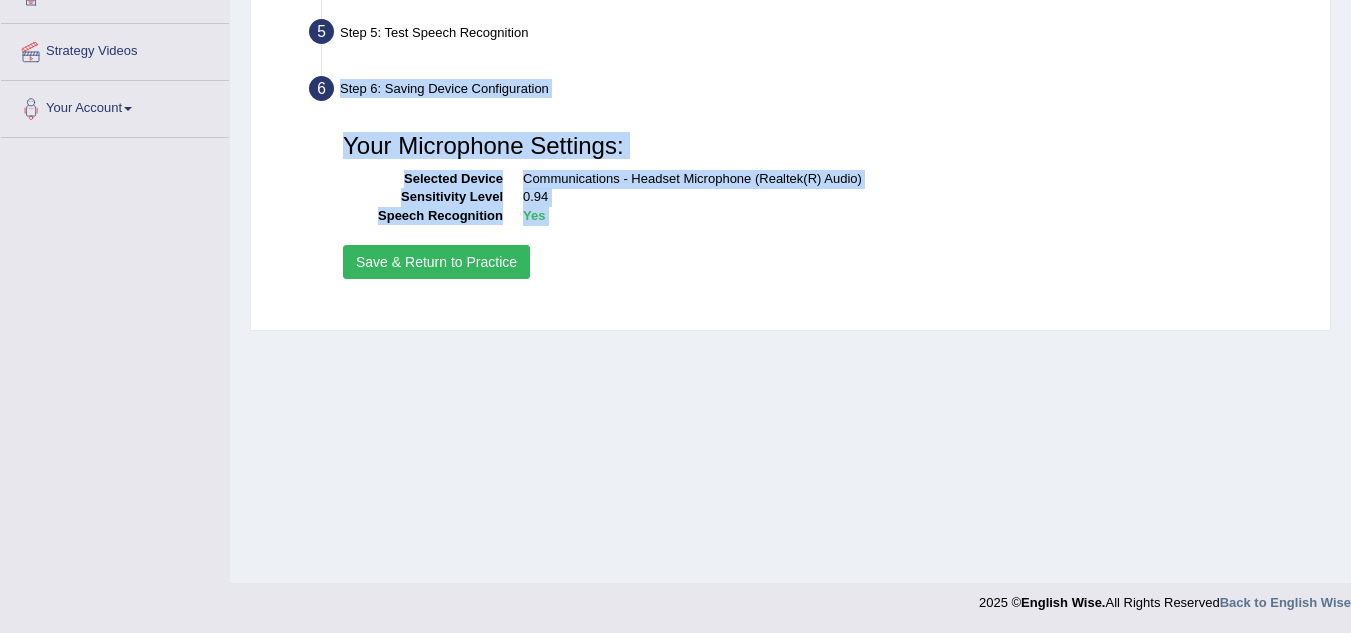 click on "Save & Return to Practice" at bounding box center [436, 262] 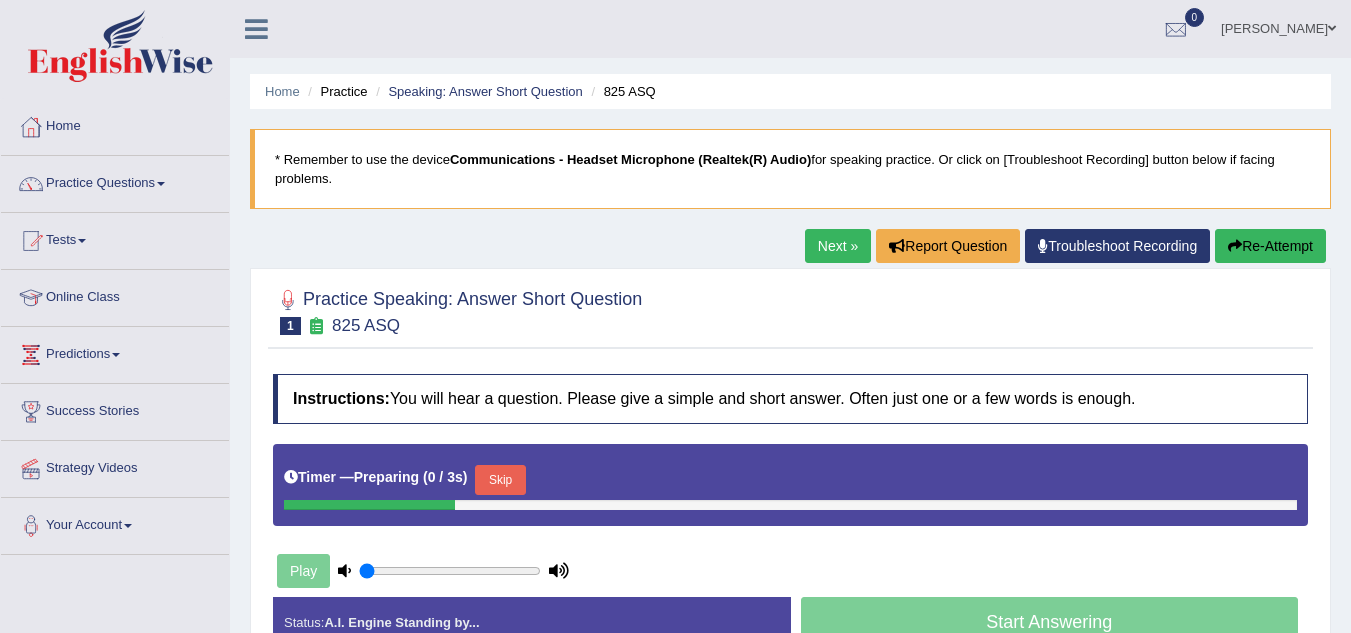 scroll, scrollTop: 0, scrollLeft: 0, axis: both 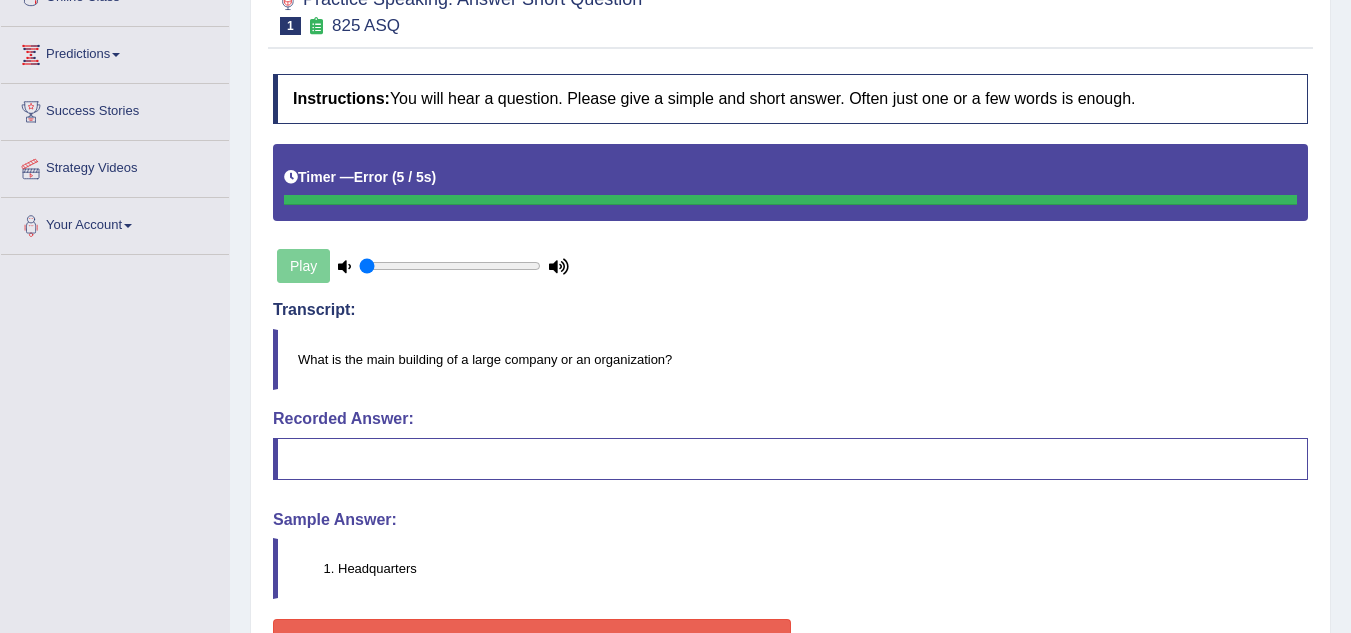 click on "Play" at bounding box center [423, 266] 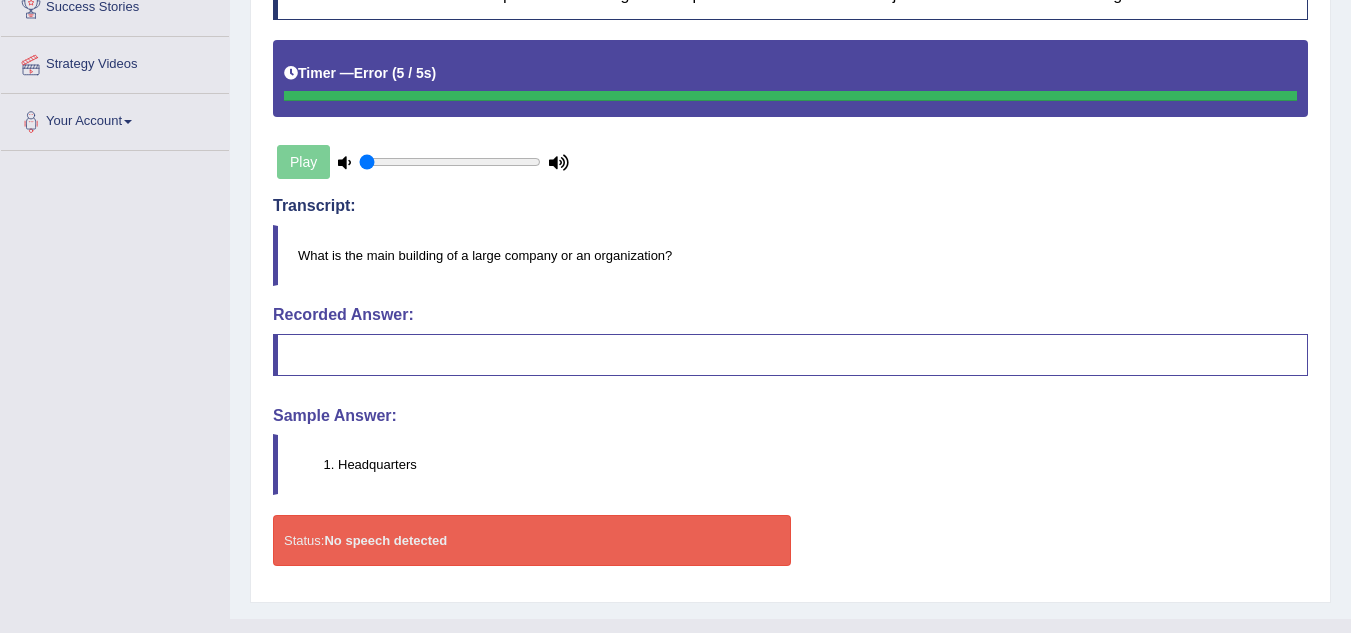 scroll, scrollTop: 440, scrollLeft: 0, axis: vertical 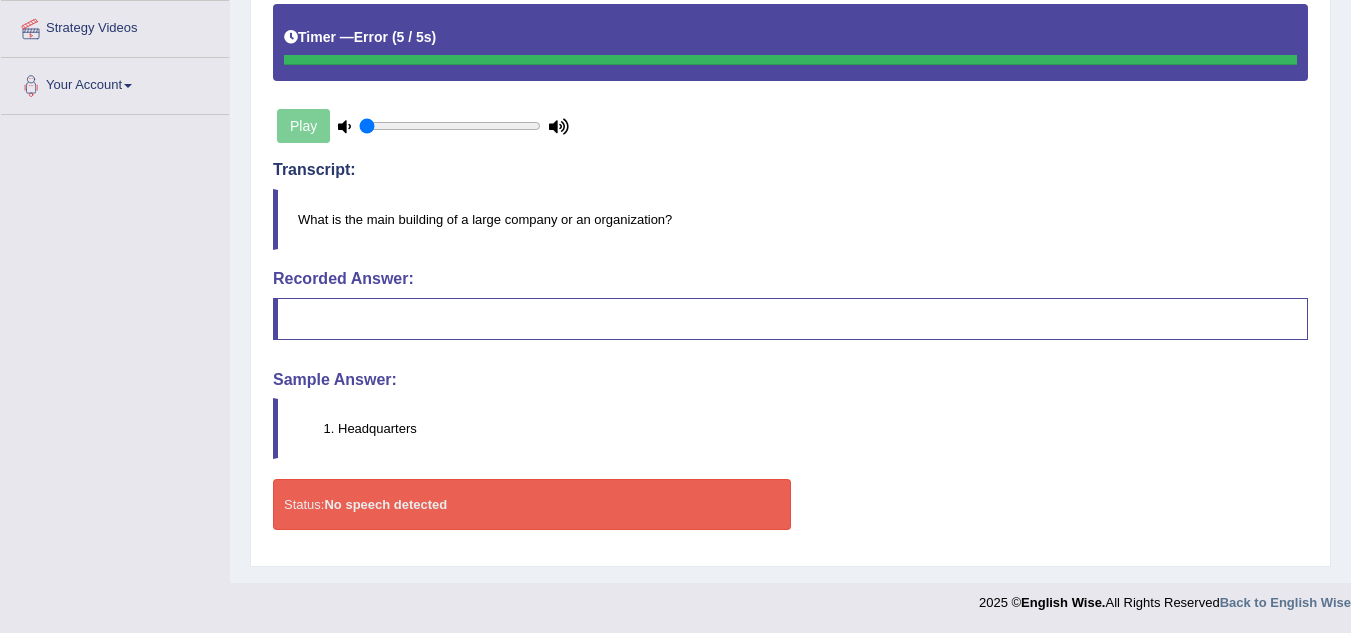 click on "Play" at bounding box center (423, 126) 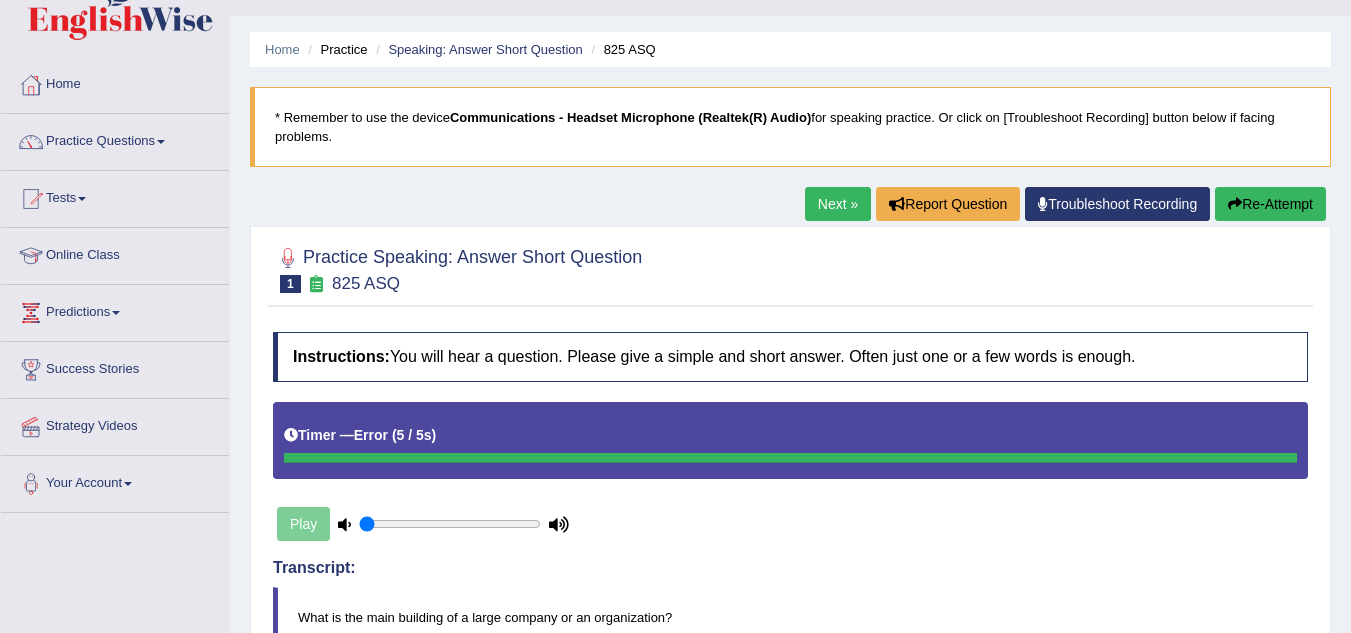 scroll, scrollTop: 40, scrollLeft: 0, axis: vertical 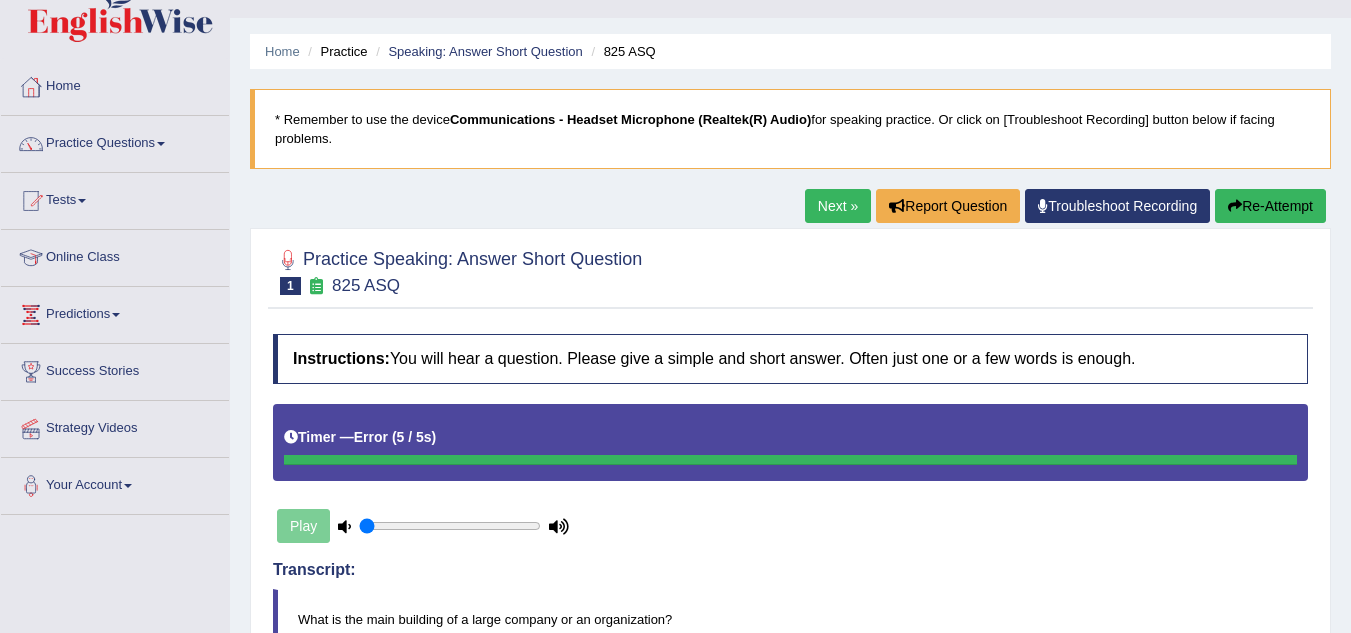 click on "Re-Attempt" at bounding box center [1270, 206] 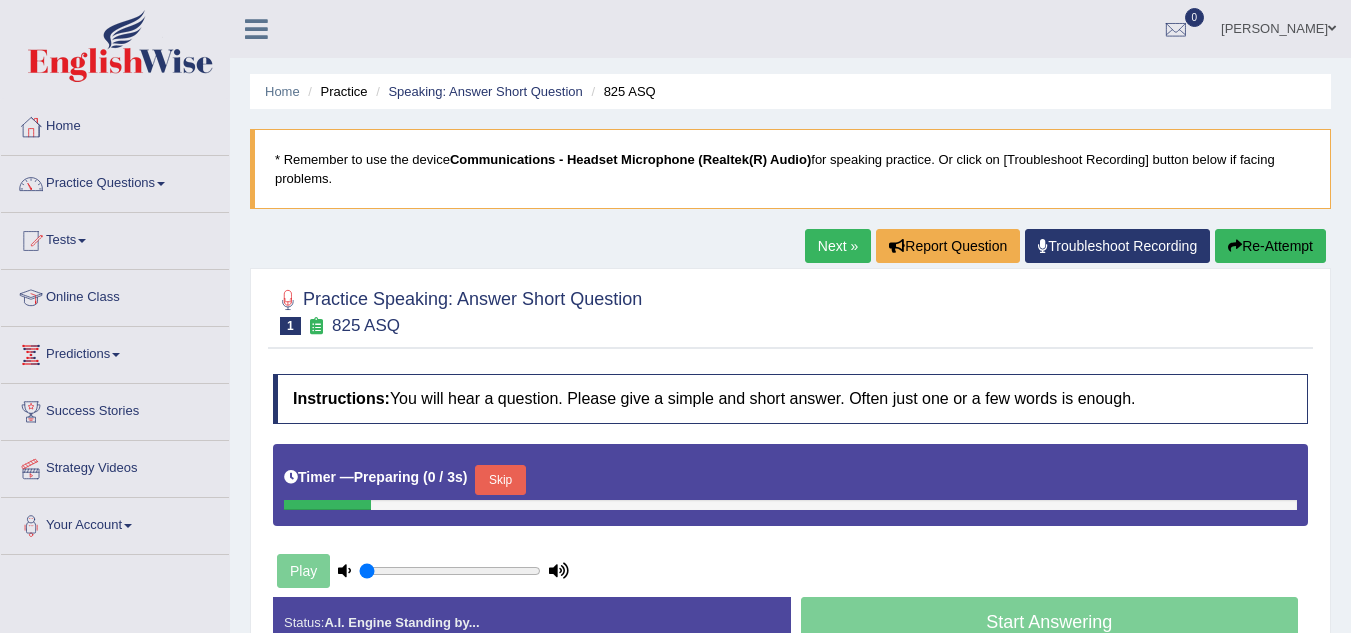 scroll, scrollTop: 40, scrollLeft: 0, axis: vertical 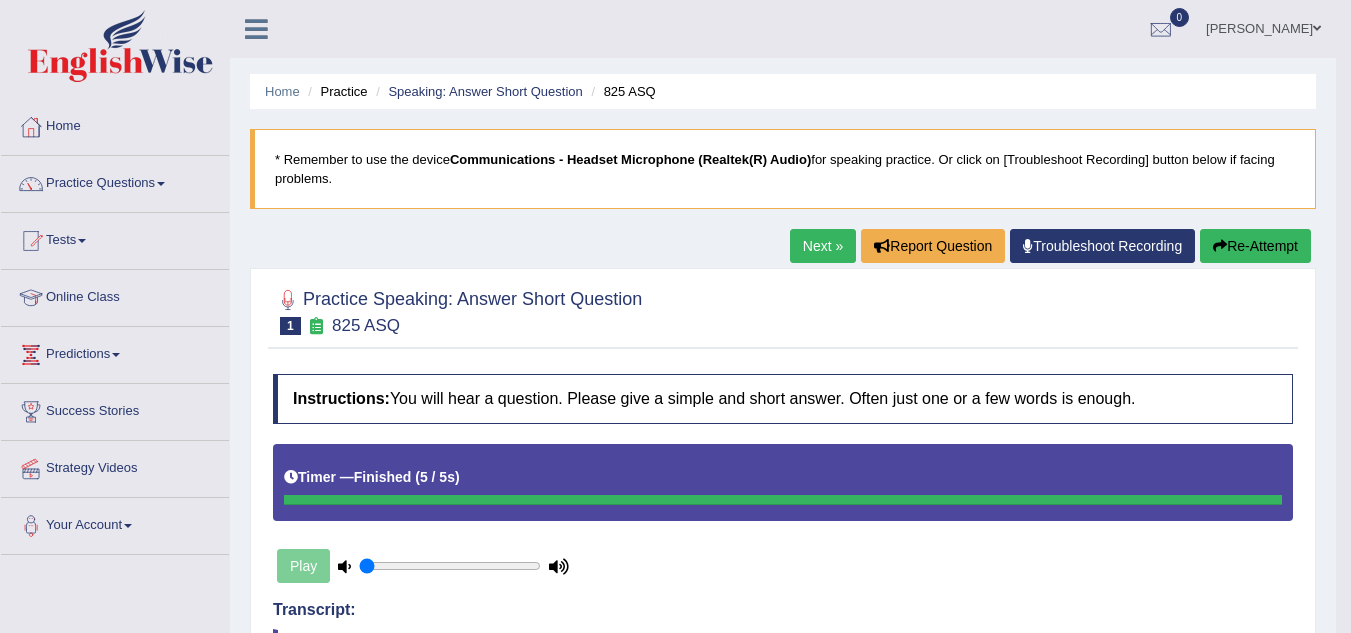 click on "Next »" at bounding box center [823, 246] 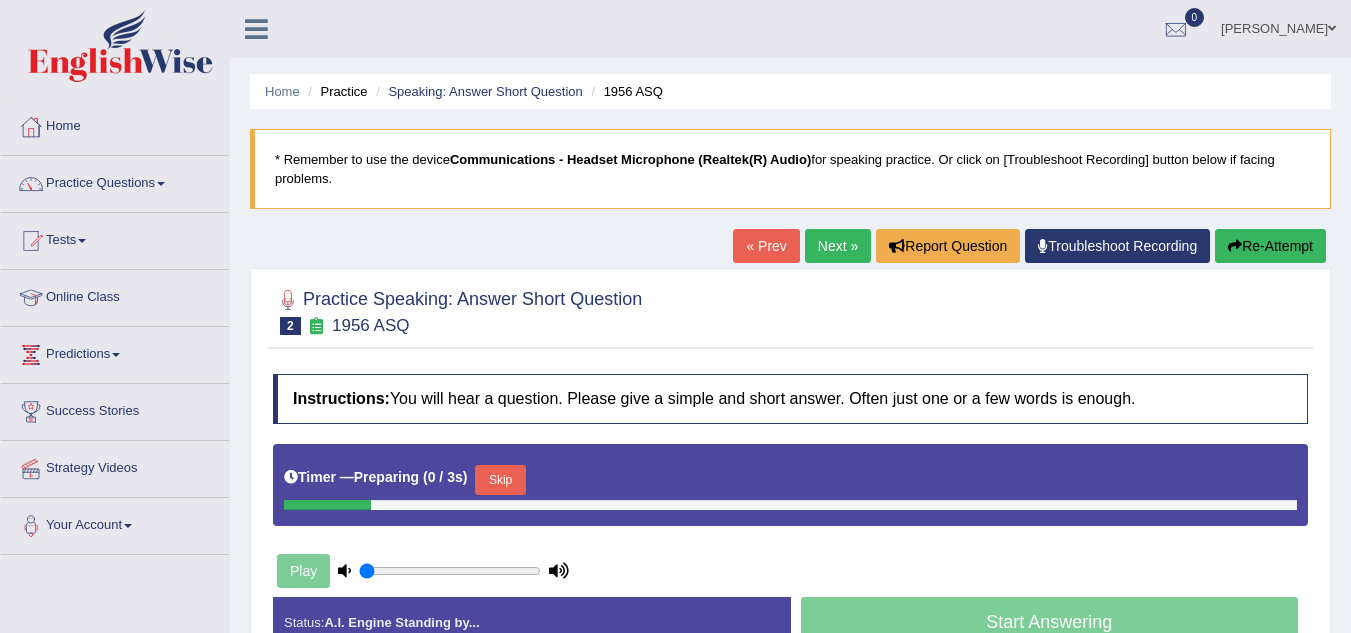 scroll, scrollTop: 0, scrollLeft: 0, axis: both 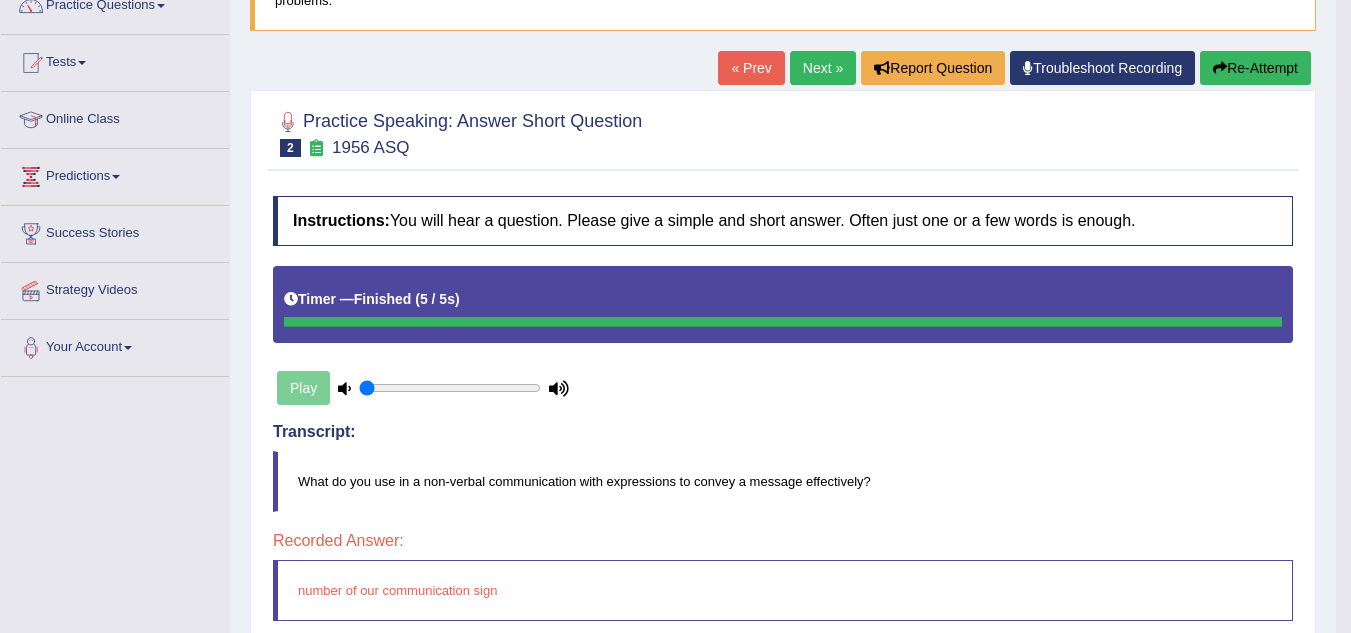 drag, startPoint x: 802, startPoint y: 68, endPoint x: 836, endPoint y: 126, distance: 67.23094 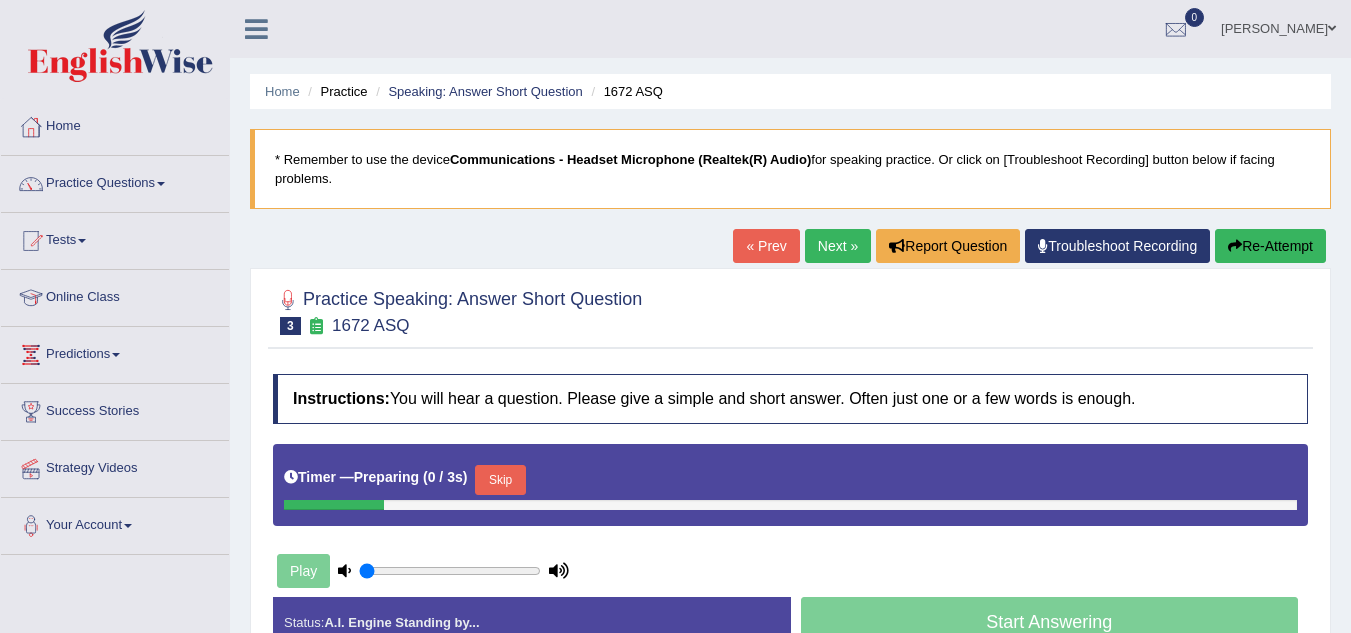 scroll, scrollTop: 0, scrollLeft: 0, axis: both 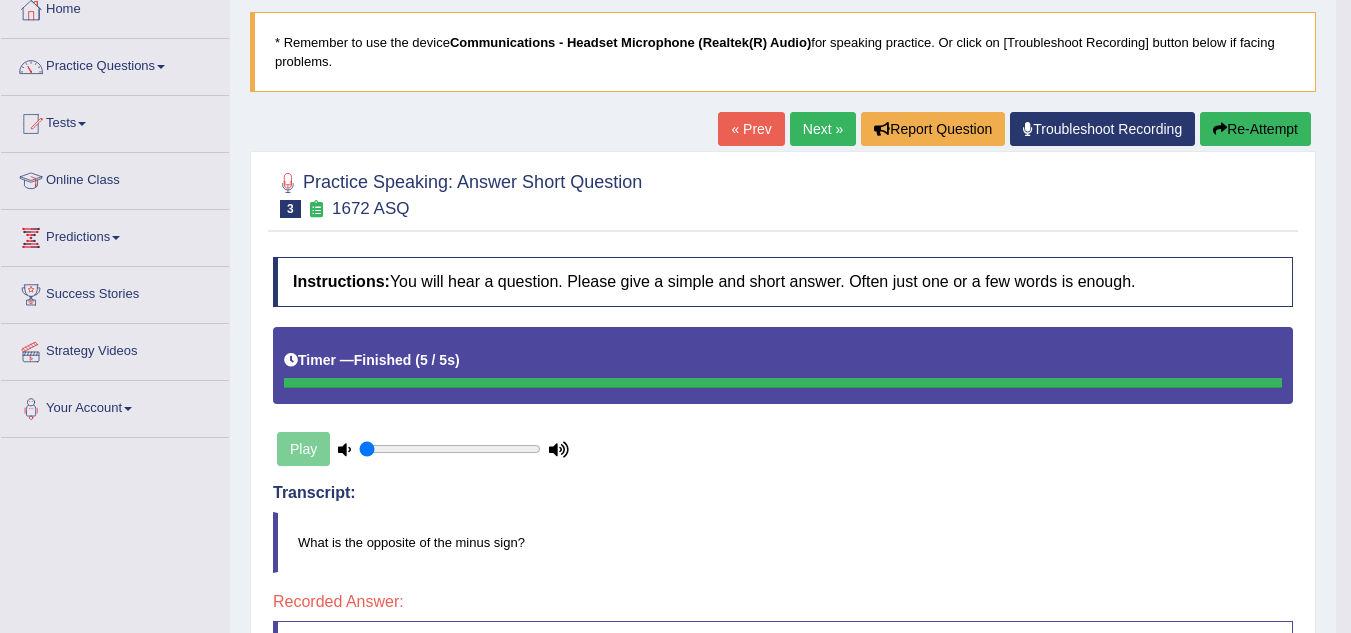 click on "Next »" at bounding box center (823, 129) 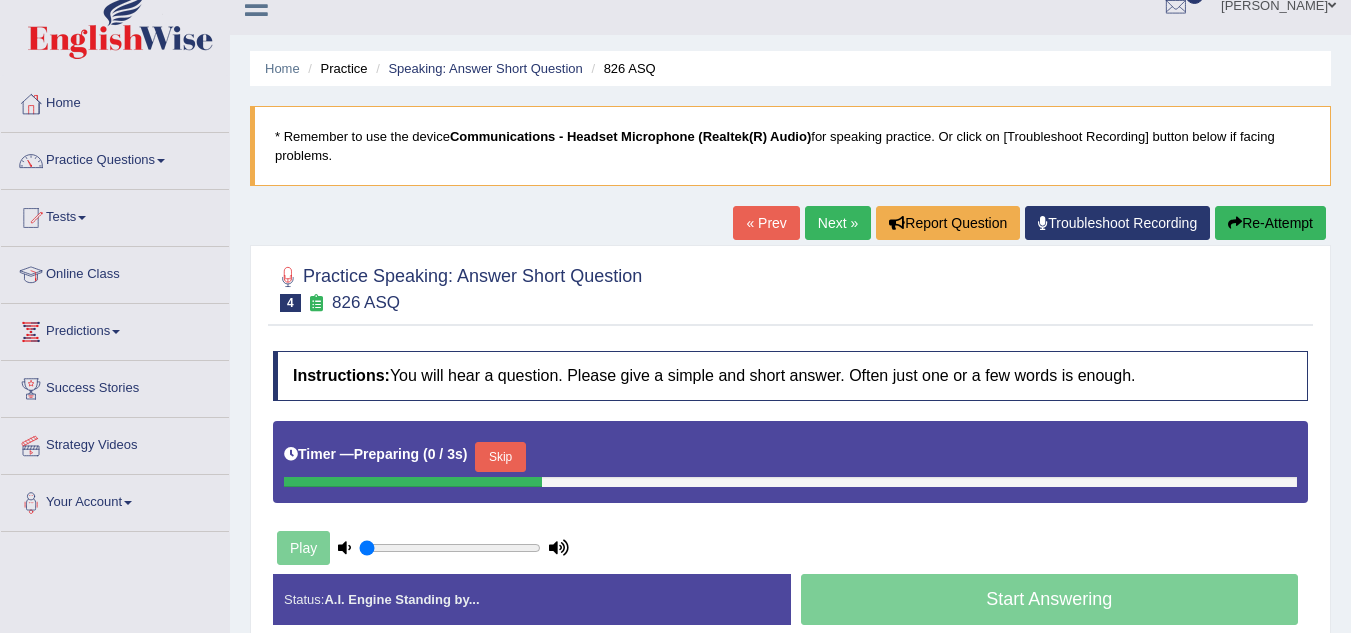 scroll, scrollTop: 182, scrollLeft: 0, axis: vertical 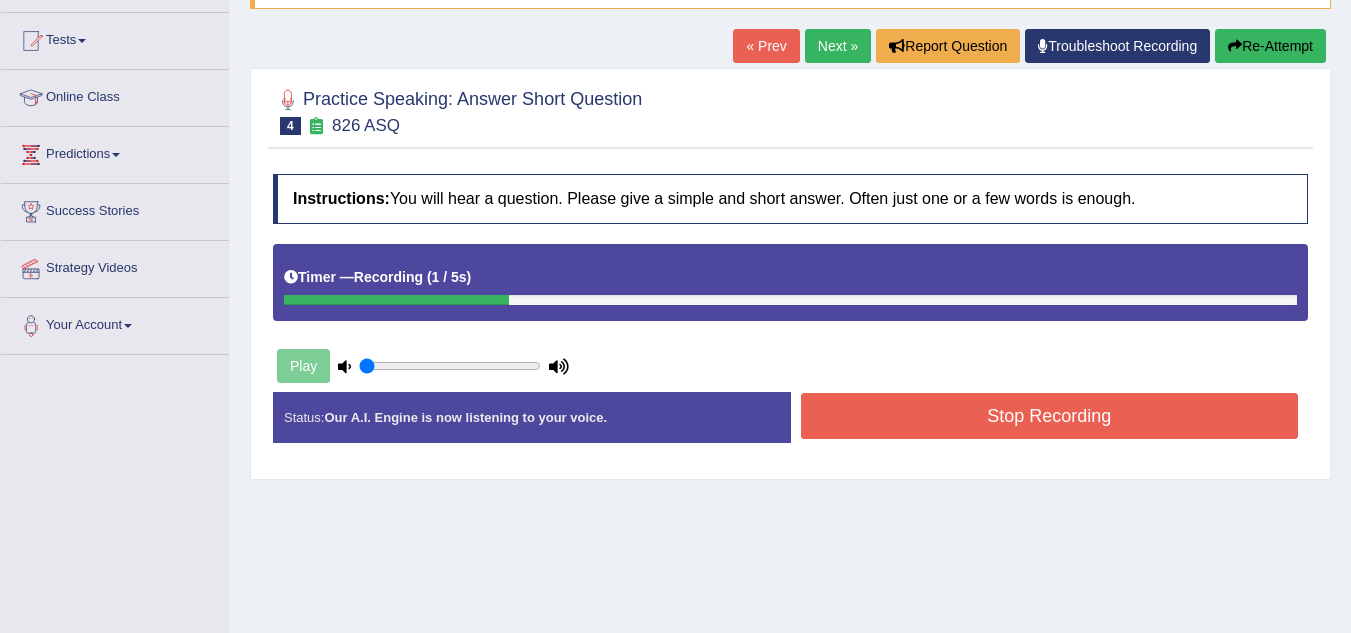 click on "Stop Recording" at bounding box center [1050, 416] 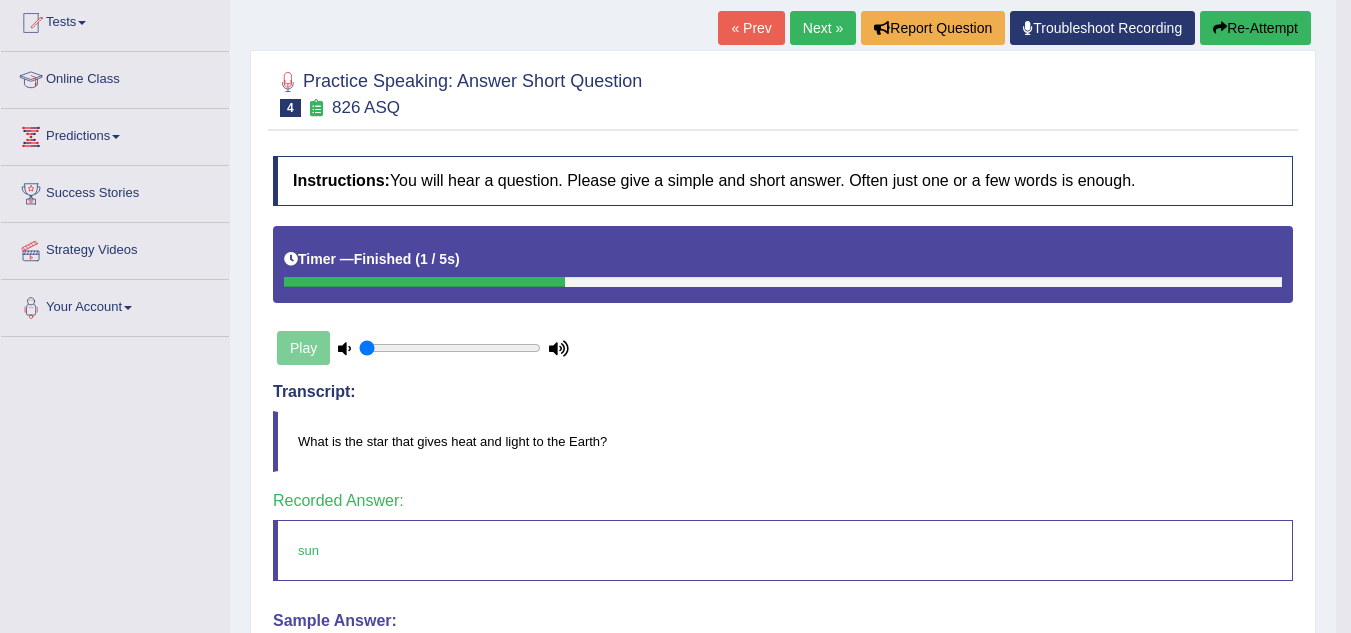 scroll, scrollTop: 159, scrollLeft: 0, axis: vertical 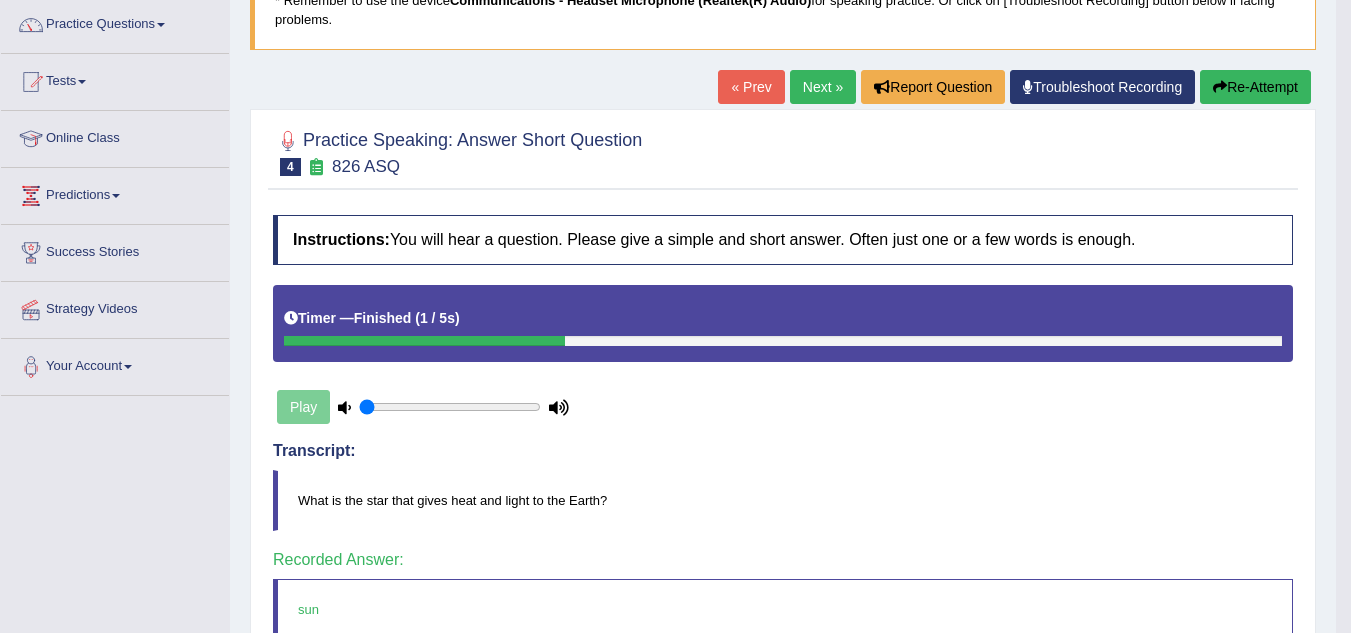 click on "Next »" at bounding box center [823, 87] 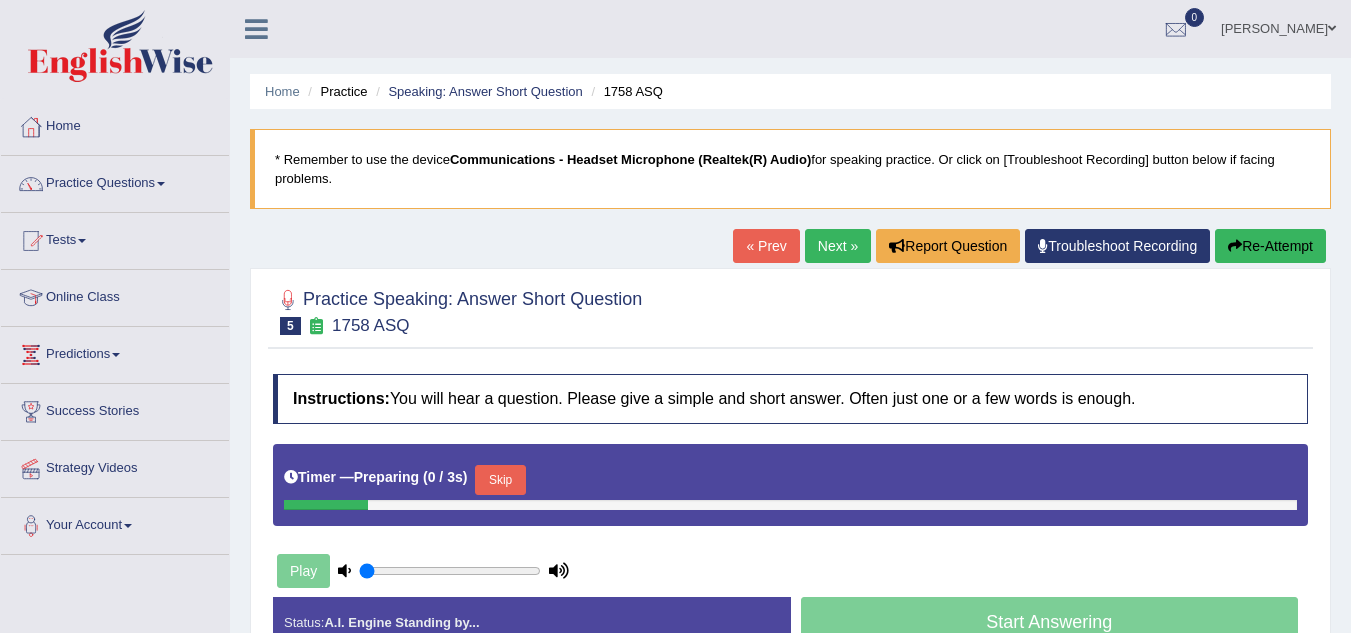 scroll, scrollTop: 0, scrollLeft: 0, axis: both 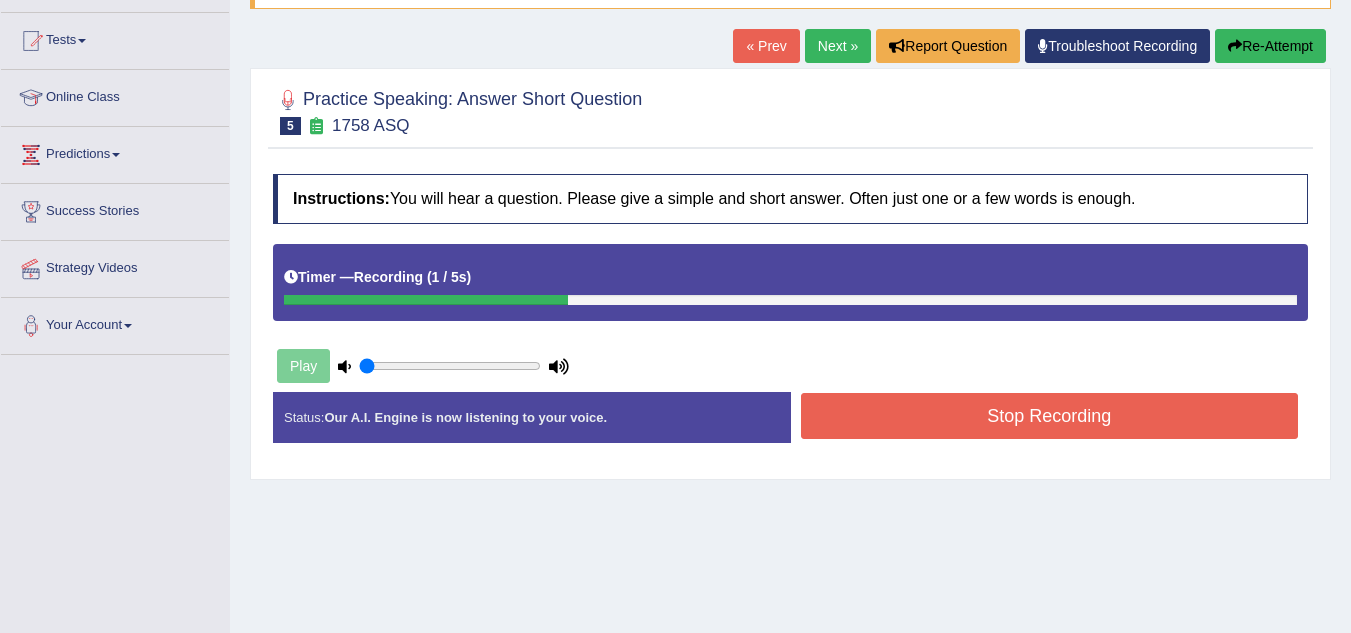 click on "Stop Recording" at bounding box center (1050, 416) 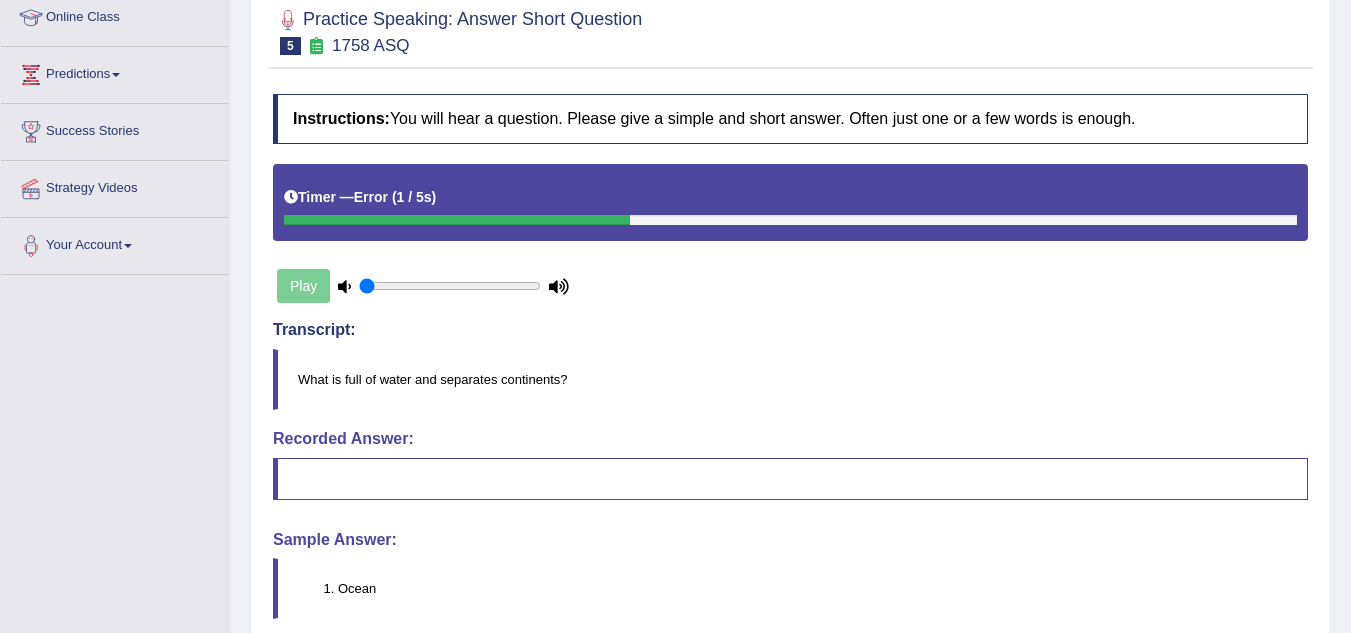scroll, scrollTop: 100, scrollLeft: 0, axis: vertical 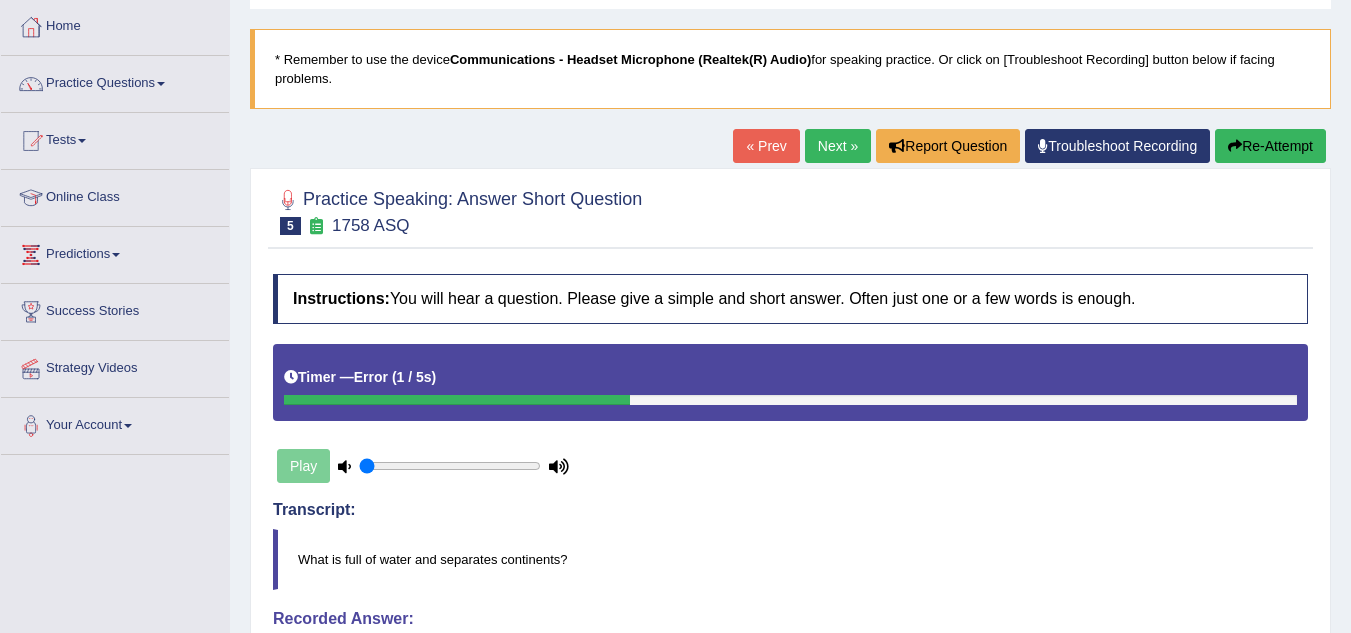 click on "Next »" at bounding box center [838, 146] 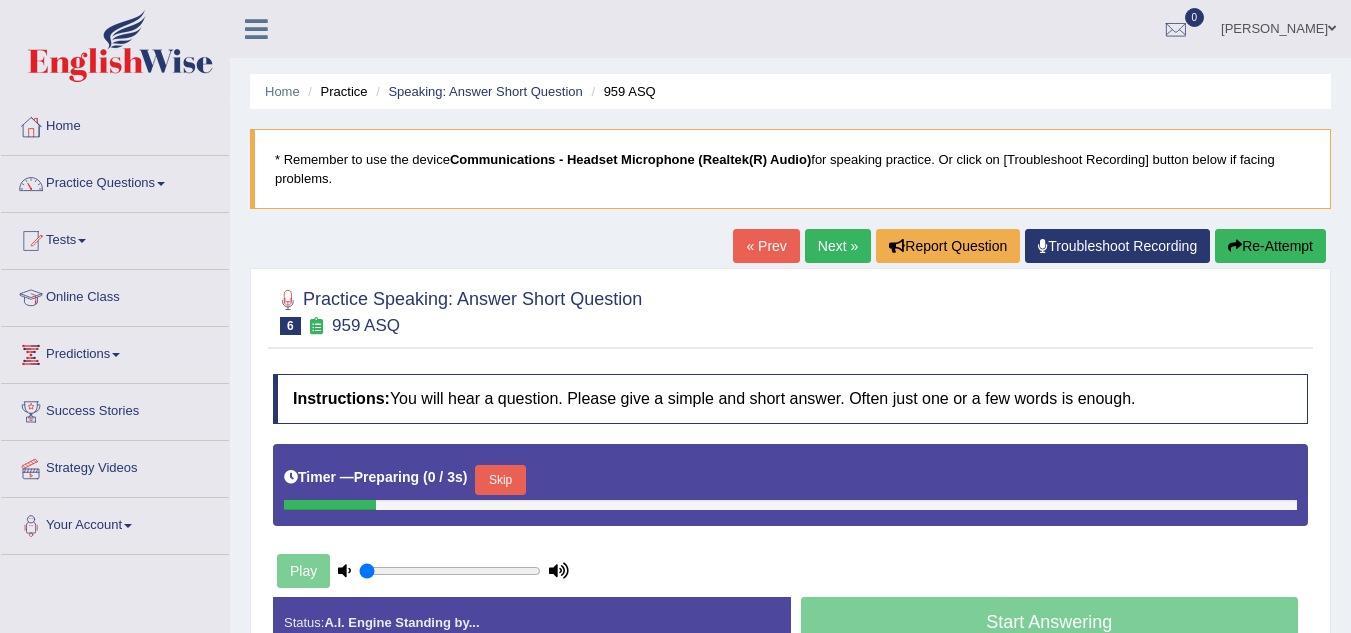 scroll, scrollTop: 0, scrollLeft: 0, axis: both 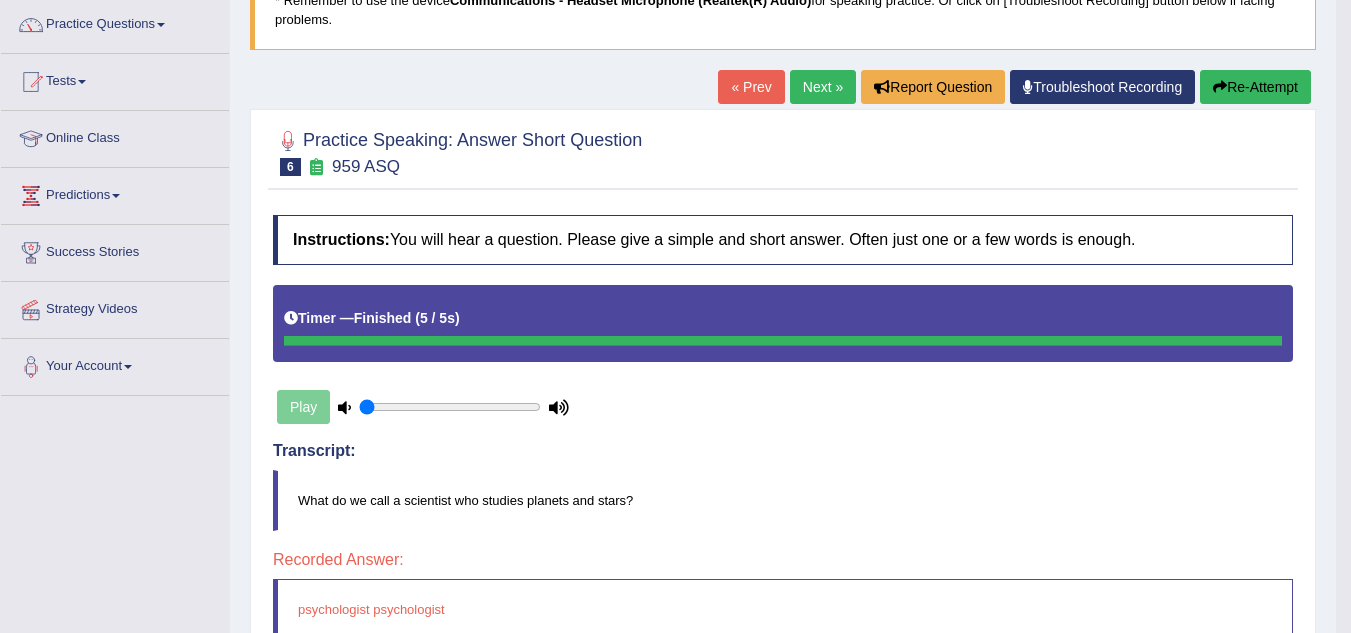 click on "Next »" at bounding box center (823, 87) 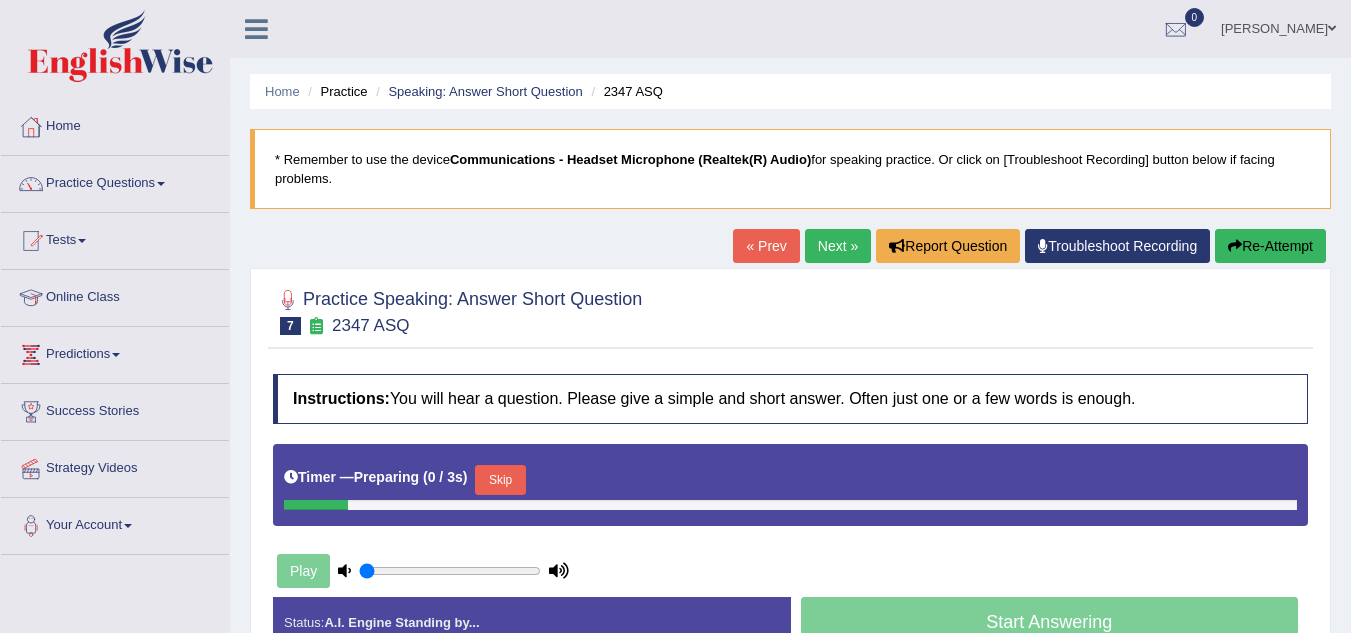 scroll, scrollTop: 0, scrollLeft: 0, axis: both 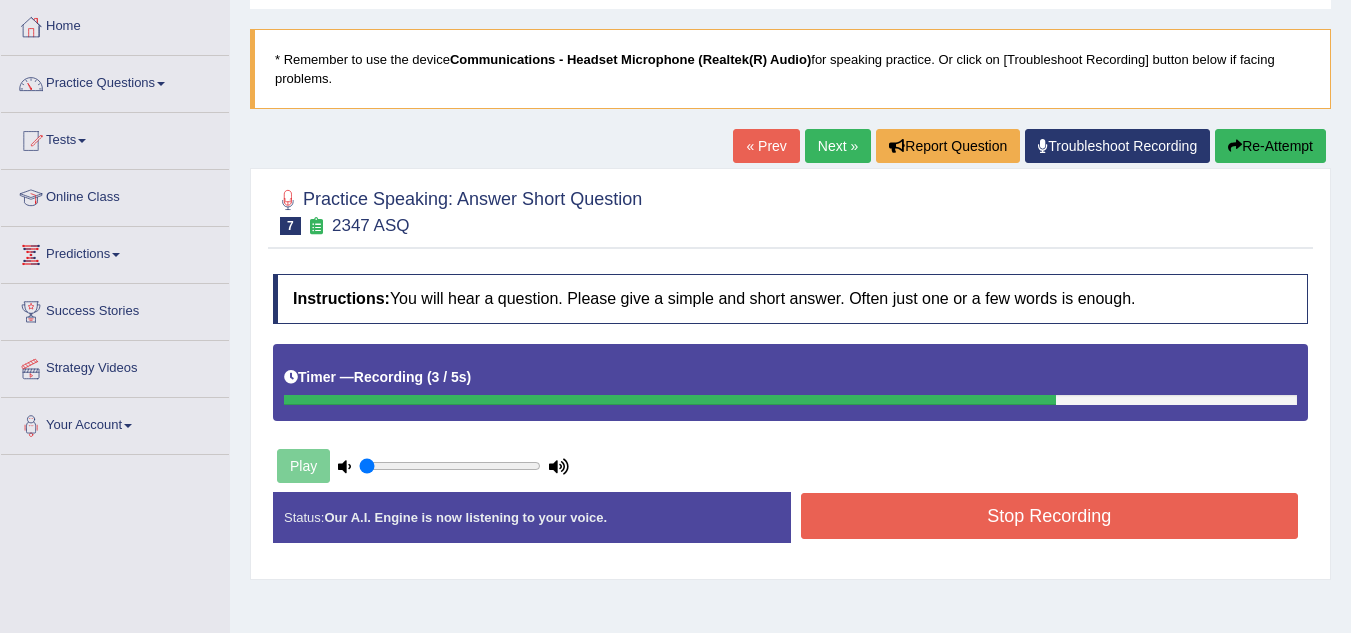 click on "Stop Recording" at bounding box center [1050, 516] 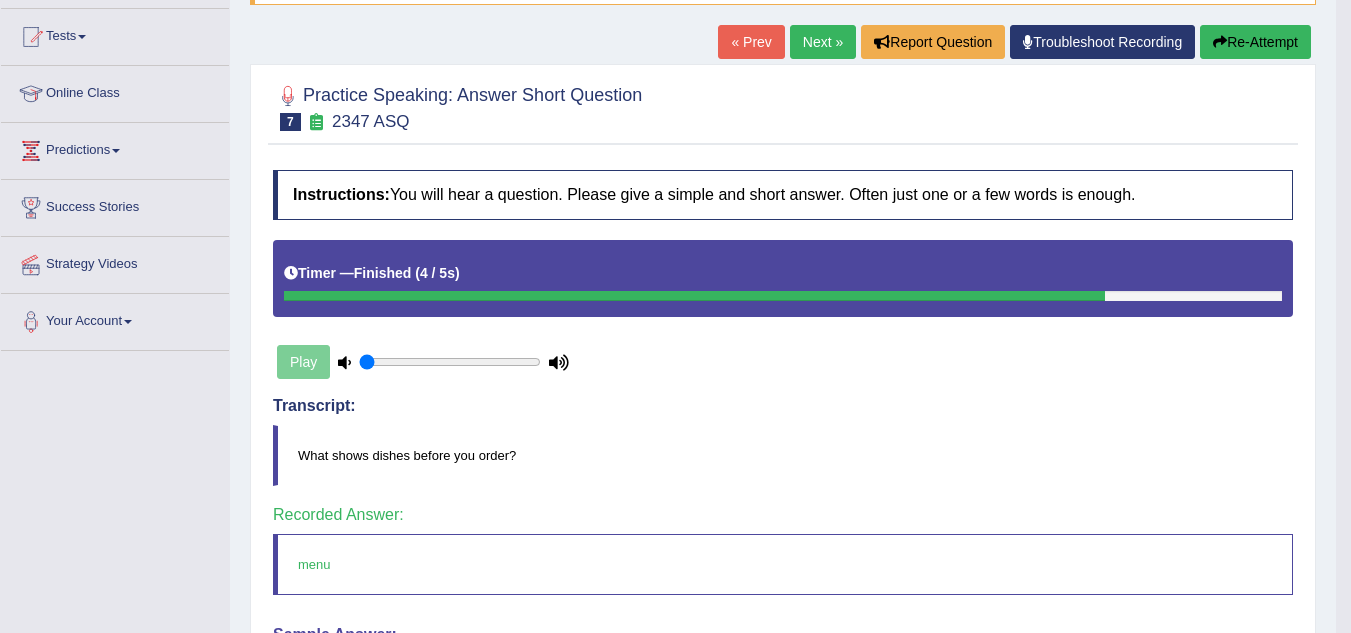 scroll, scrollTop: 59, scrollLeft: 0, axis: vertical 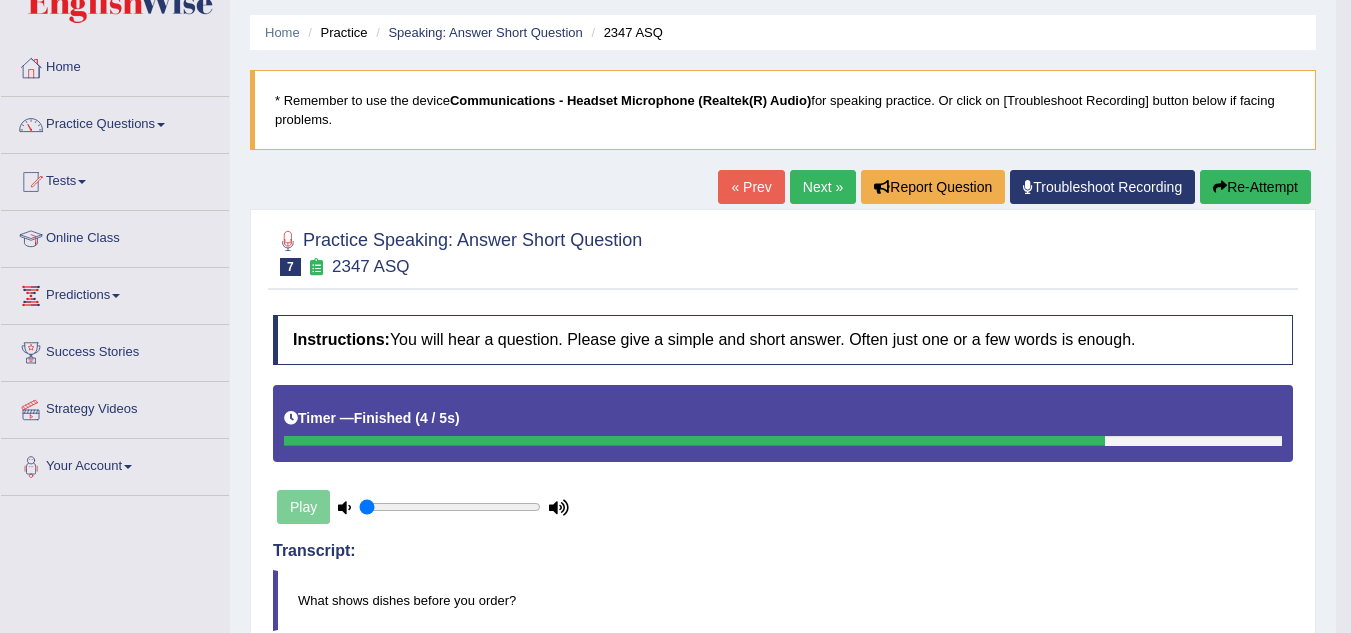 click on "Next »" at bounding box center [823, 187] 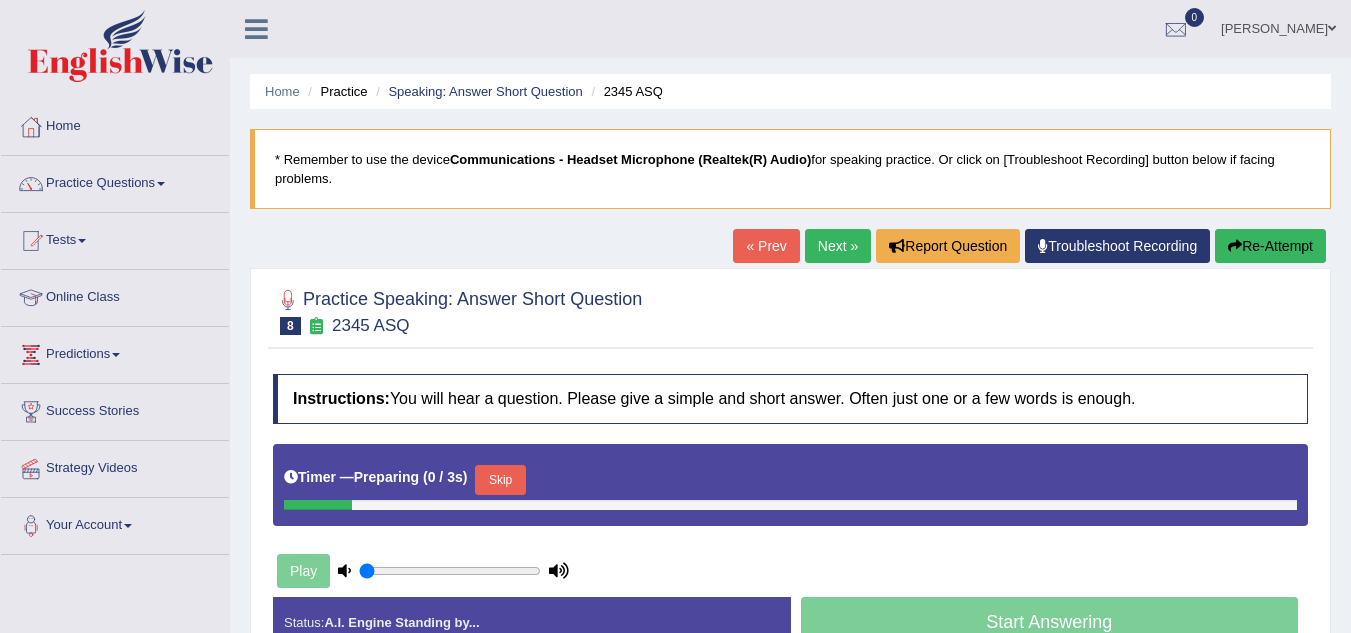 scroll, scrollTop: 0, scrollLeft: 0, axis: both 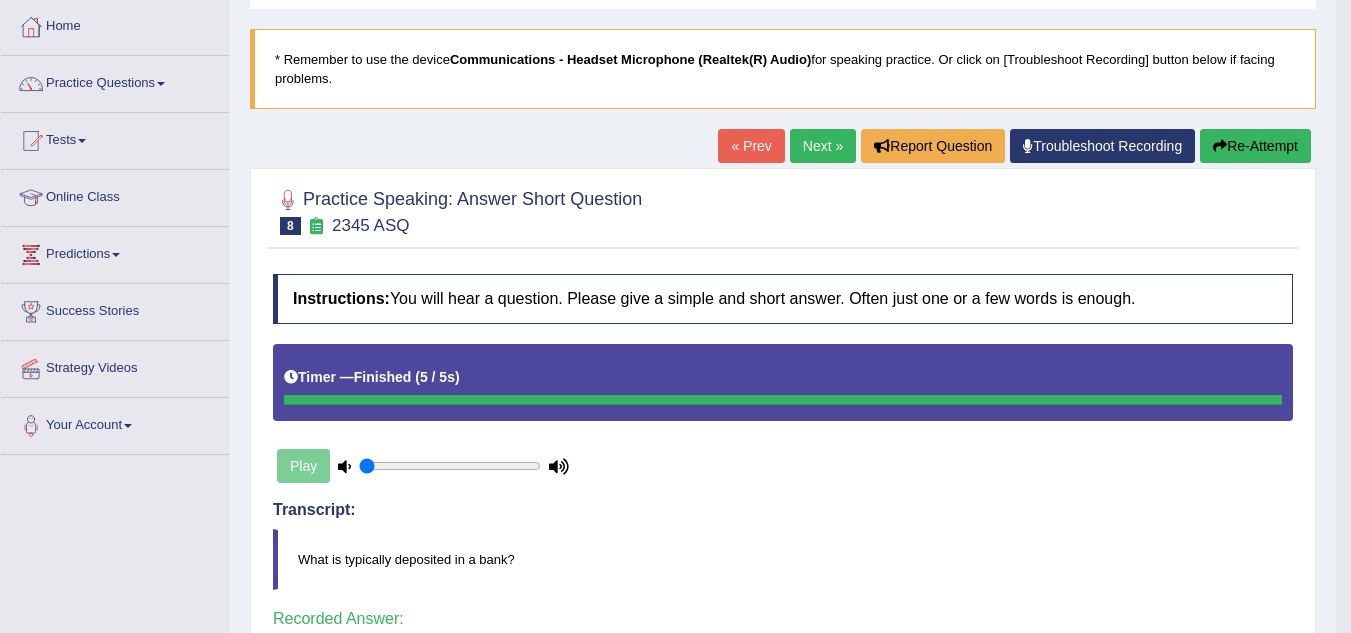 click on "Next »" at bounding box center (823, 146) 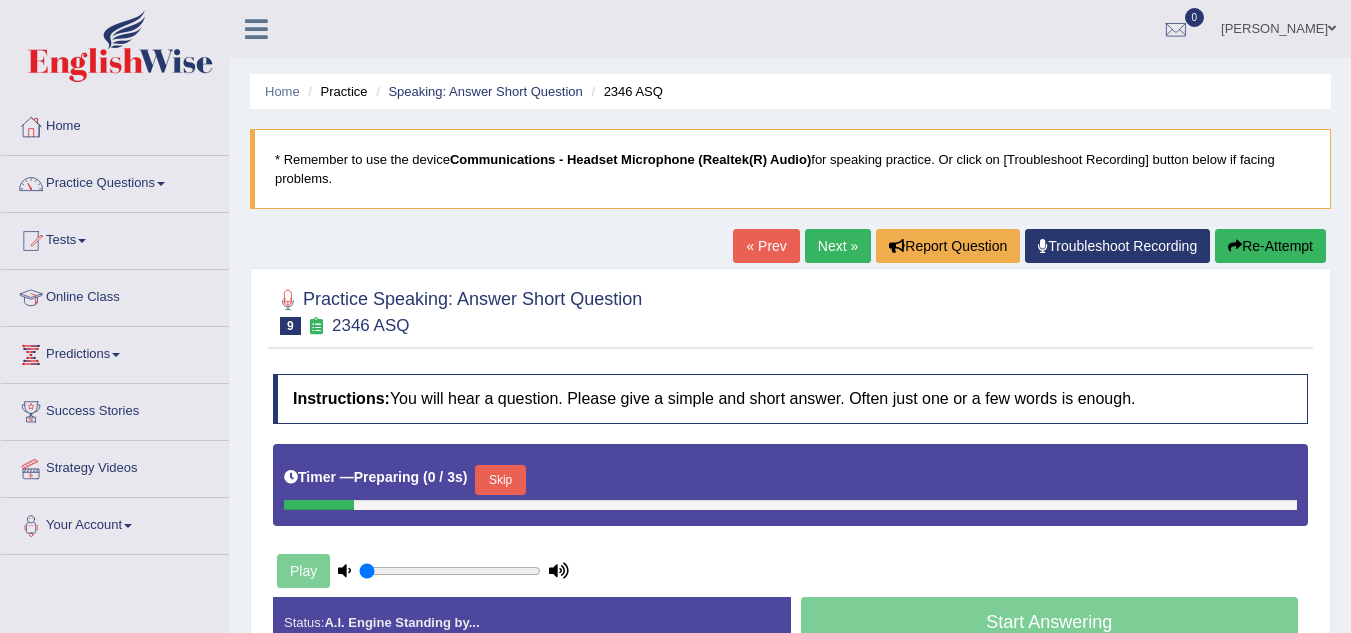 scroll, scrollTop: 0, scrollLeft: 0, axis: both 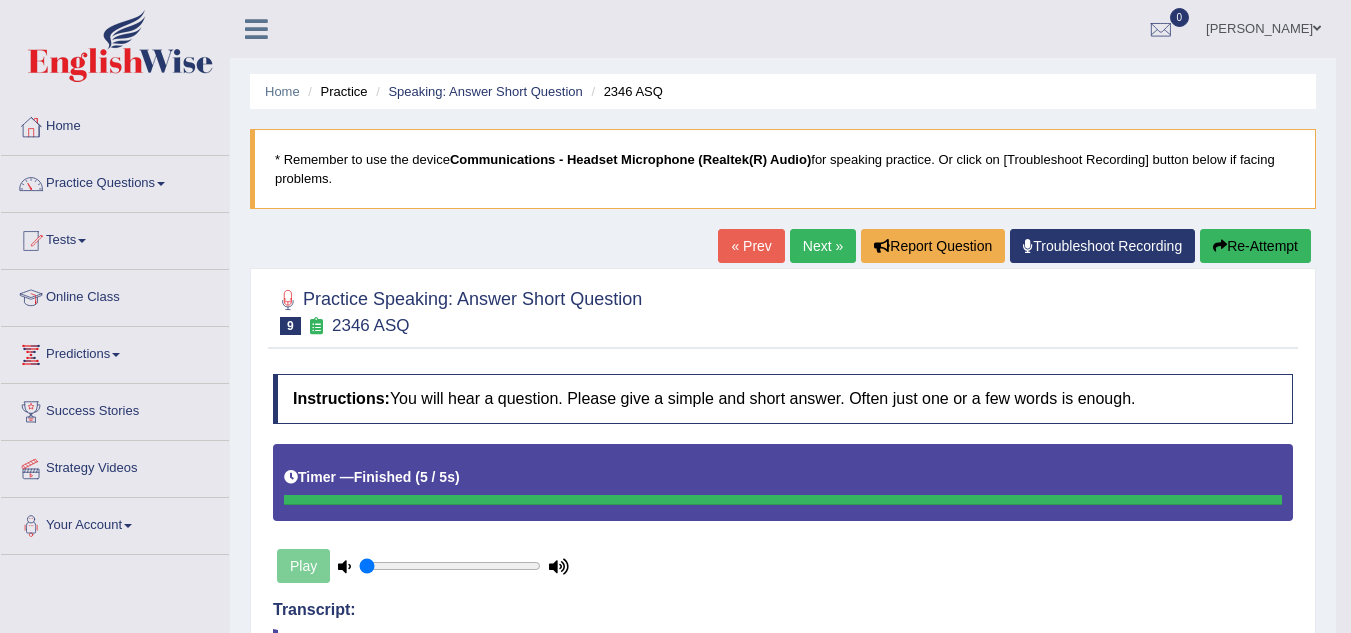 click on "Next »" at bounding box center [823, 246] 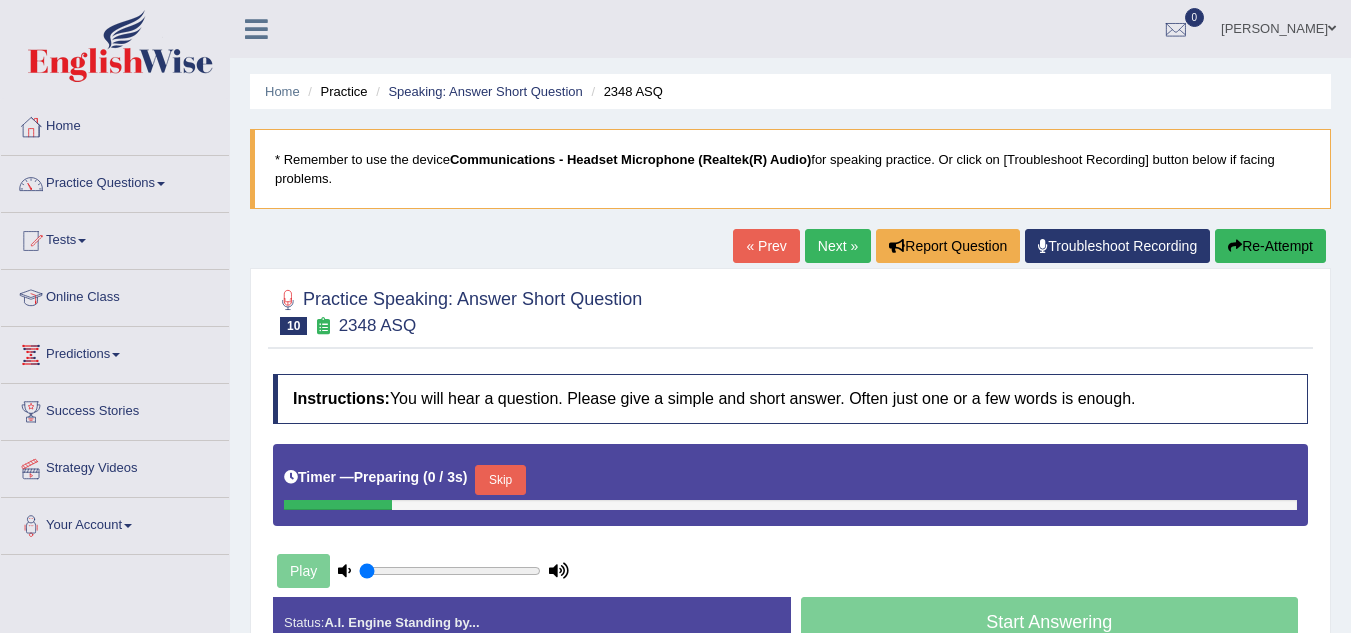 scroll, scrollTop: 0, scrollLeft: 0, axis: both 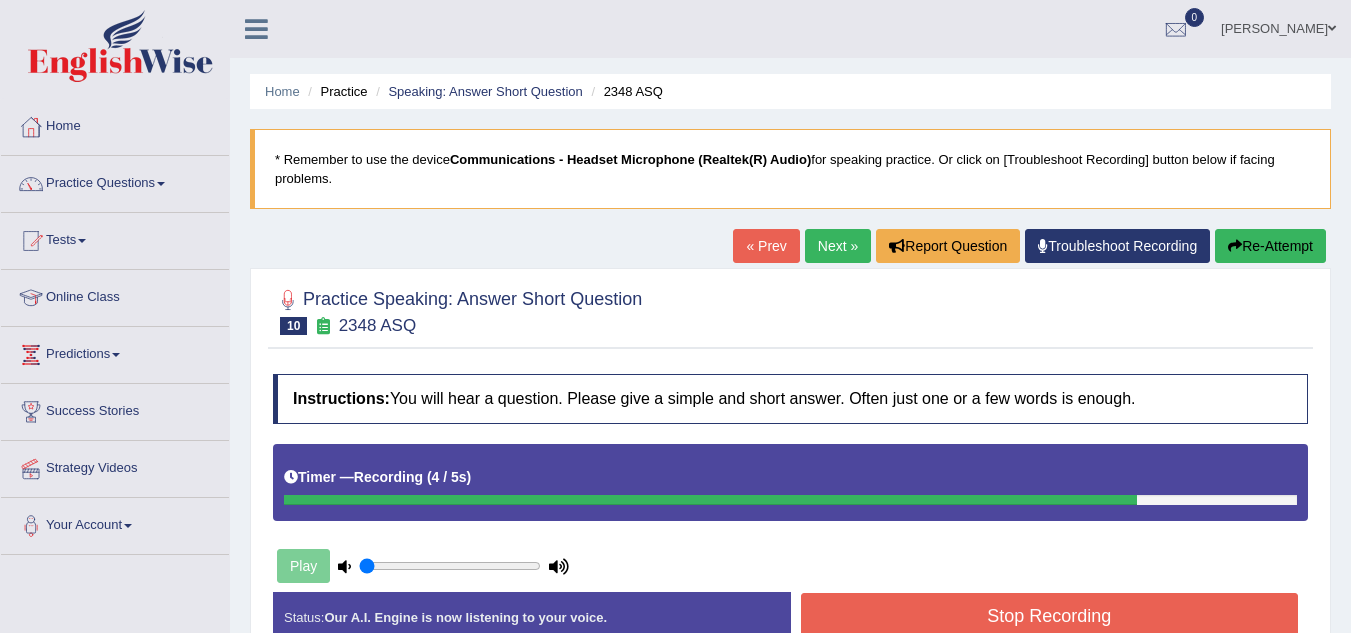 click on "Stop Recording" at bounding box center [1050, 616] 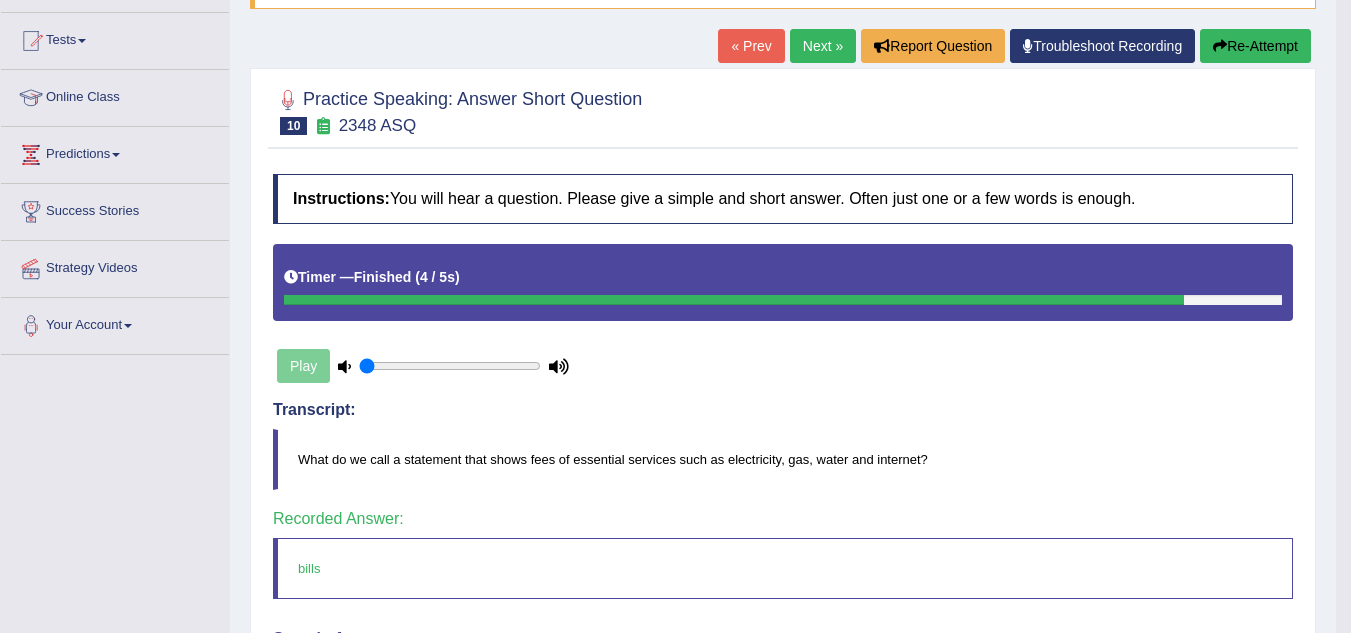 scroll, scrollTop: 97, scrollLeft: 0, axis: vertical 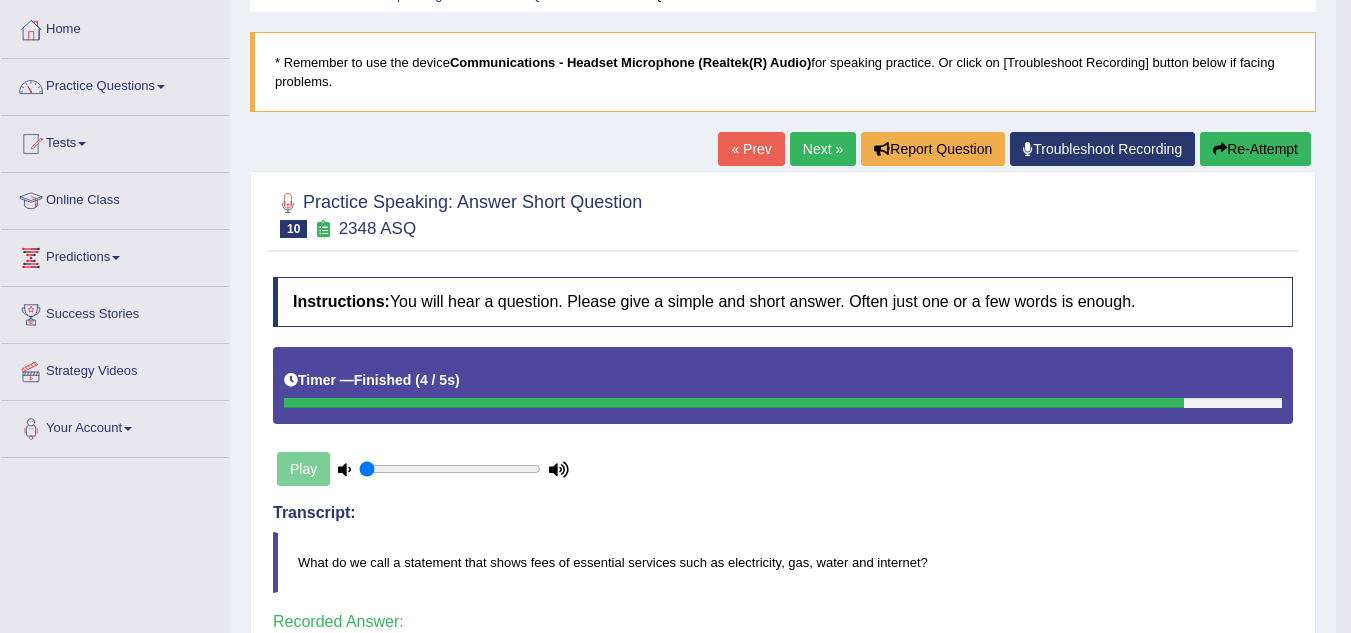 click on "Next »" at bounding box center (823, 149) 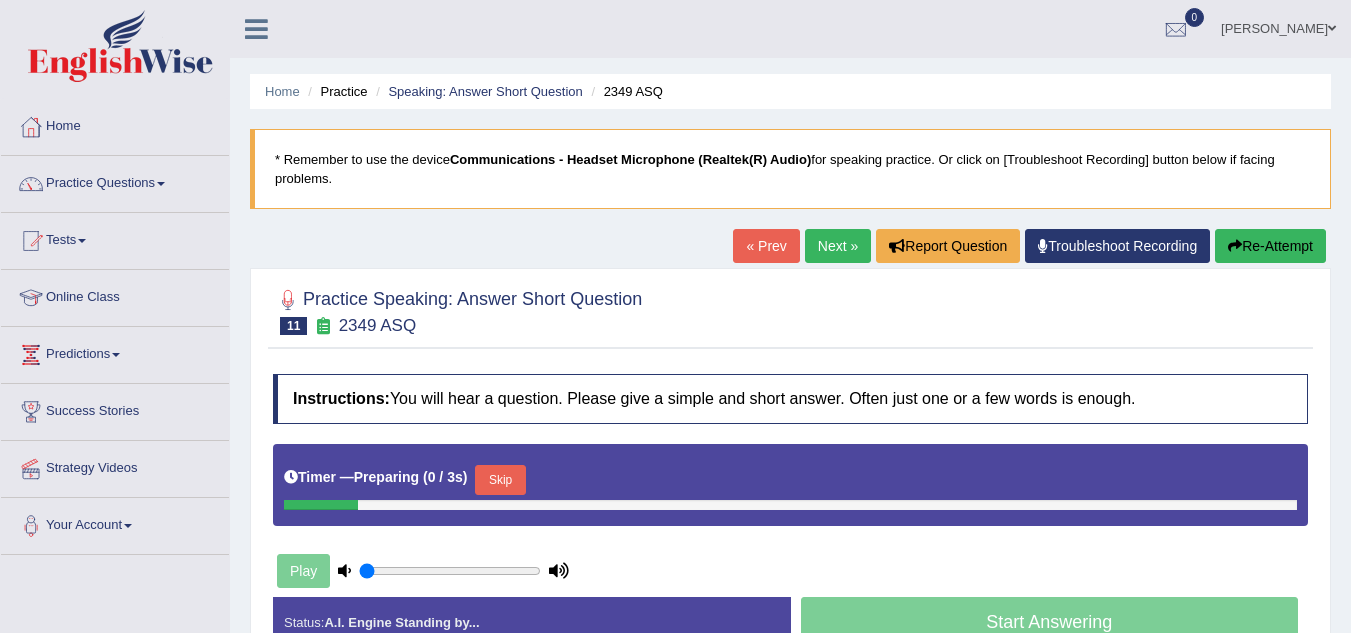 scroll, scrollTop: 0, scrollLeft: 0, axis: both 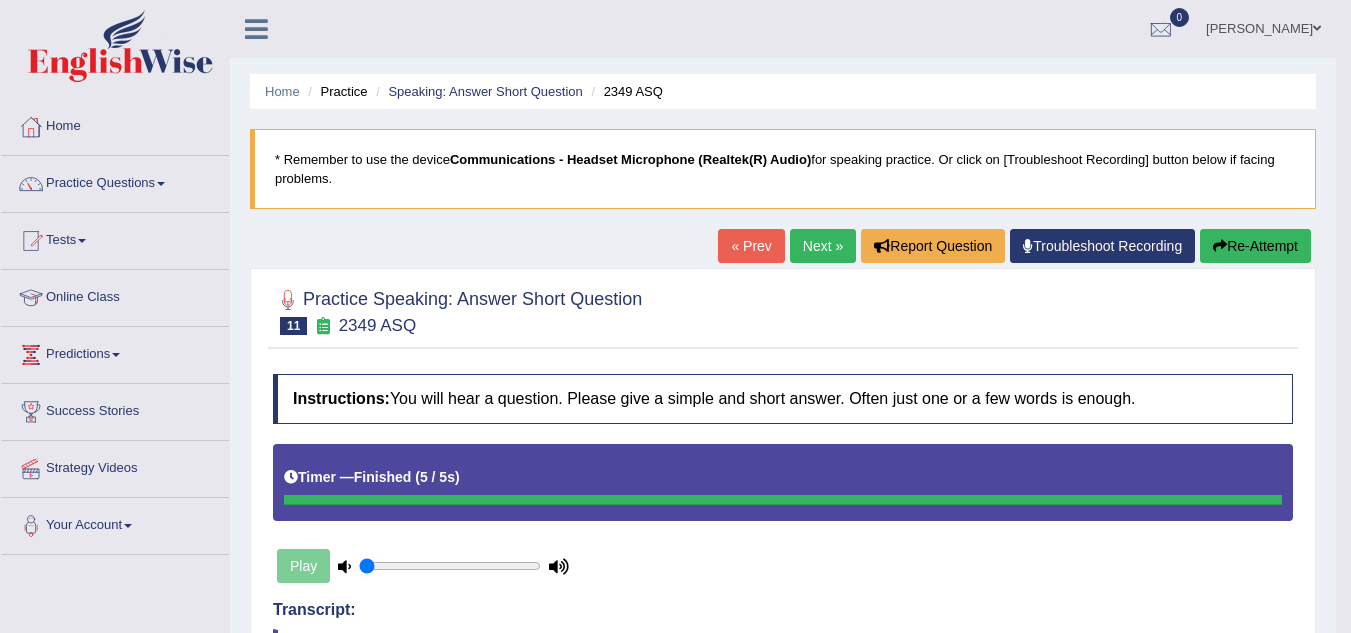 click on "Next »" at bounding box center [823, 246] 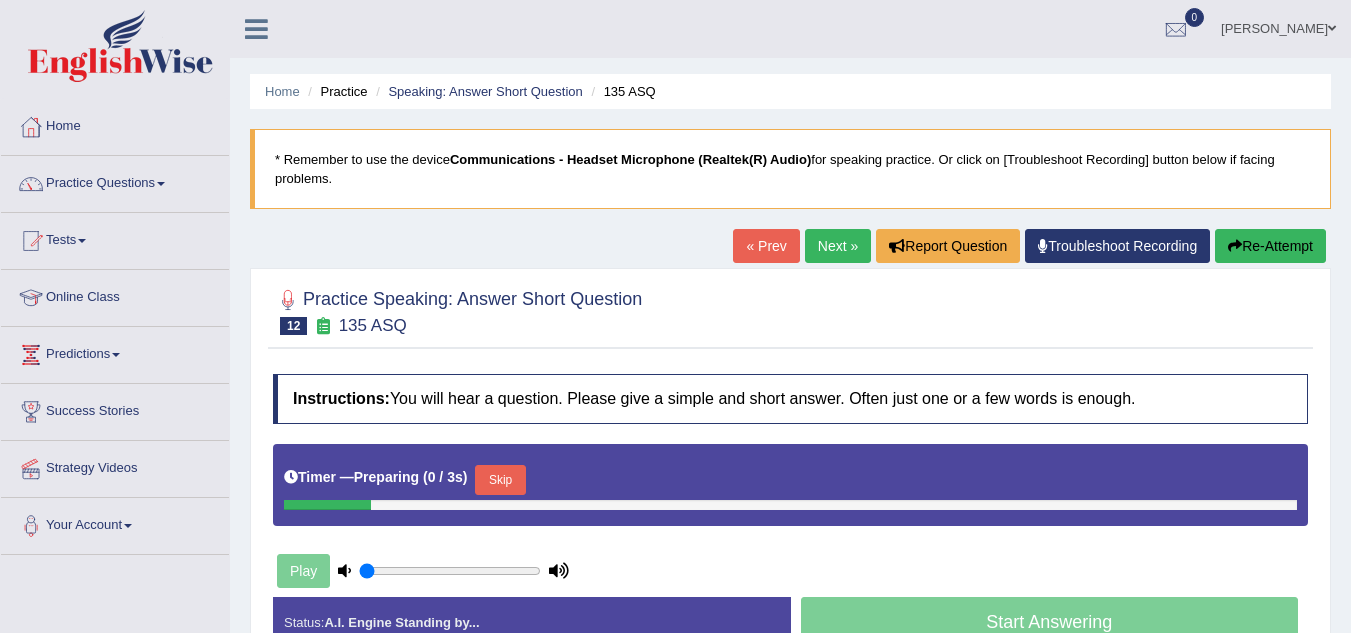 scroll, scrollTop: 0, scrollLeft: 0, axis: both 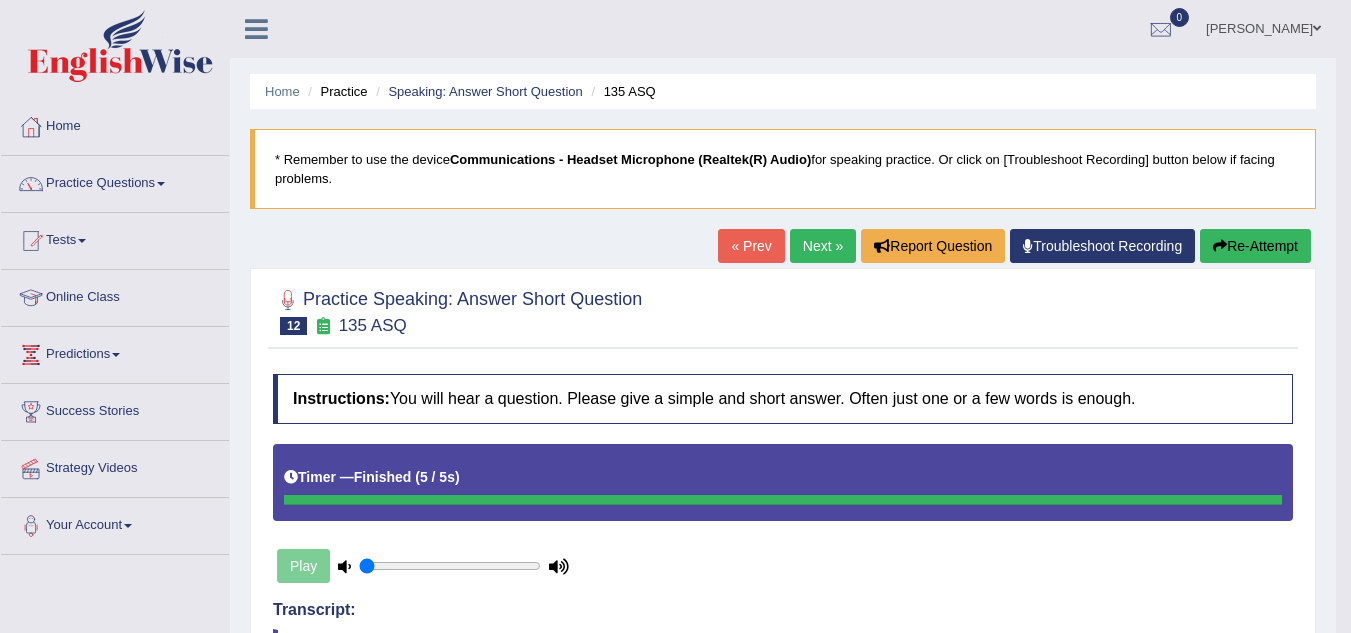 click on "Next »" at bounding box center [823, 246] 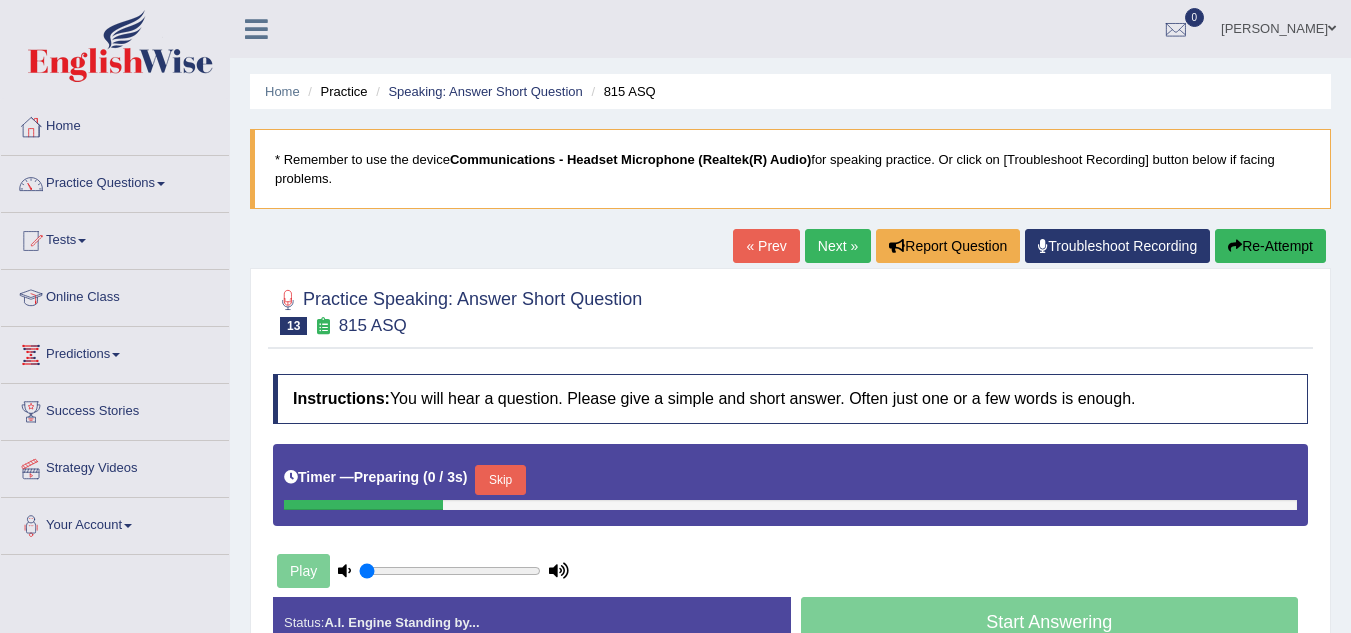 scroll, scrollTop: 0, scrollLeft: 0, axis: both 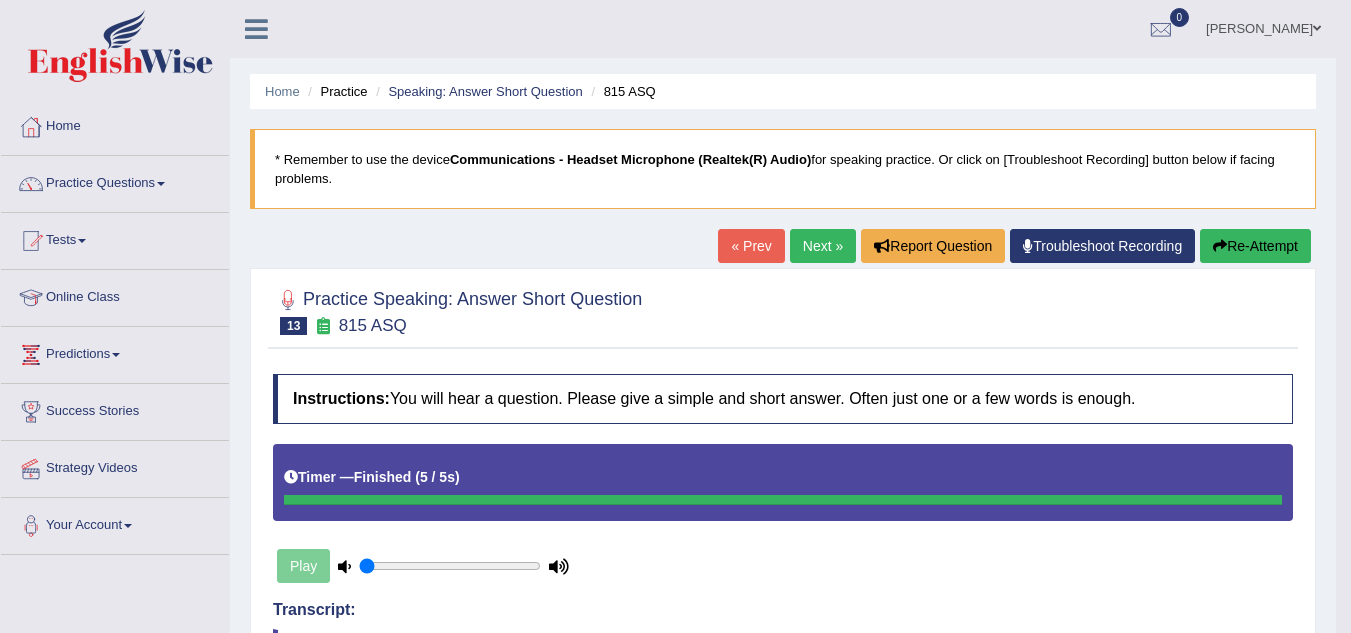 click on "Next »" at bounding box center (823, 246) 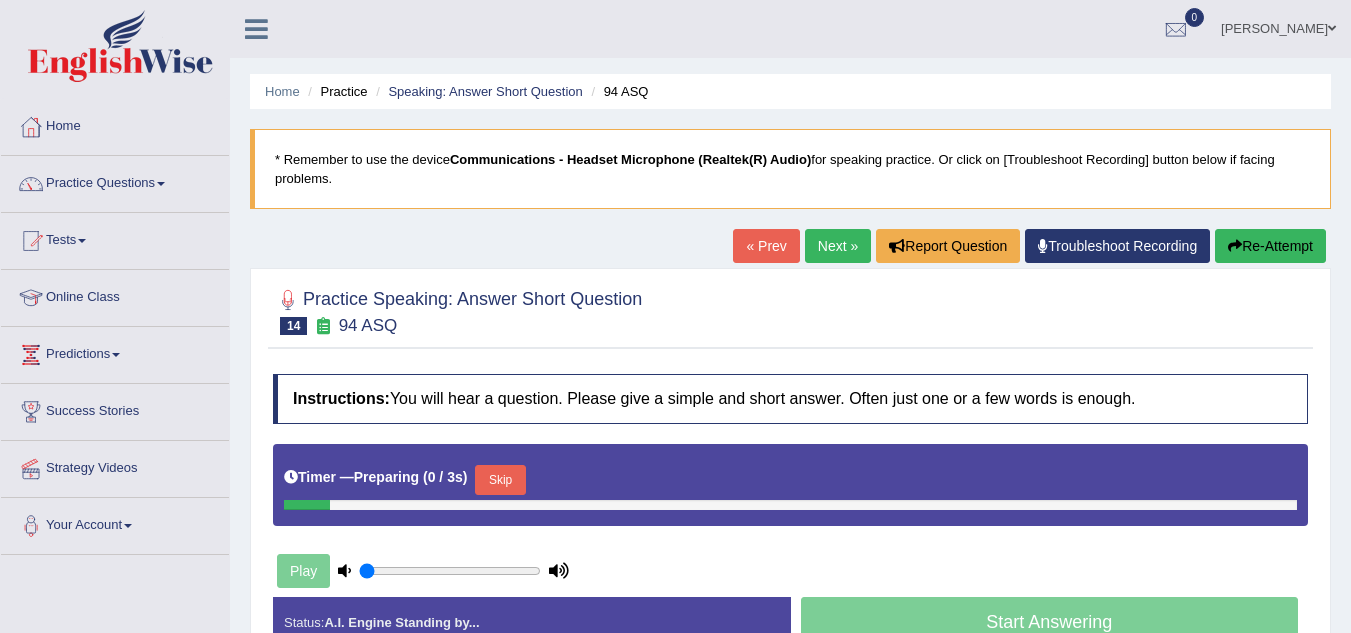 scroll, scrollTop: 0, scrollLeft: 0, axis: both 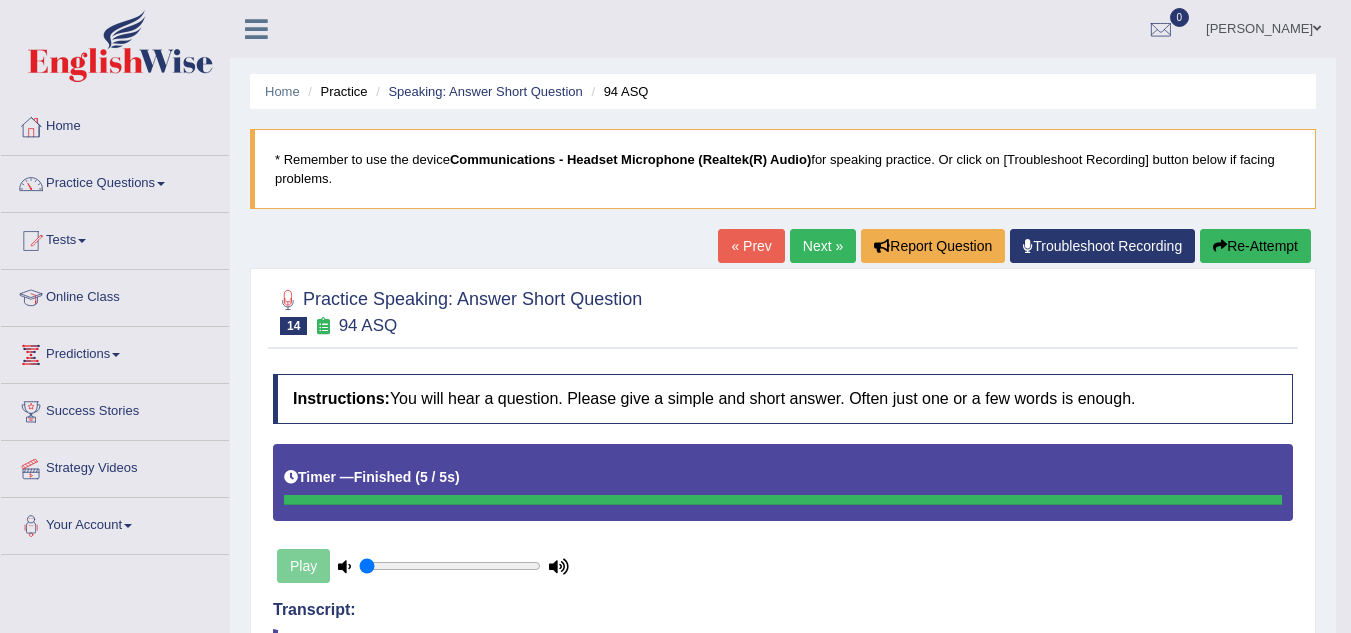 click on "Next »" at bounding box center (823, 246) 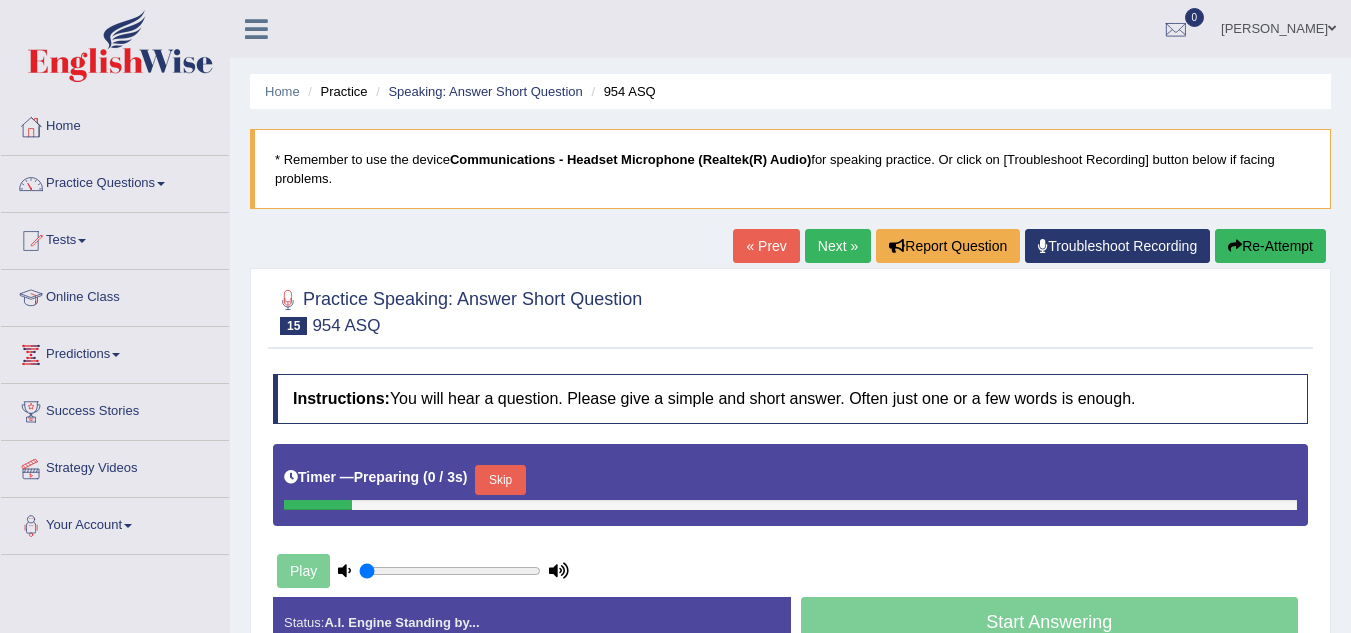scroll, scrollTop: 0, scrollLeft: 0, axis: both 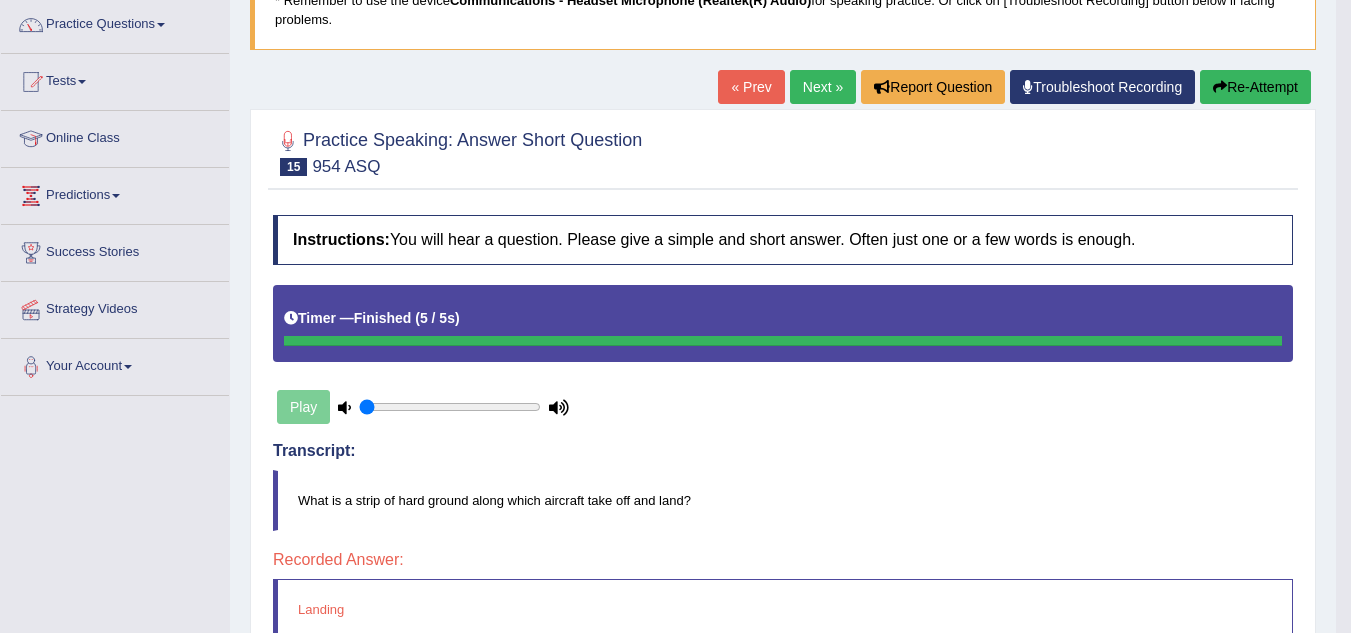 drag, startPoint x: 805, startPoint y: 92, endPoint x: 791, endPoint y: 126, distance: 36.769554 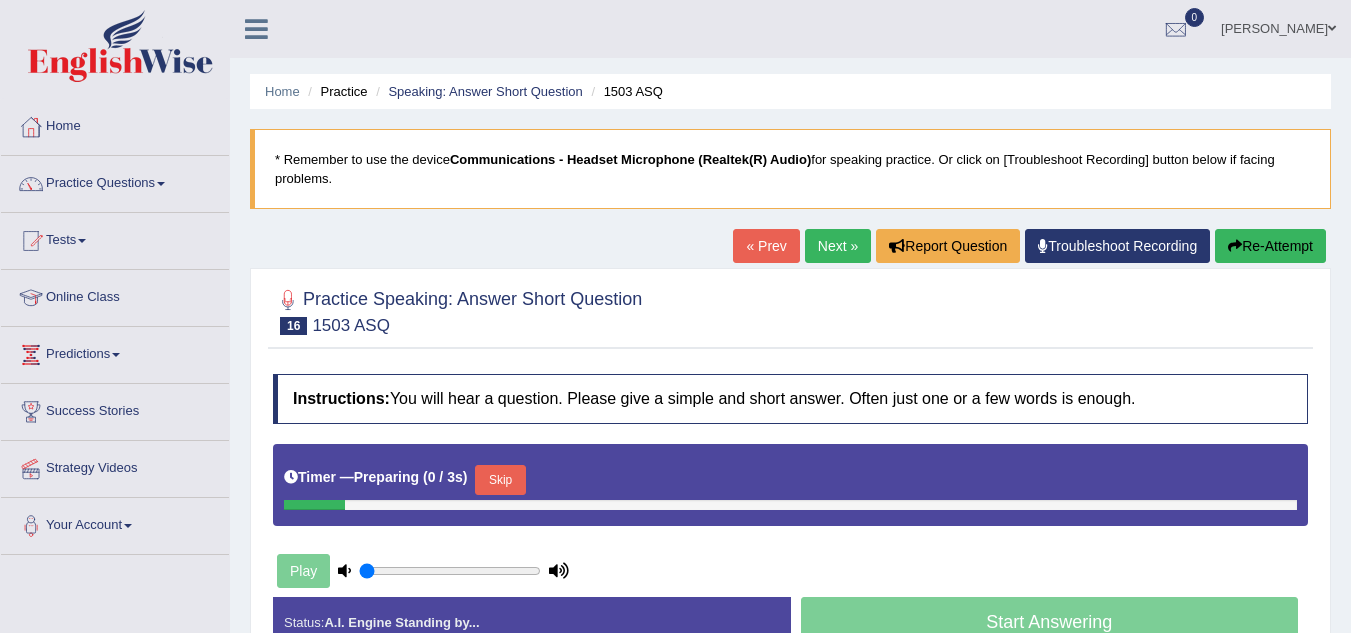 scroll, scrollTop: 0, scrollLeft: 0, axis: both 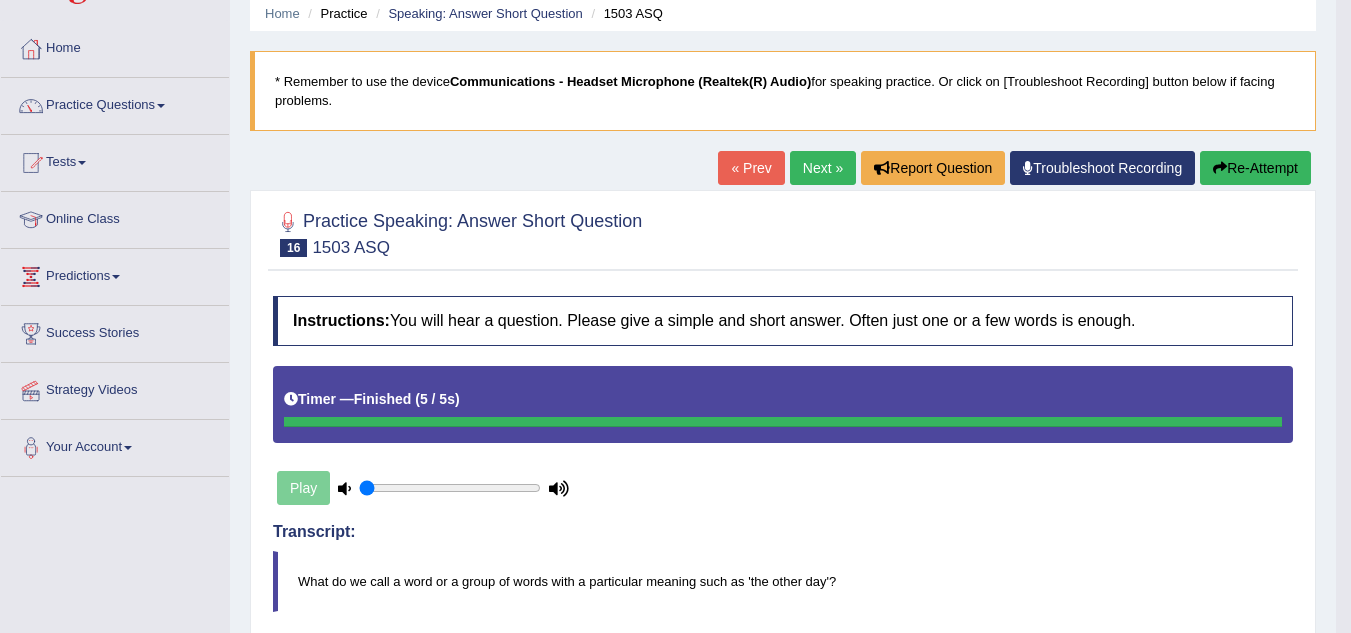 click on "Next »" at bounding box center (823, 168) 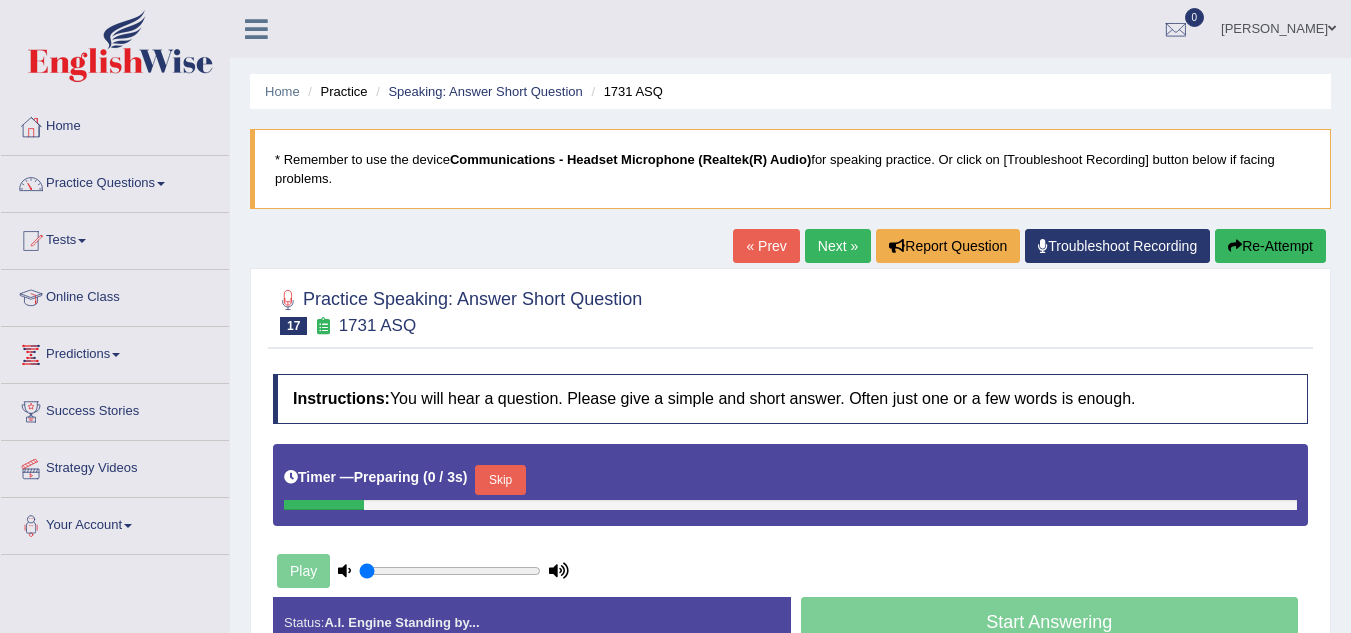 scroll, scrollTop: 0, scrollLeft: 0, axis: both 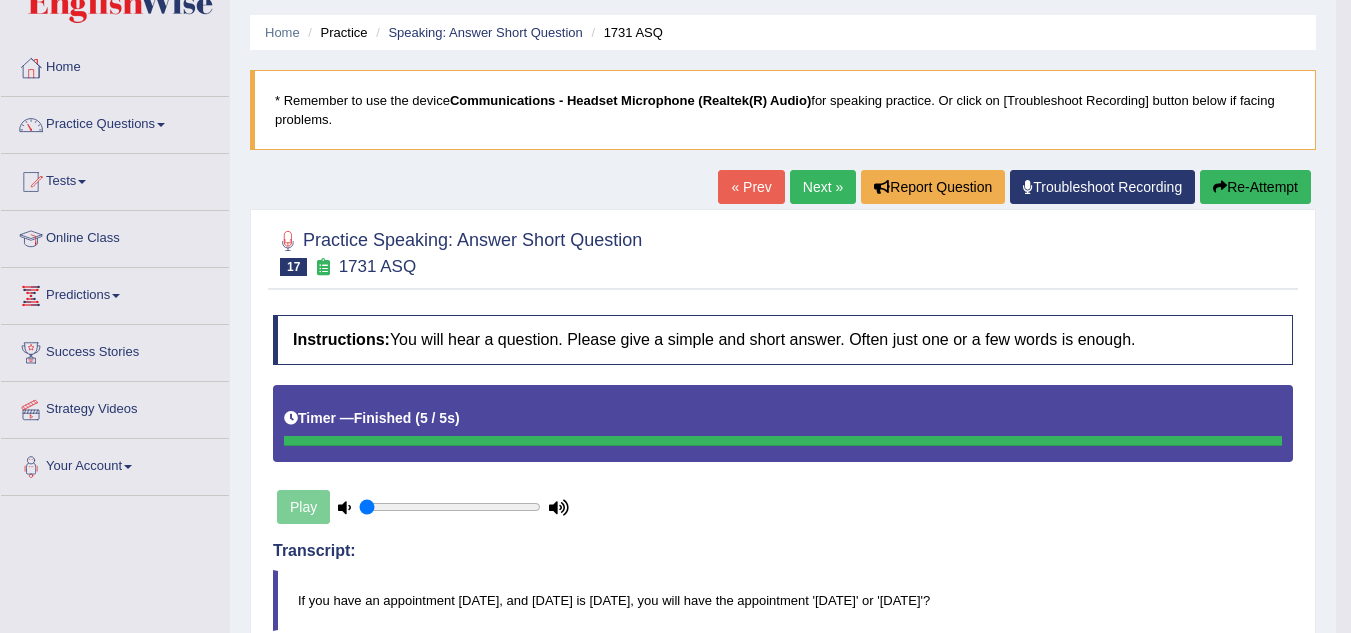 click on "Next »" at bounding box center (823, 187) 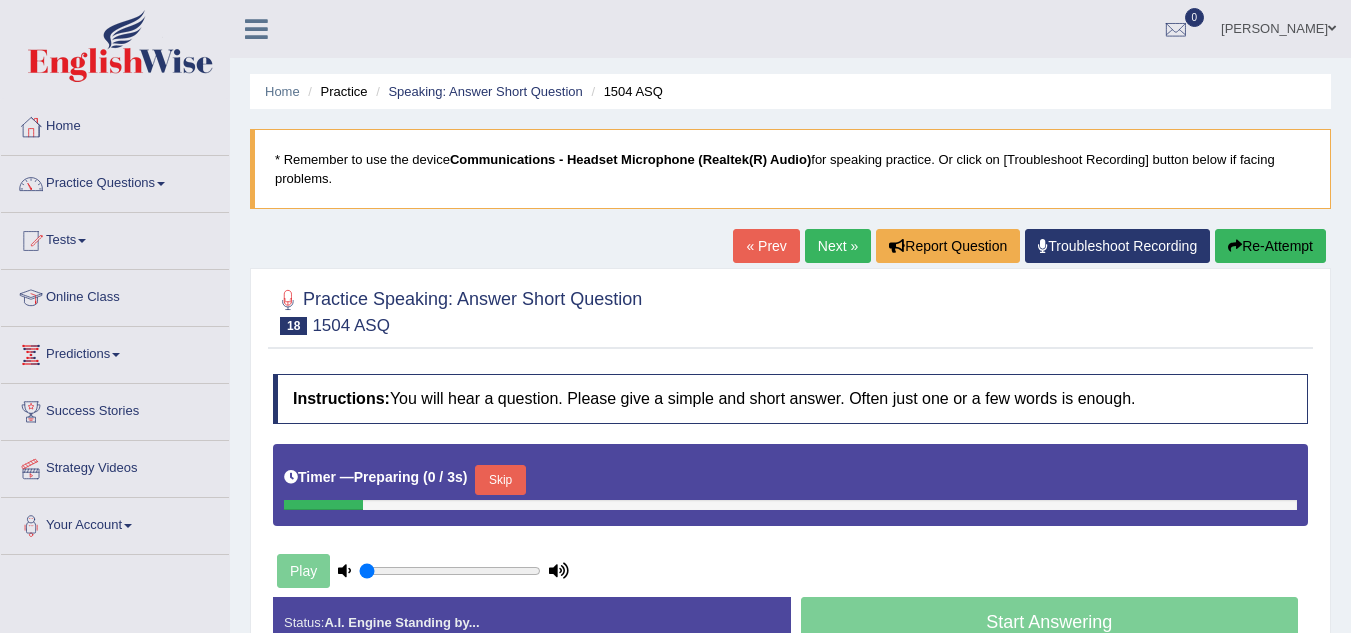 scroll, scrollTop: 0, scrollLeft: 0, axis: both 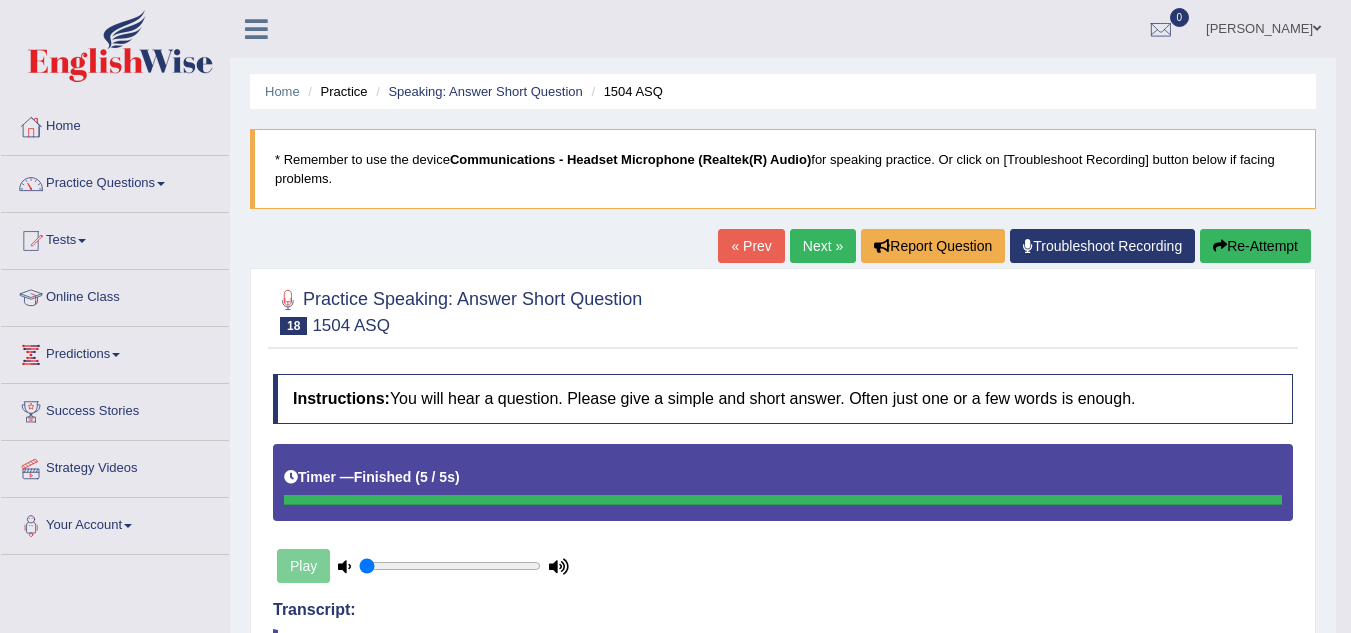 click on "Next »" at bounding box center [823, 246] 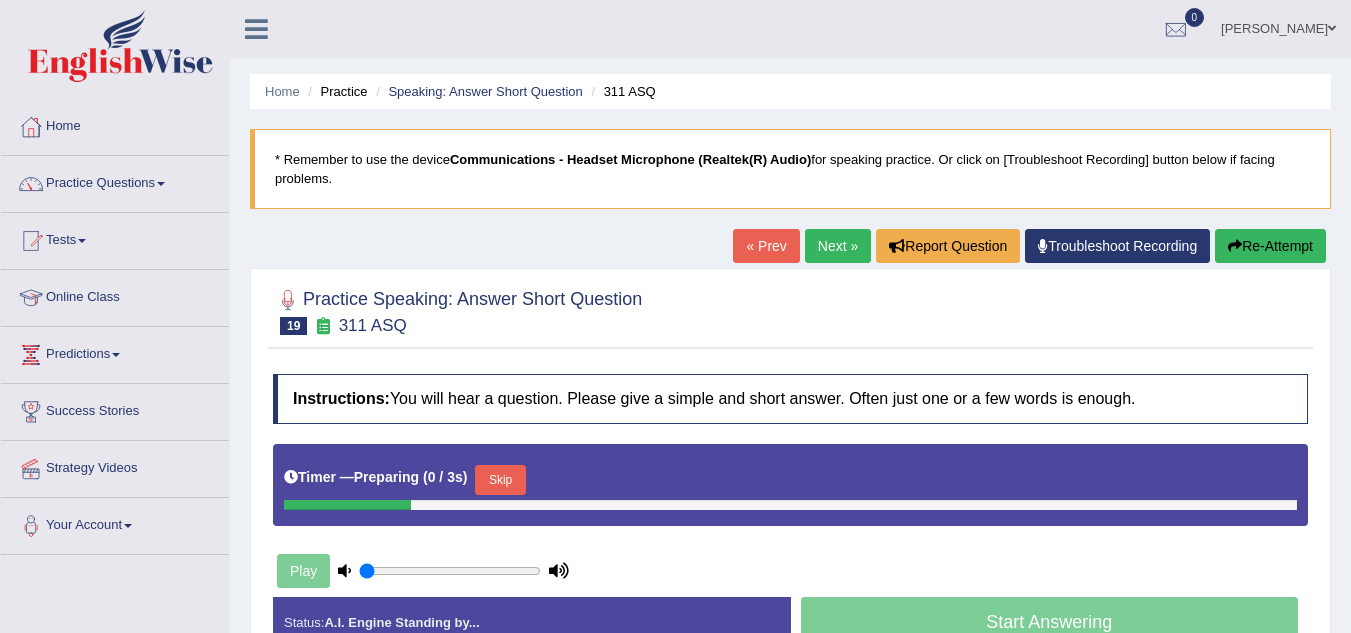 scroll, scrollTop: 0, scrollLeft: 0, axis: both 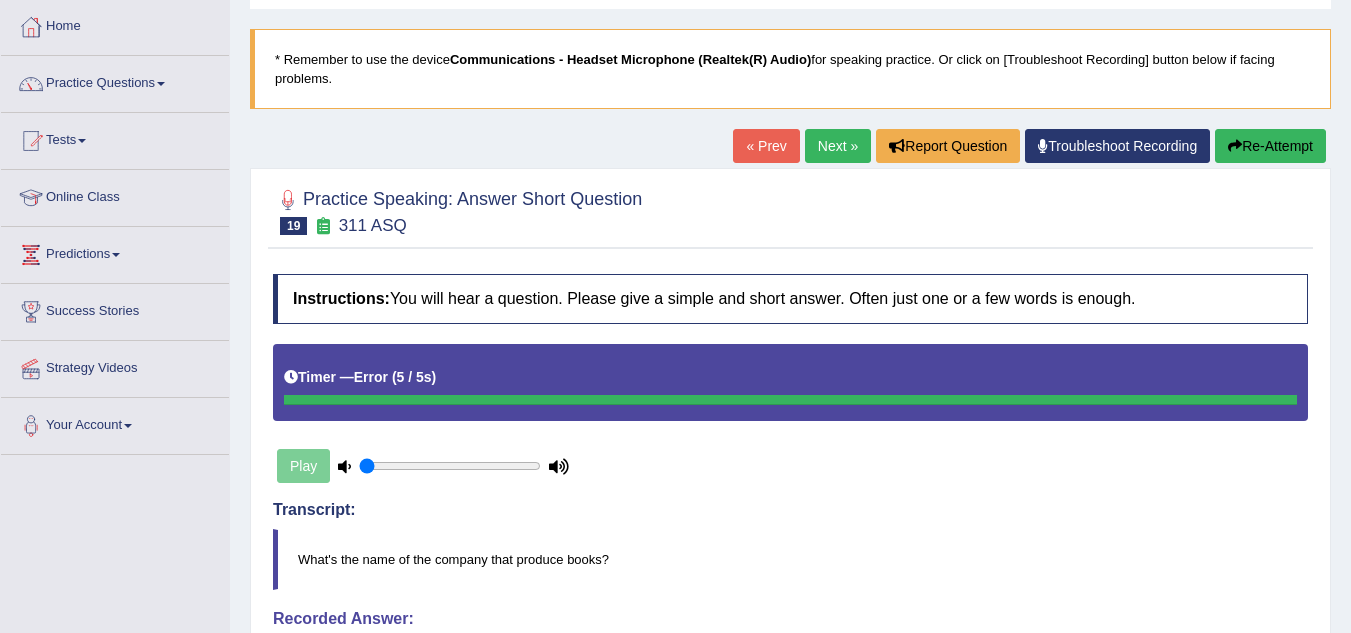 click on "Next »" at bounding box center (838, 146) 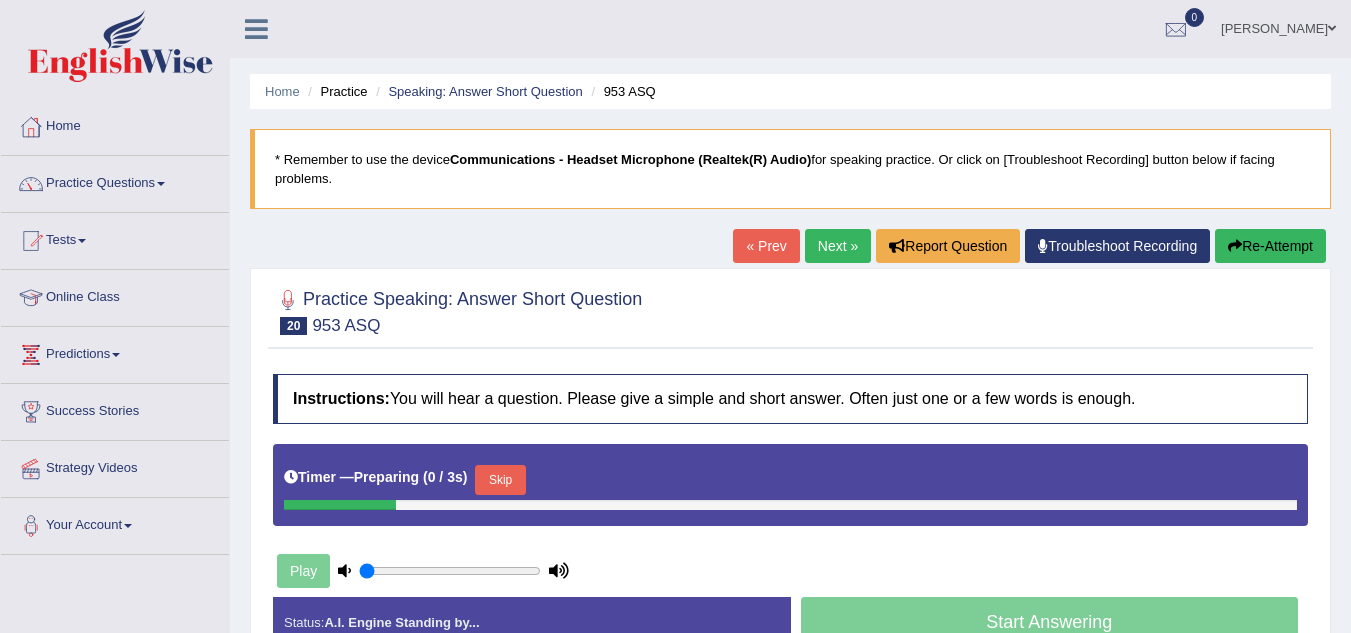 scroll, scrollTop: 0, scrollLeft: 0, axis: both 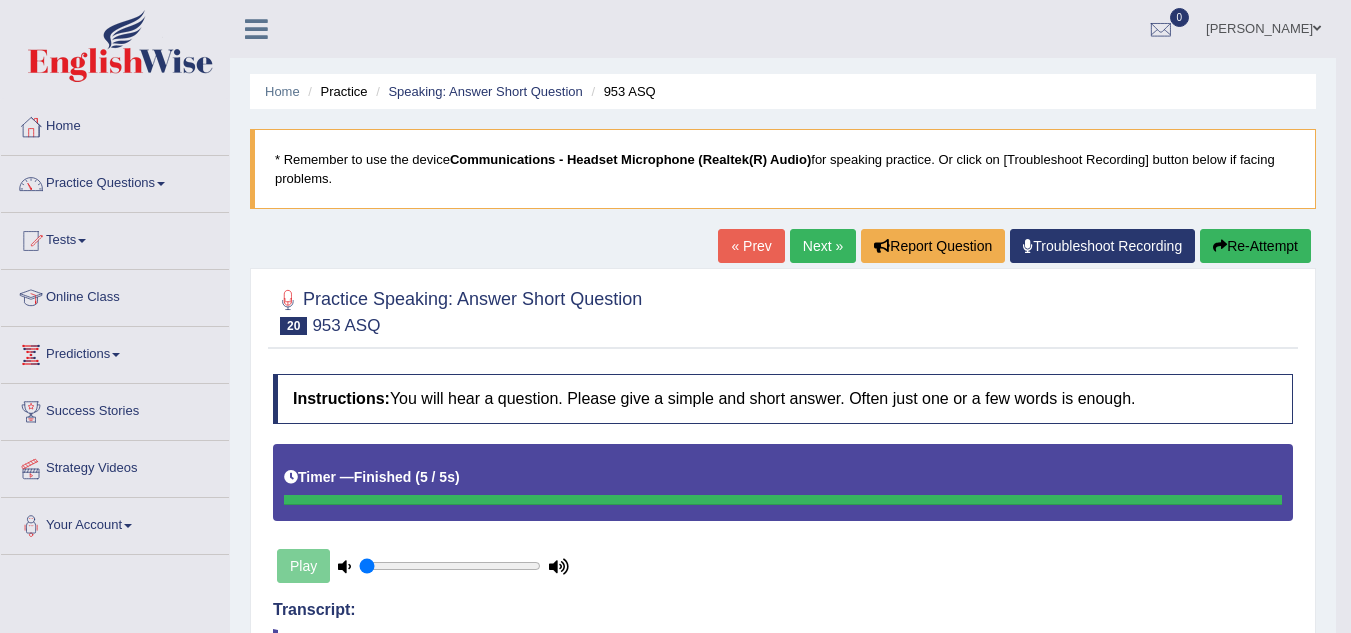 click on "Next »" at bounding box center [823, 246] 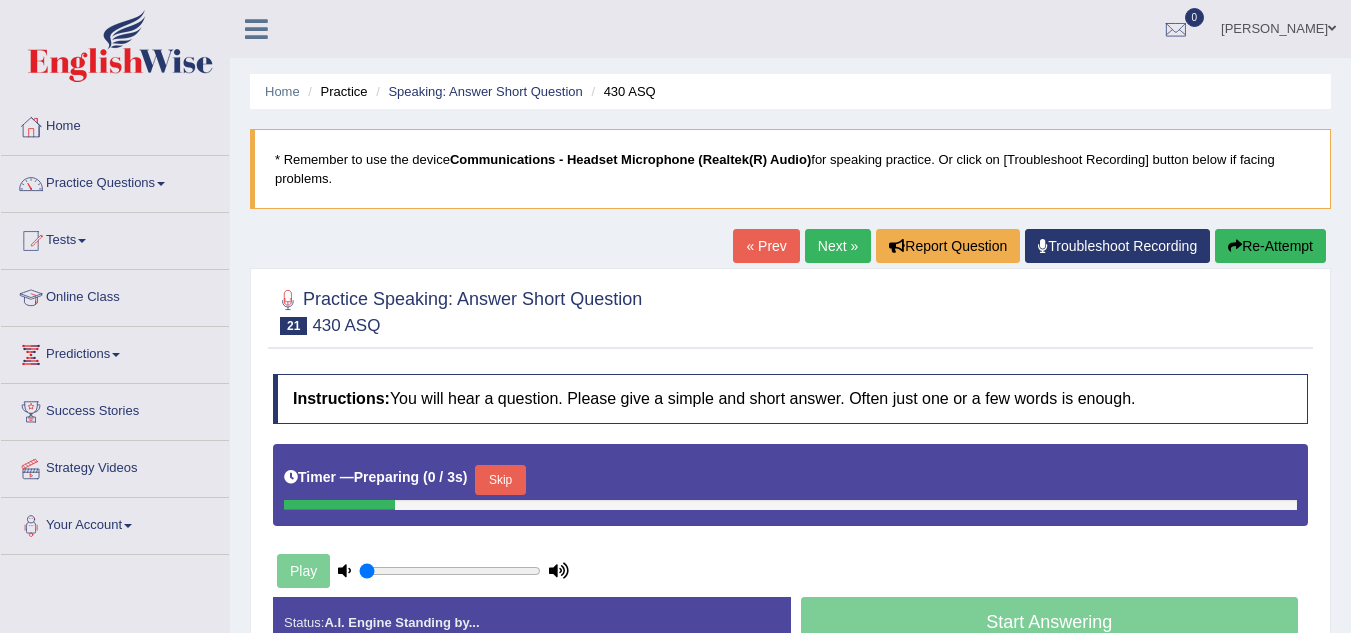 scroll, scrollTop: 0, scrollLeft: 0, axis: both 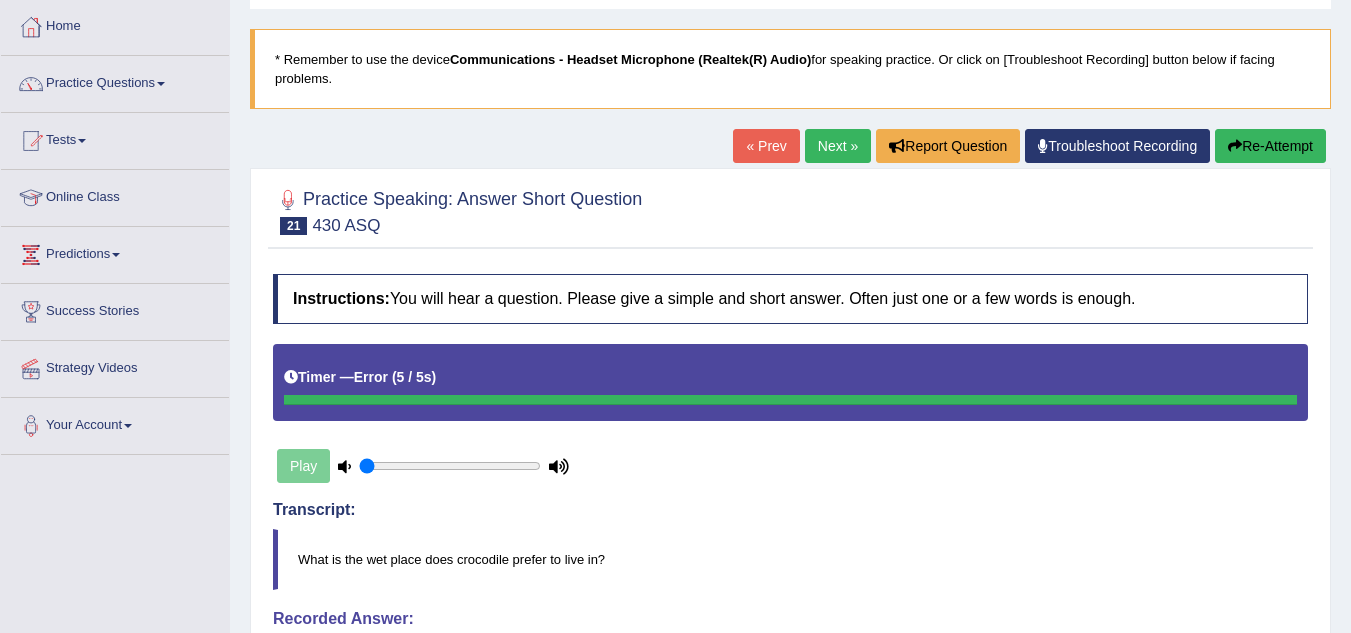 click on "Next »" at bounding box center [838, 146] 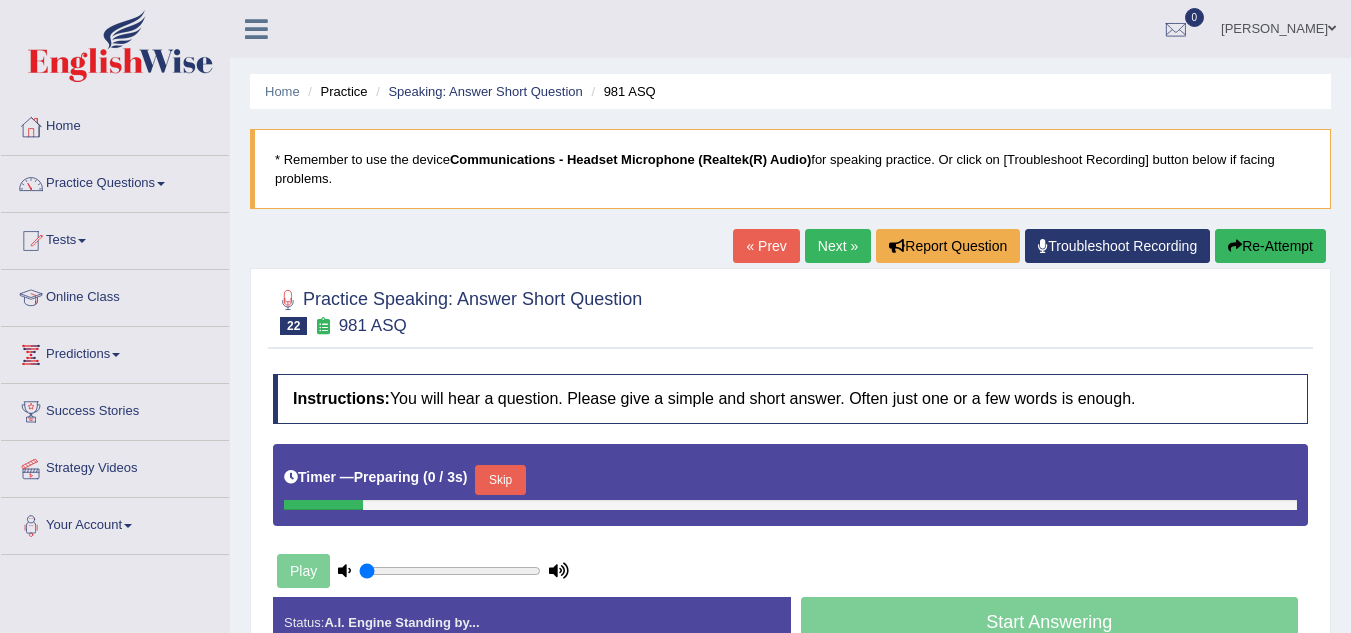 scroll, scrollTop: 0, scrollLeft: 0, axis: both 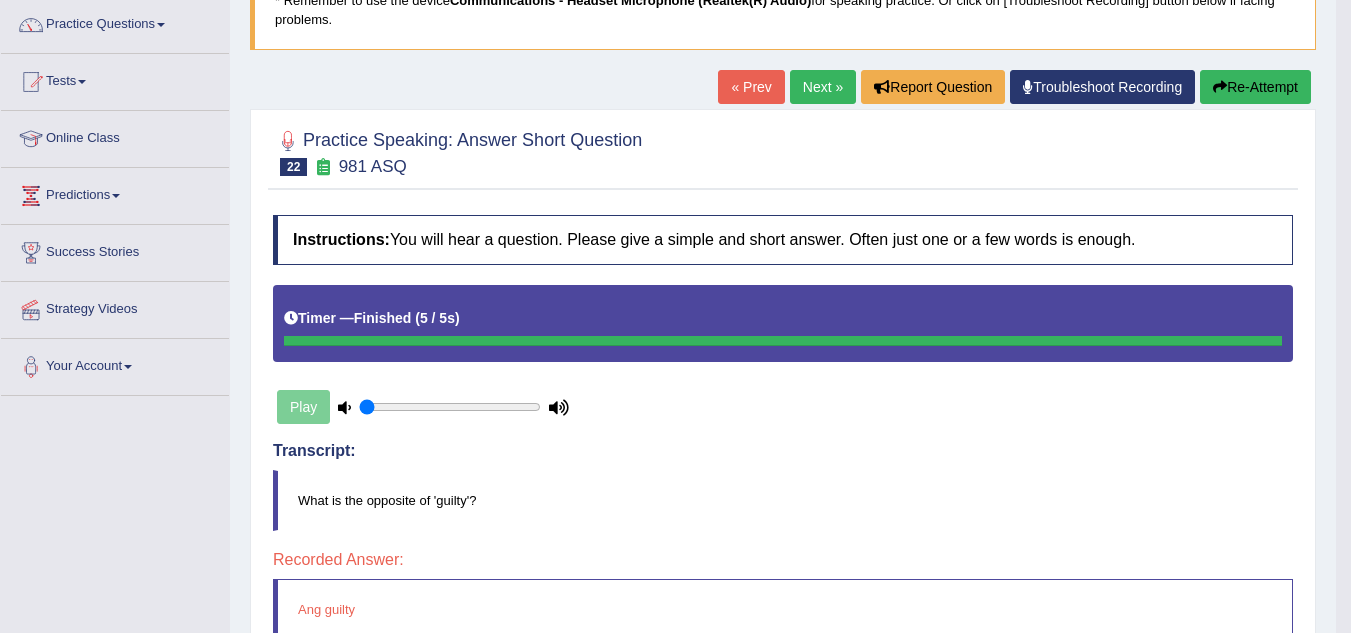 click on "Next »" at bounding box center (823, 87) 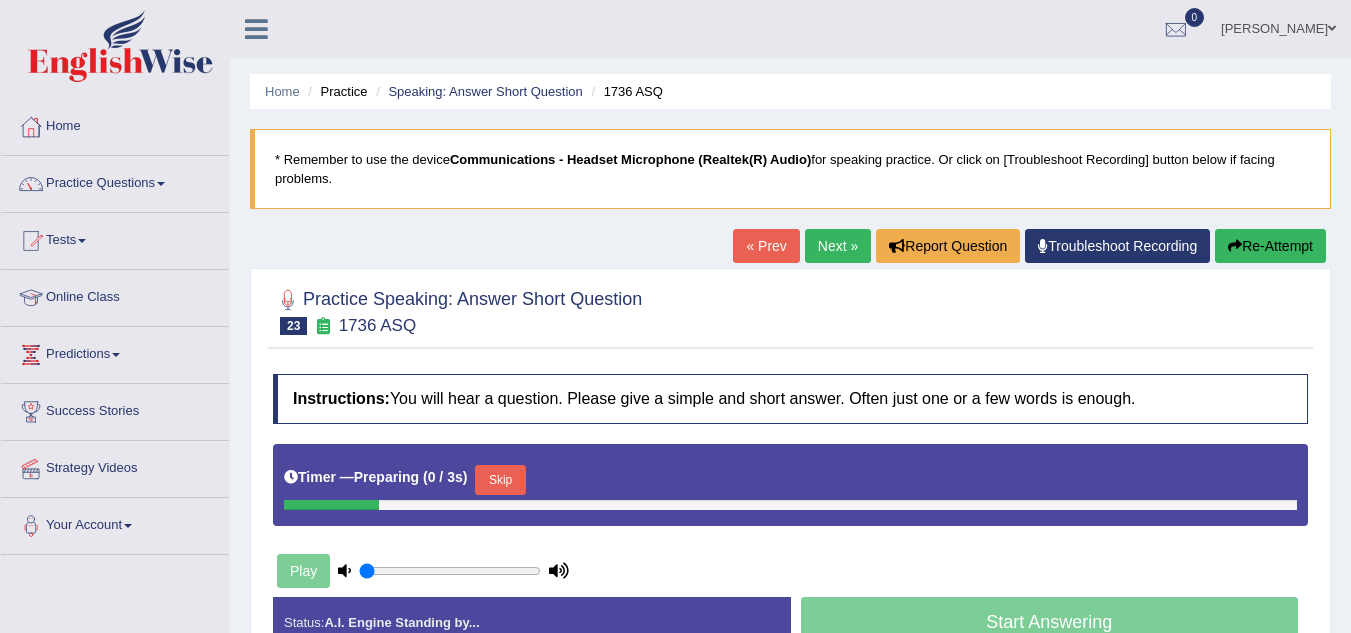 scroll, scrollTop: 0, scrollLeft: 0, axis: both 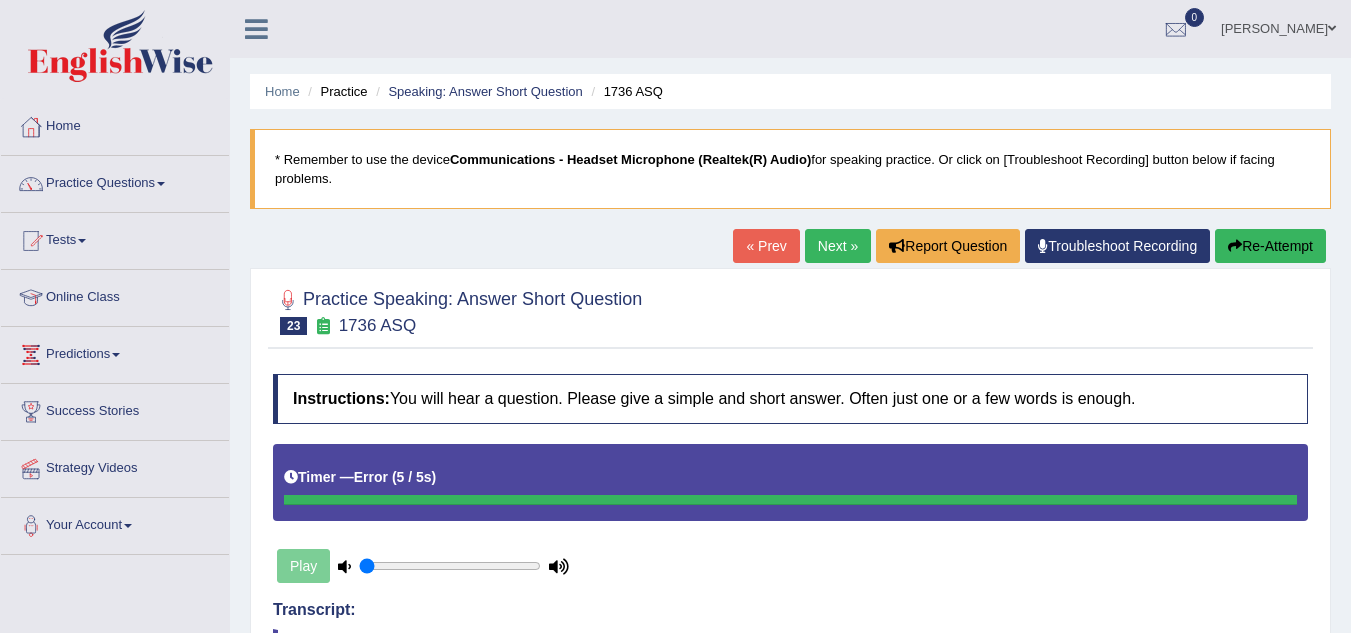 click on "Next »" at bounding box center (838, 246) 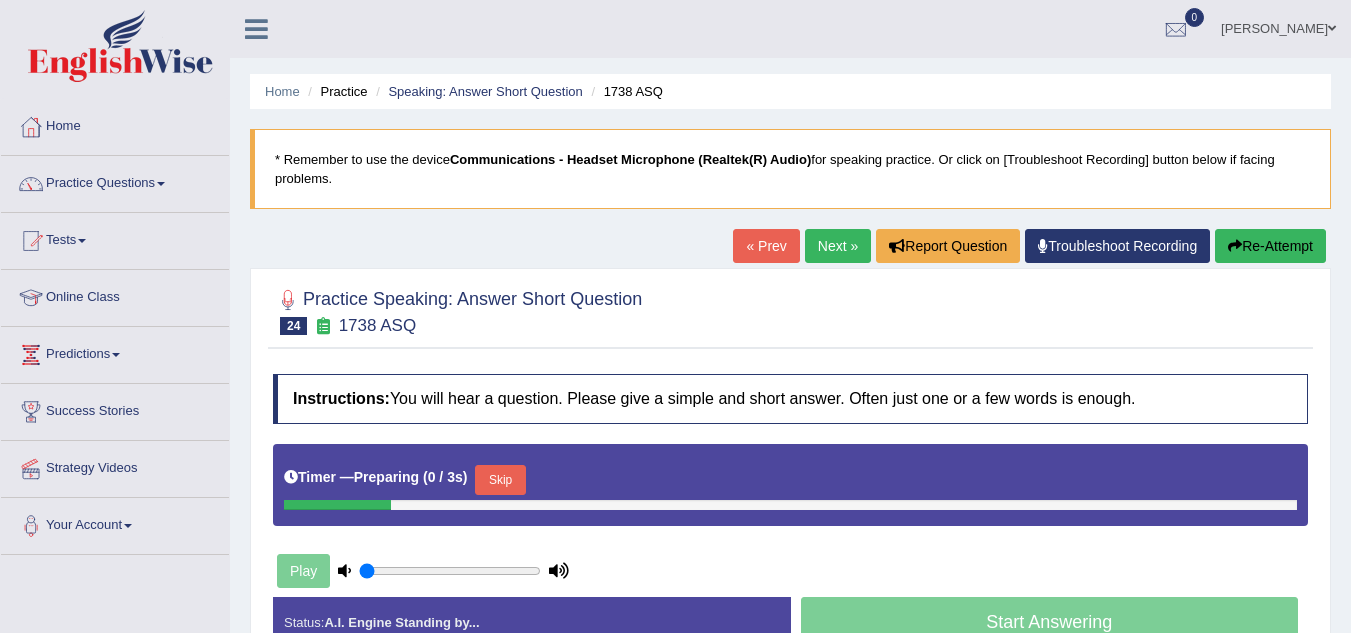 scroll, scrollTop: 0, scrollLeft: 0, axis: both 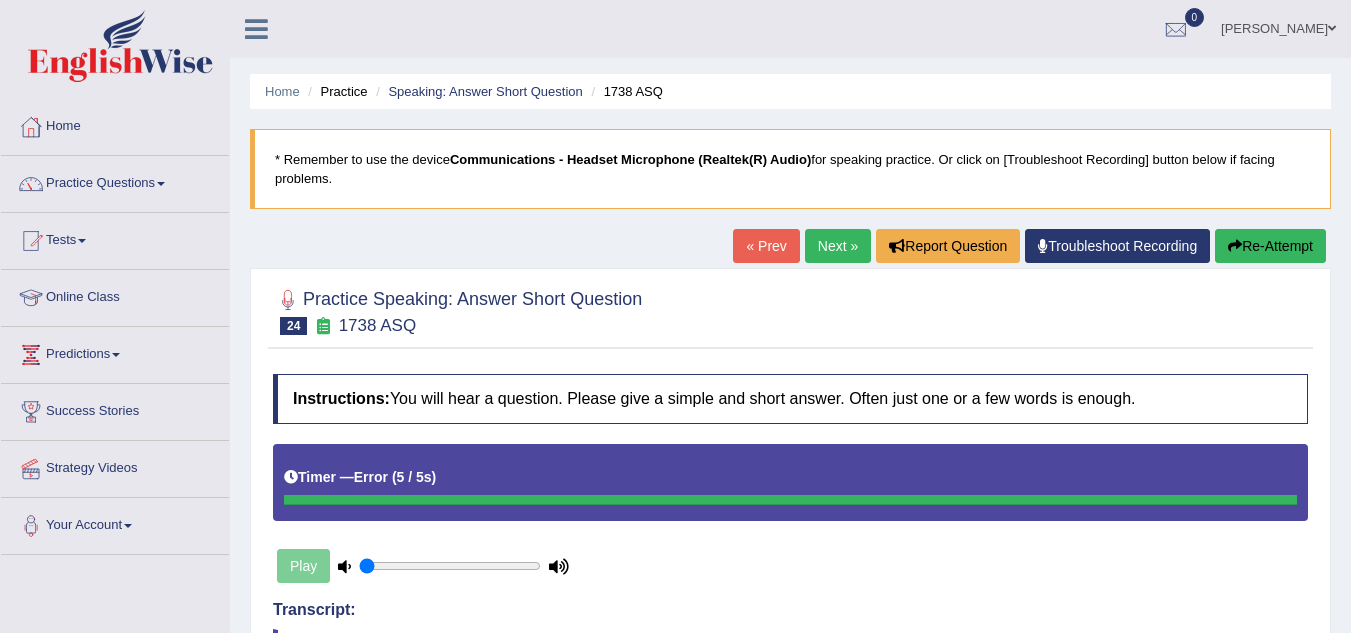 click on "Next »" at bounding box center [838, 246] 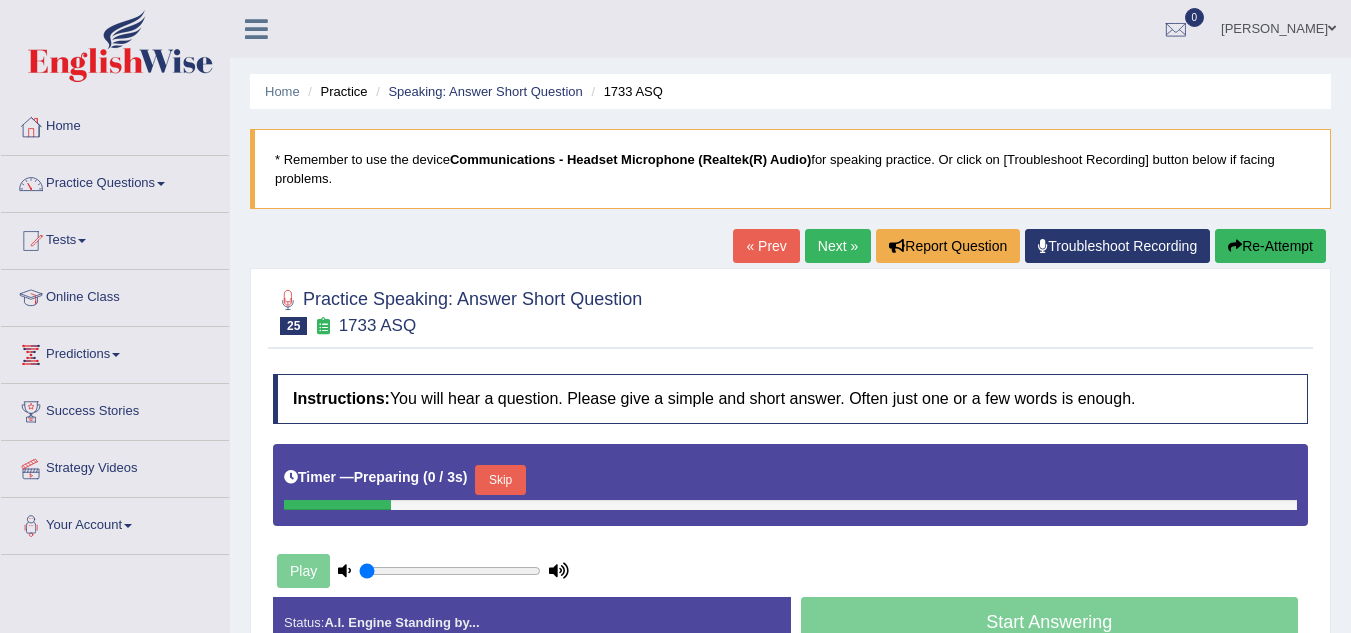 scroll, scrollTop: 0, scrollLeft: 0, axis: both 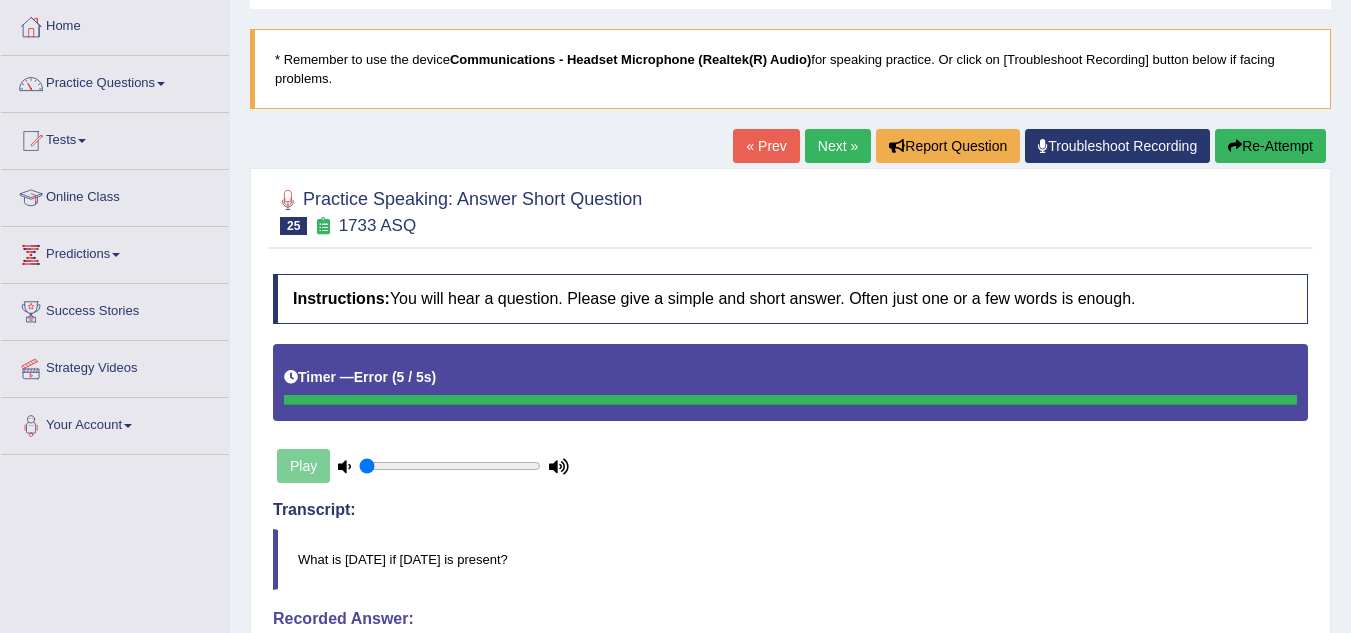 click on "Next »" at bounding box center (838, 146) 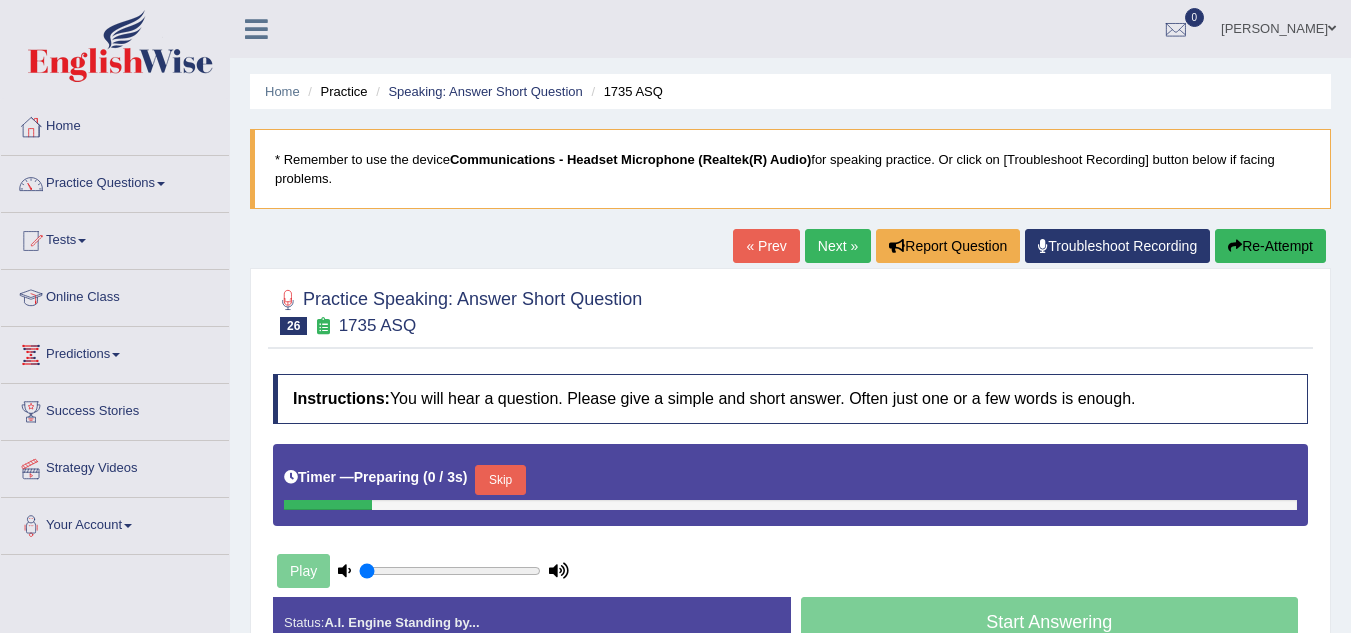 scroll, scrollTop: 0, scrollLeft: 0, axis: both 